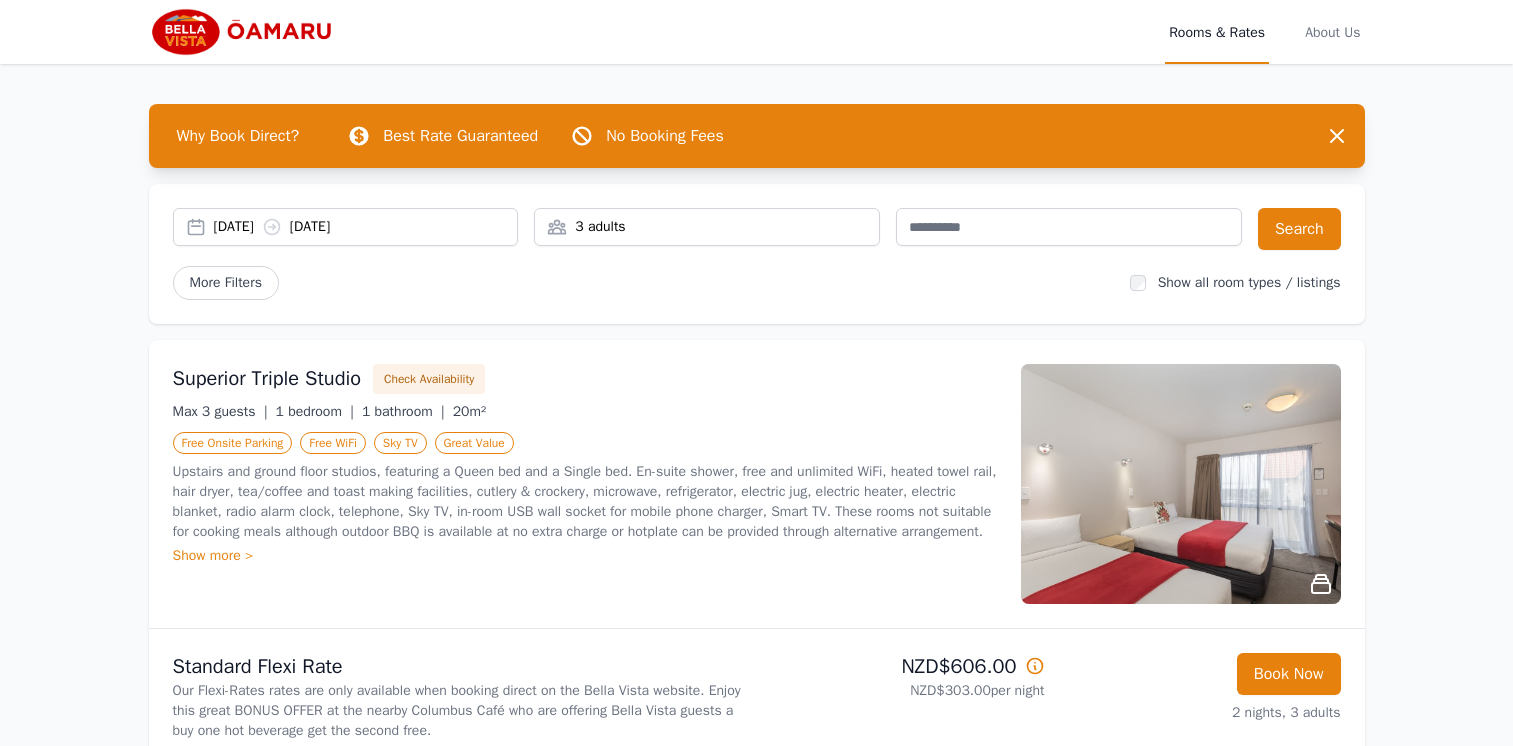 scroll, scrollTop: 0, scrollLeft: 0, axis: both 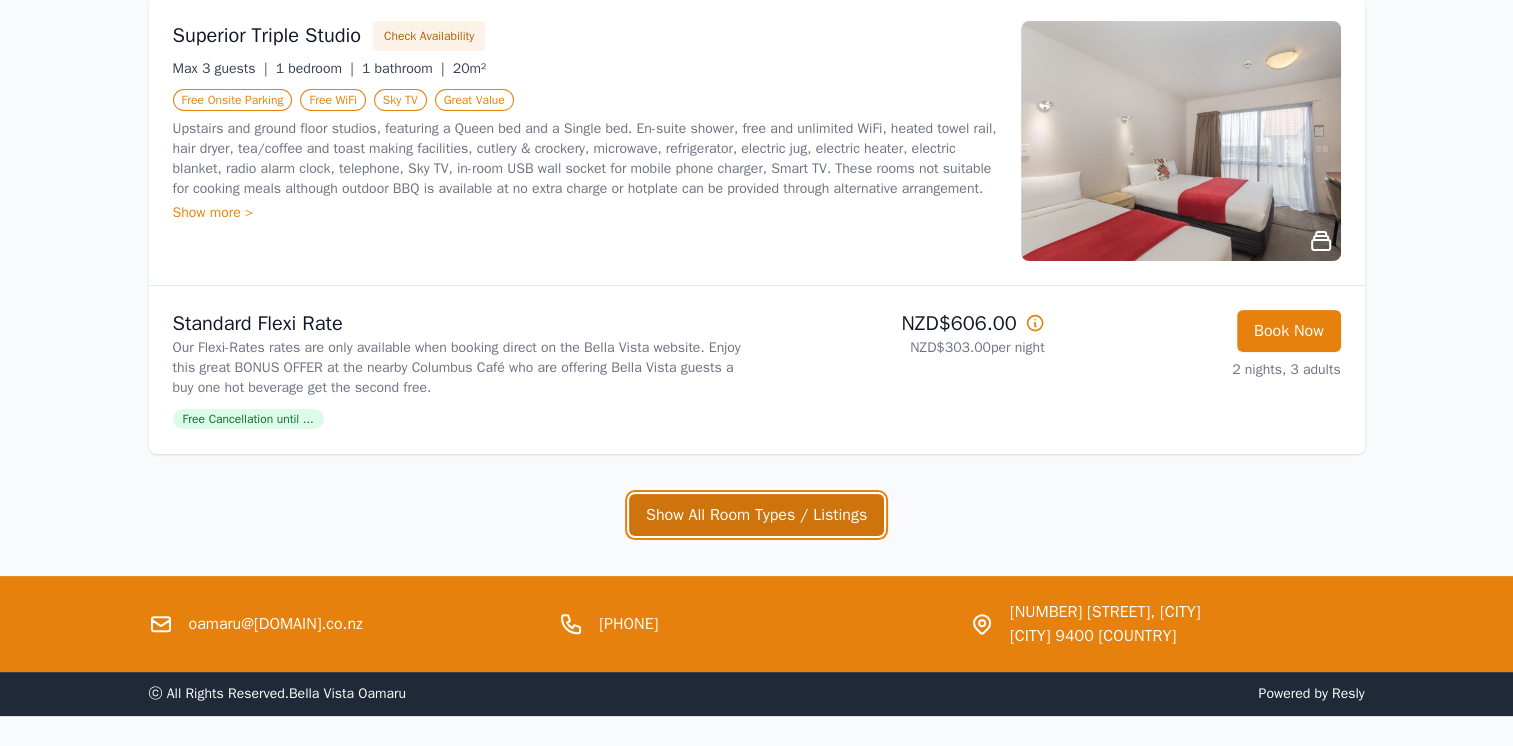 click on "Show All Room Types / Listings" at bounding box center (756, 515) 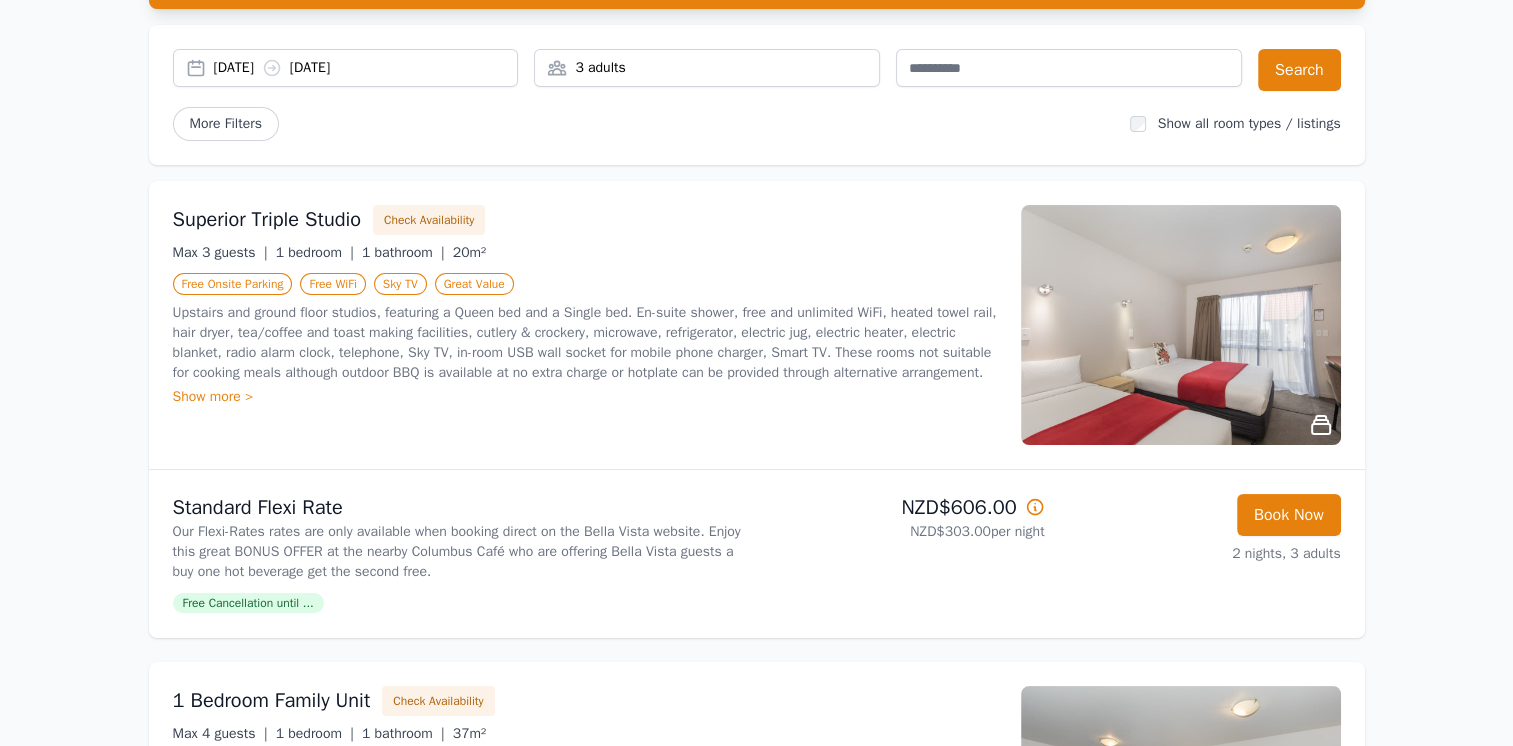 scroll, scrollTop: 135, scrollLeft: 0, axis: vertical 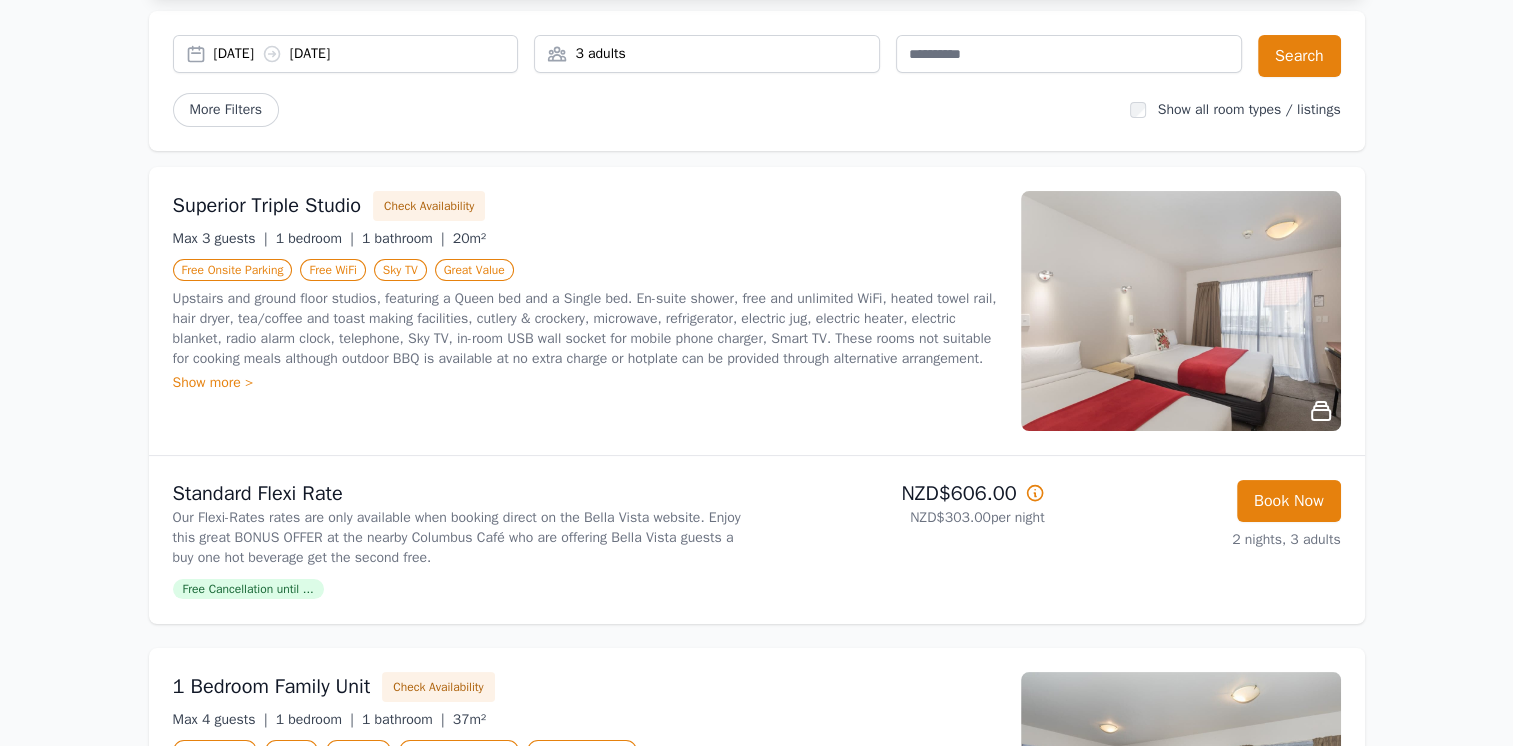 click on "Show more >" at bounding box center (585, 383) 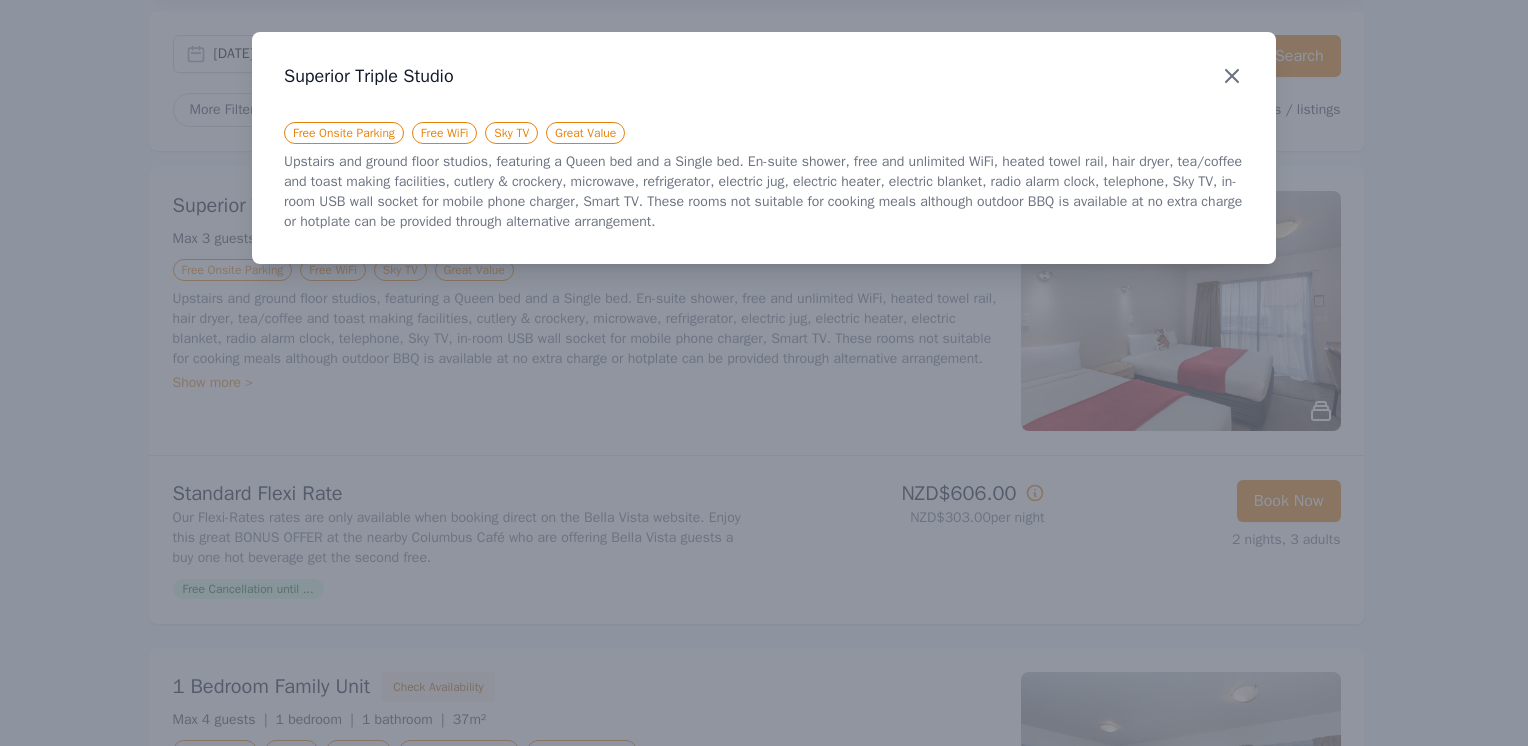 click 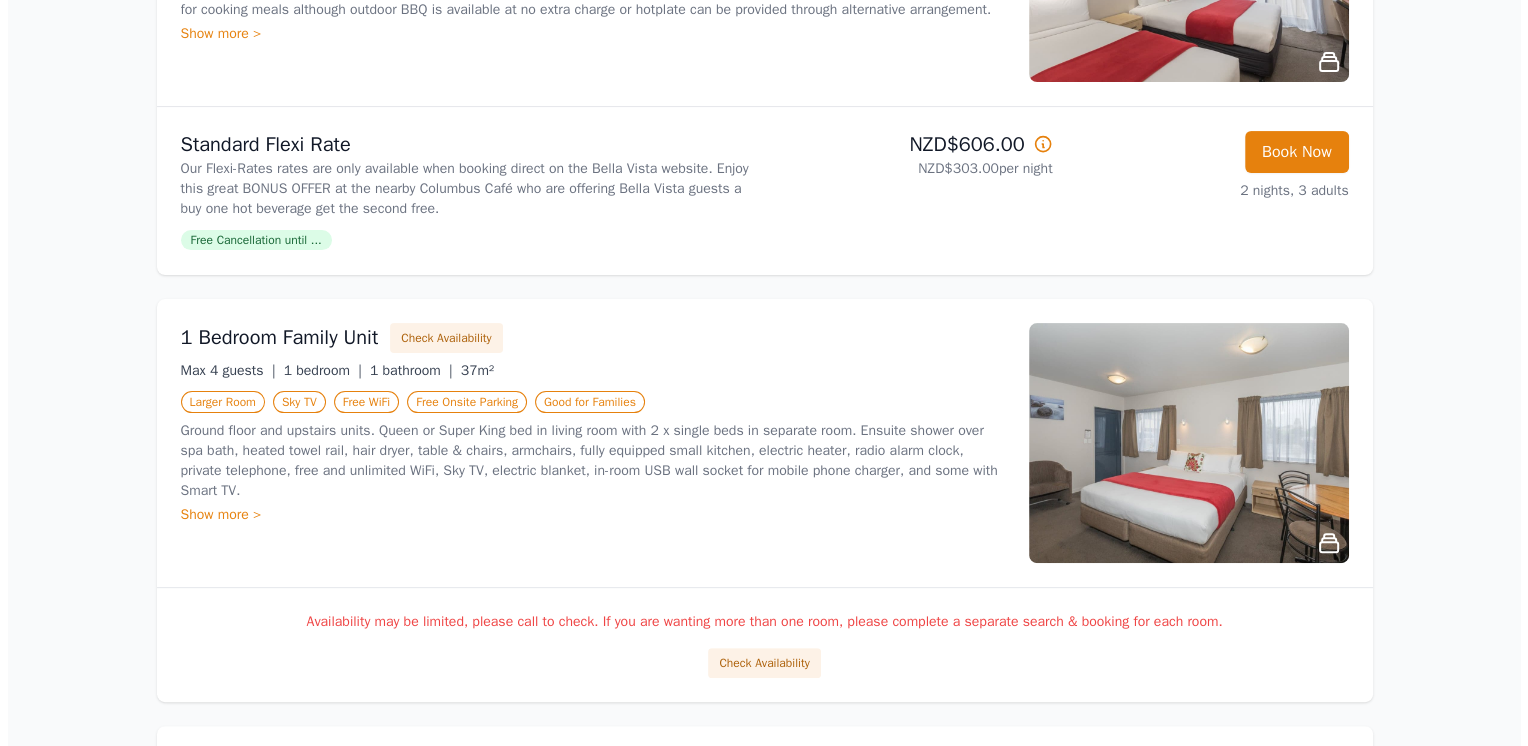 scroll, scrollTop: 524, scrollLeft: 0, axis: vertical 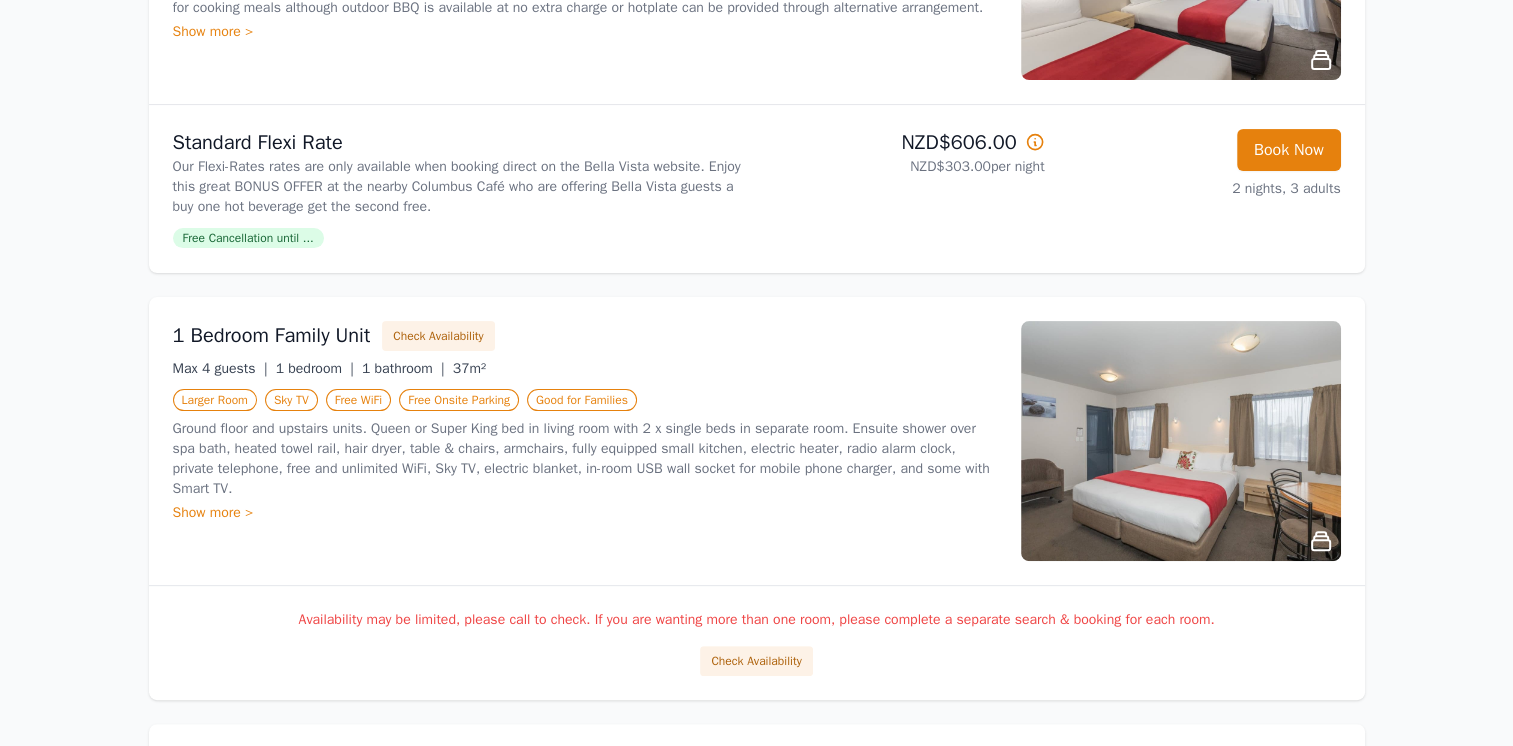click on "Show more >" at bounding box center [585, 513] 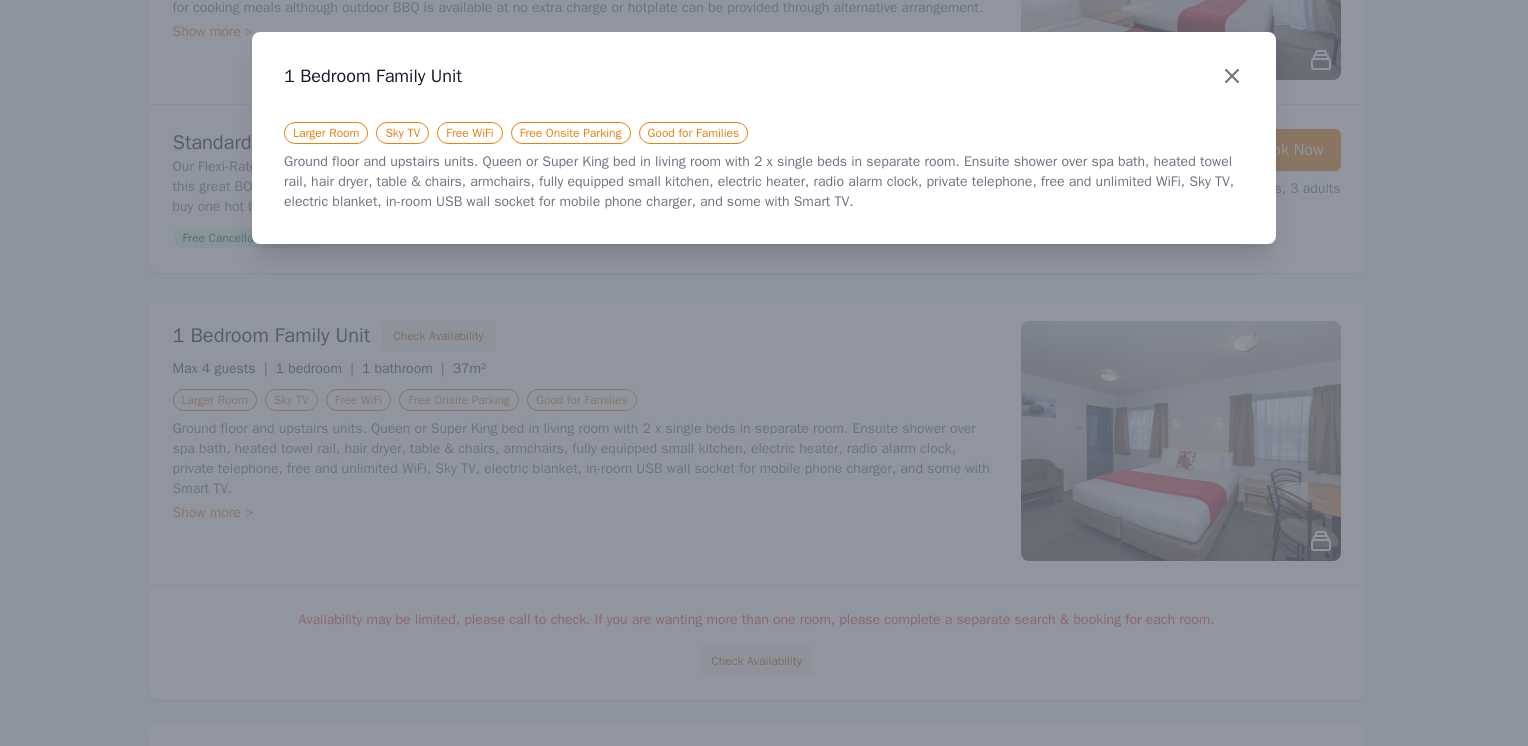click 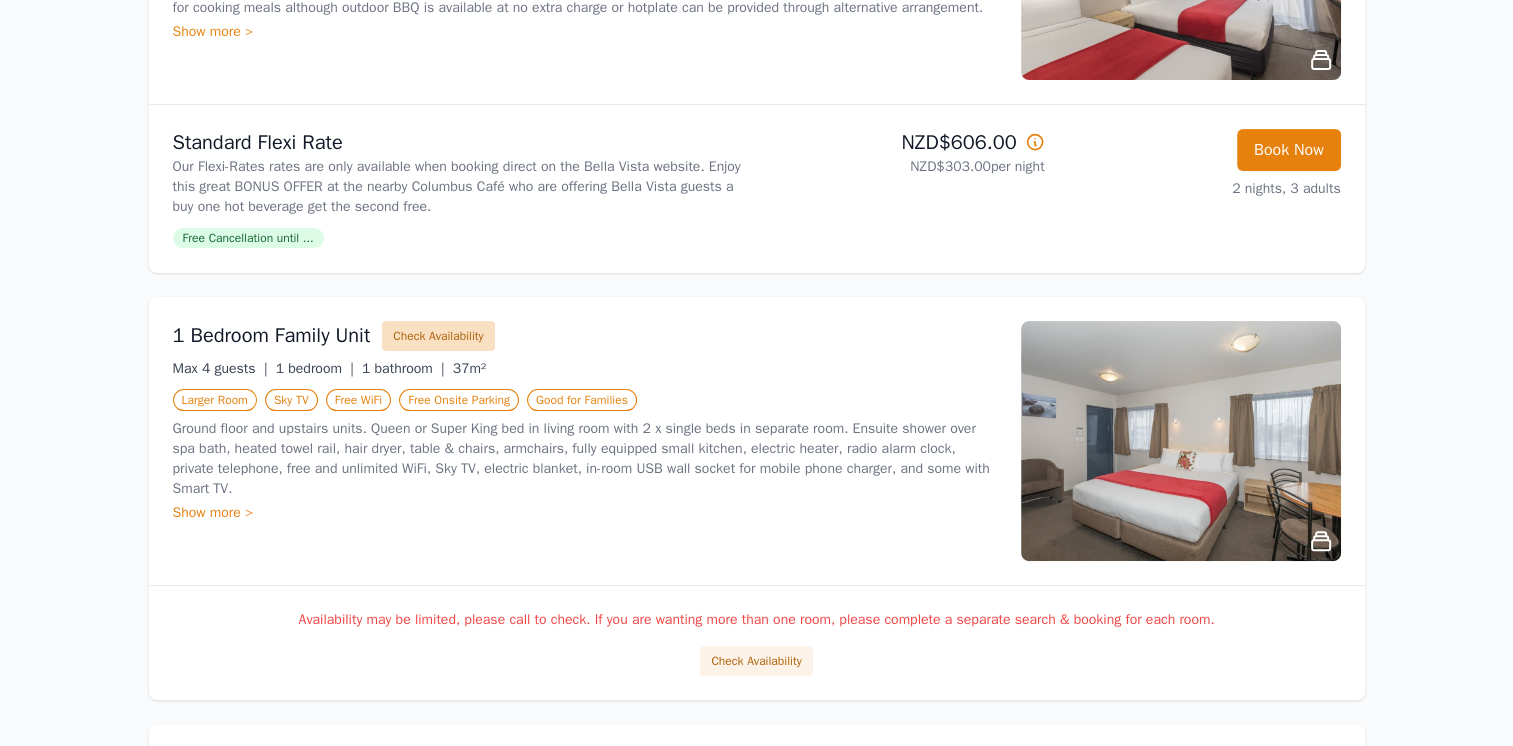 click on "Check Availability" at bounding box center [438, 336] 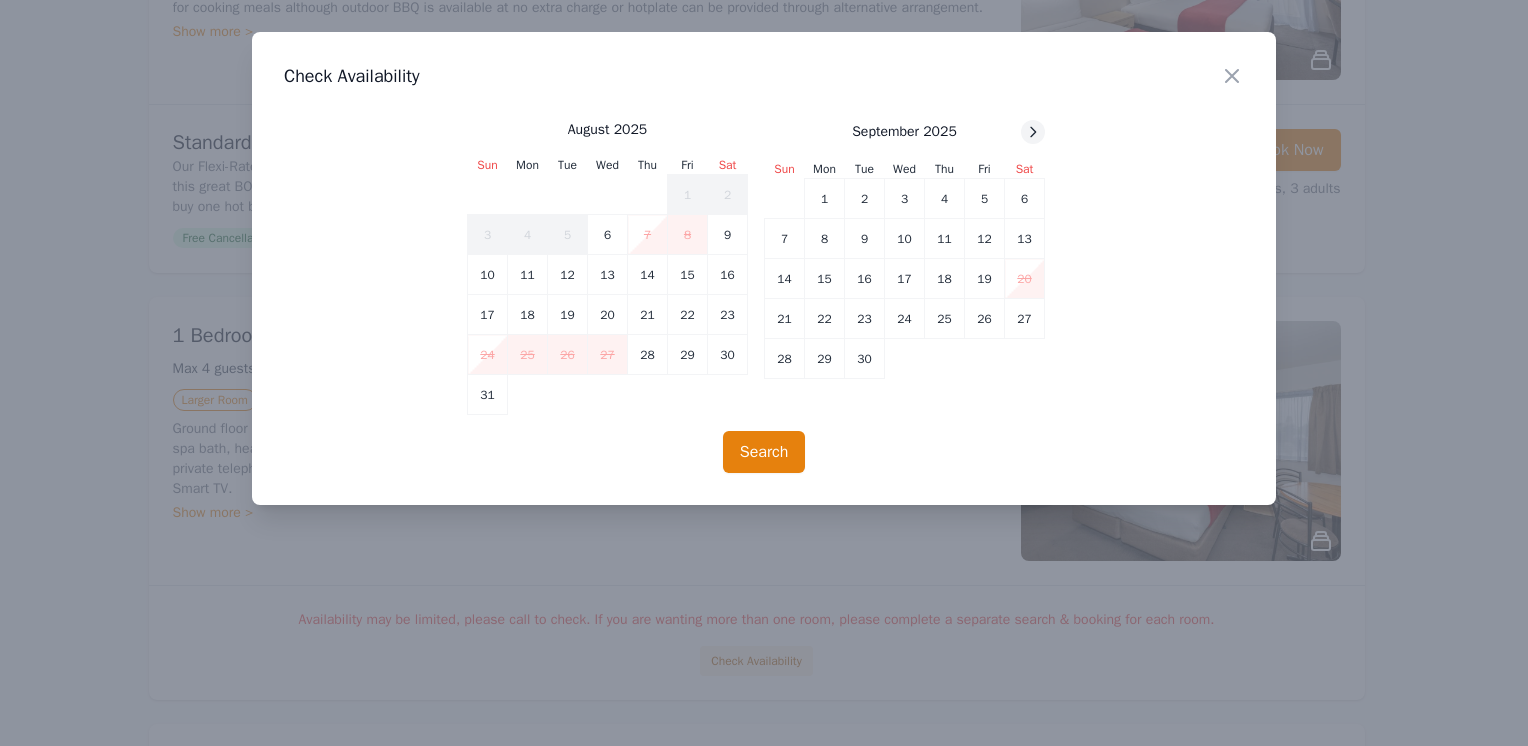 click 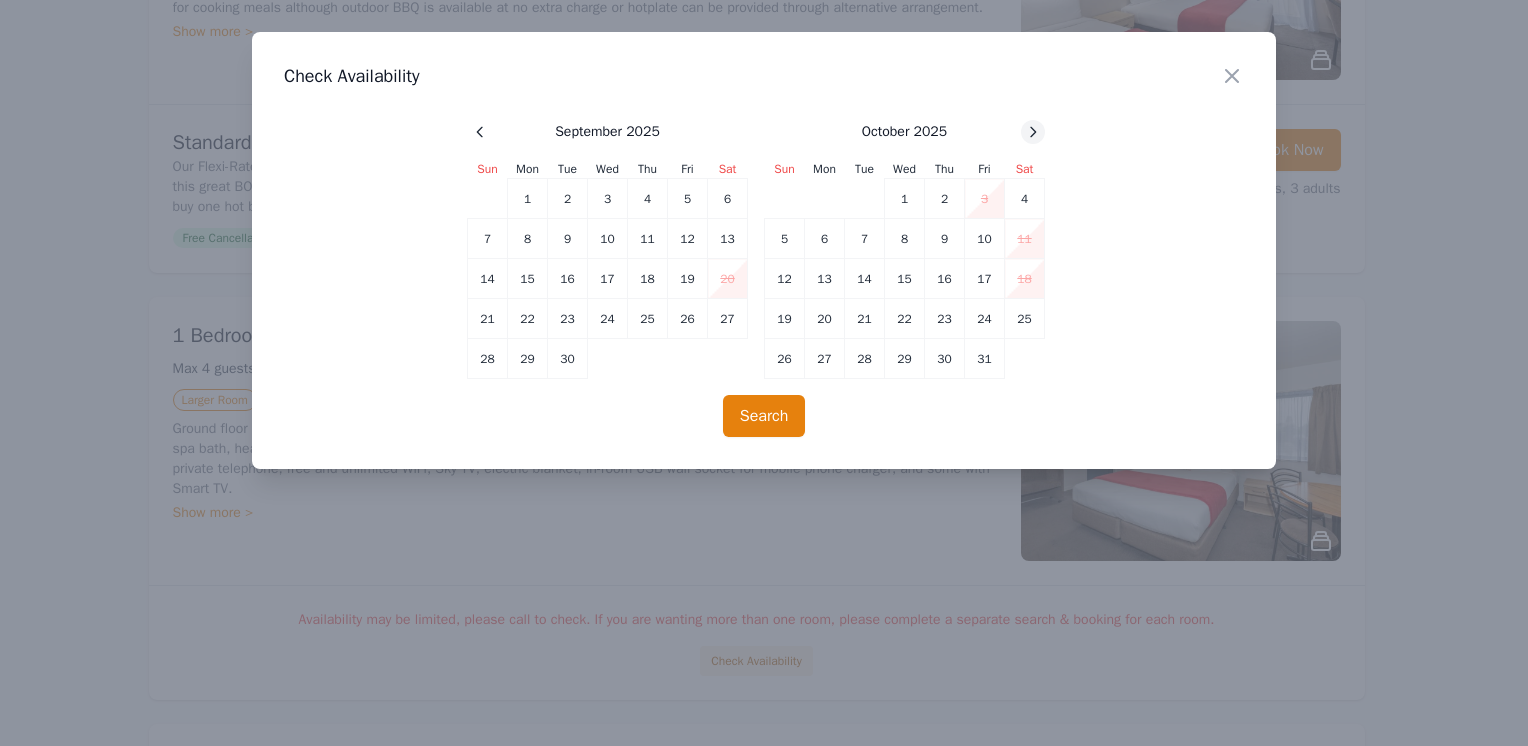 click 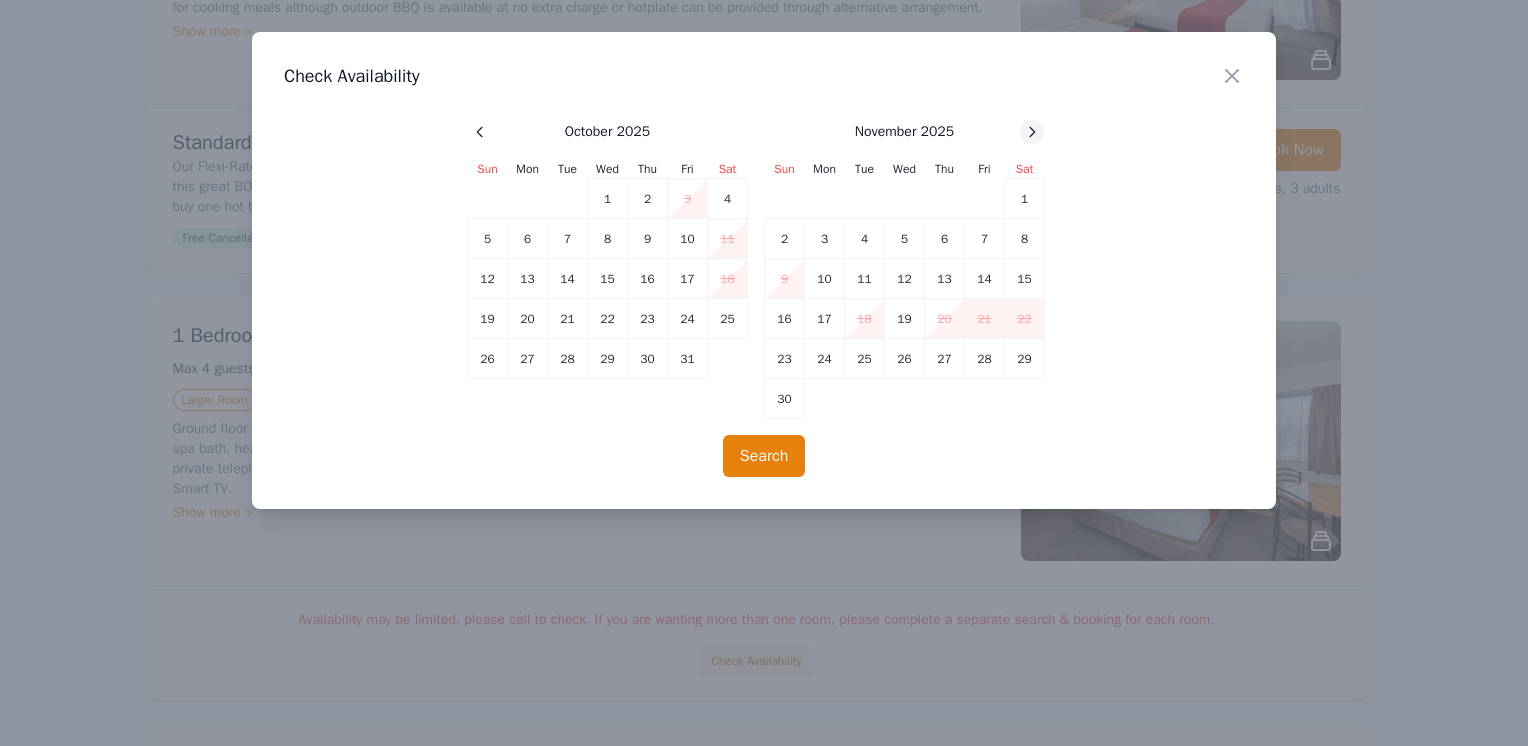 click 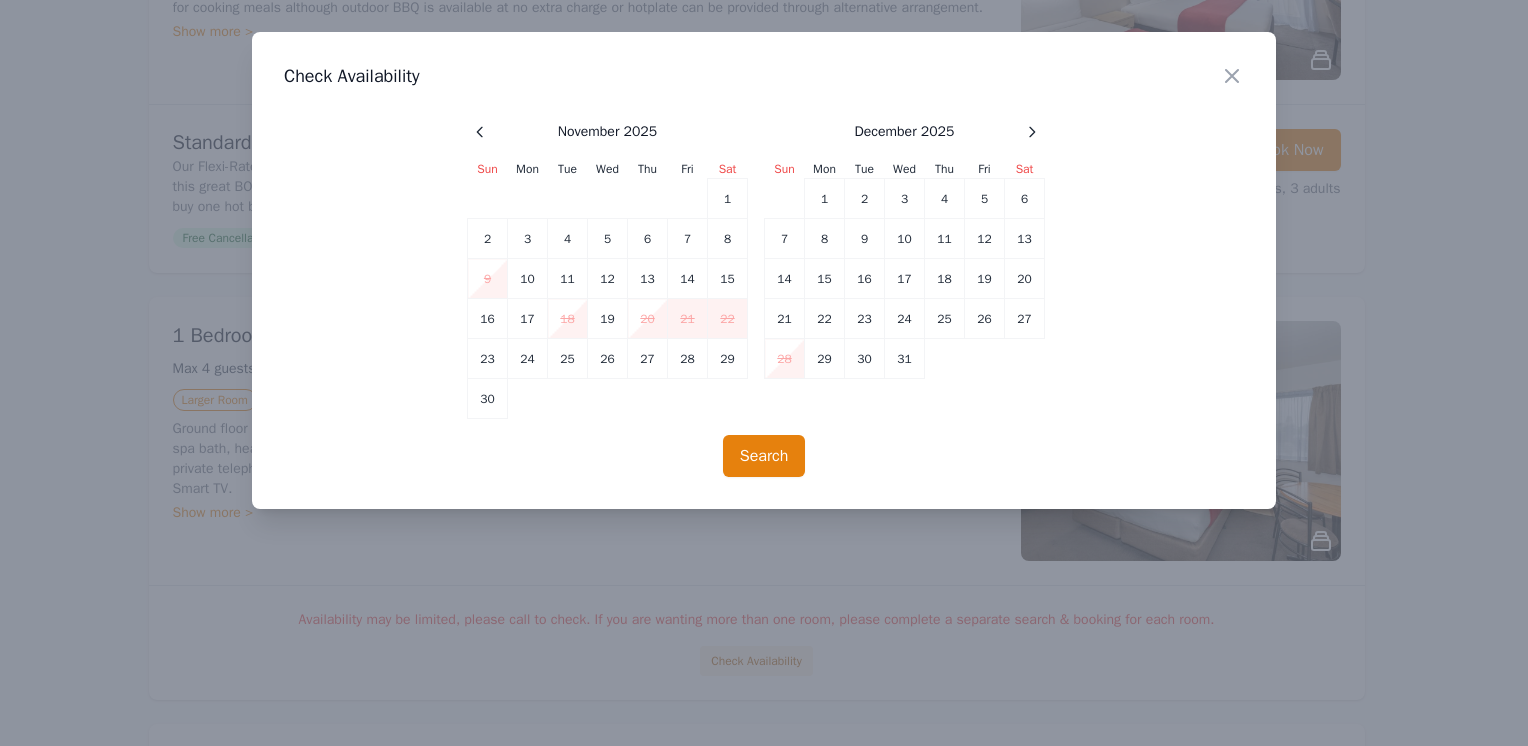 click on "28" at bounding box center (785, 359) 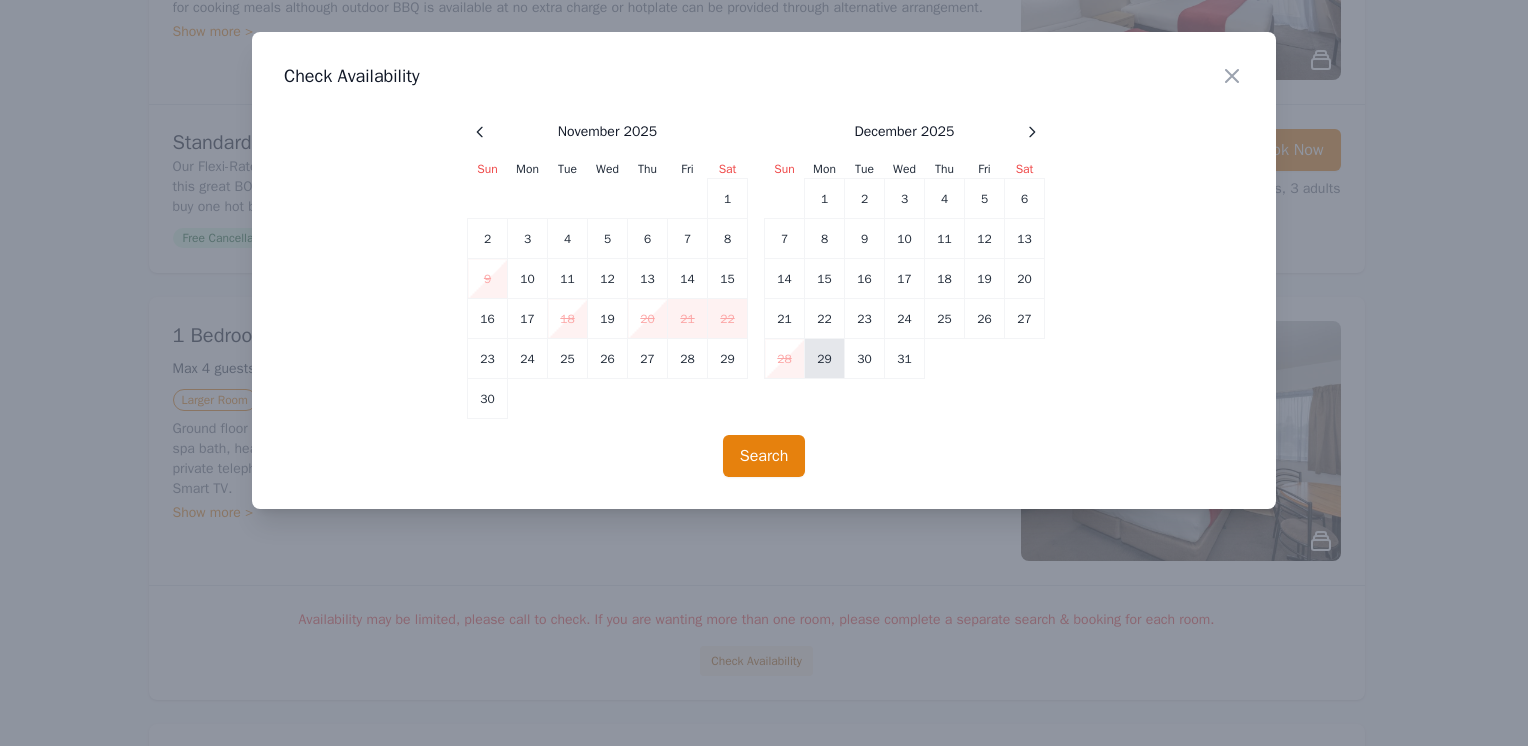 click on "29" at bounding box center (825, 359) 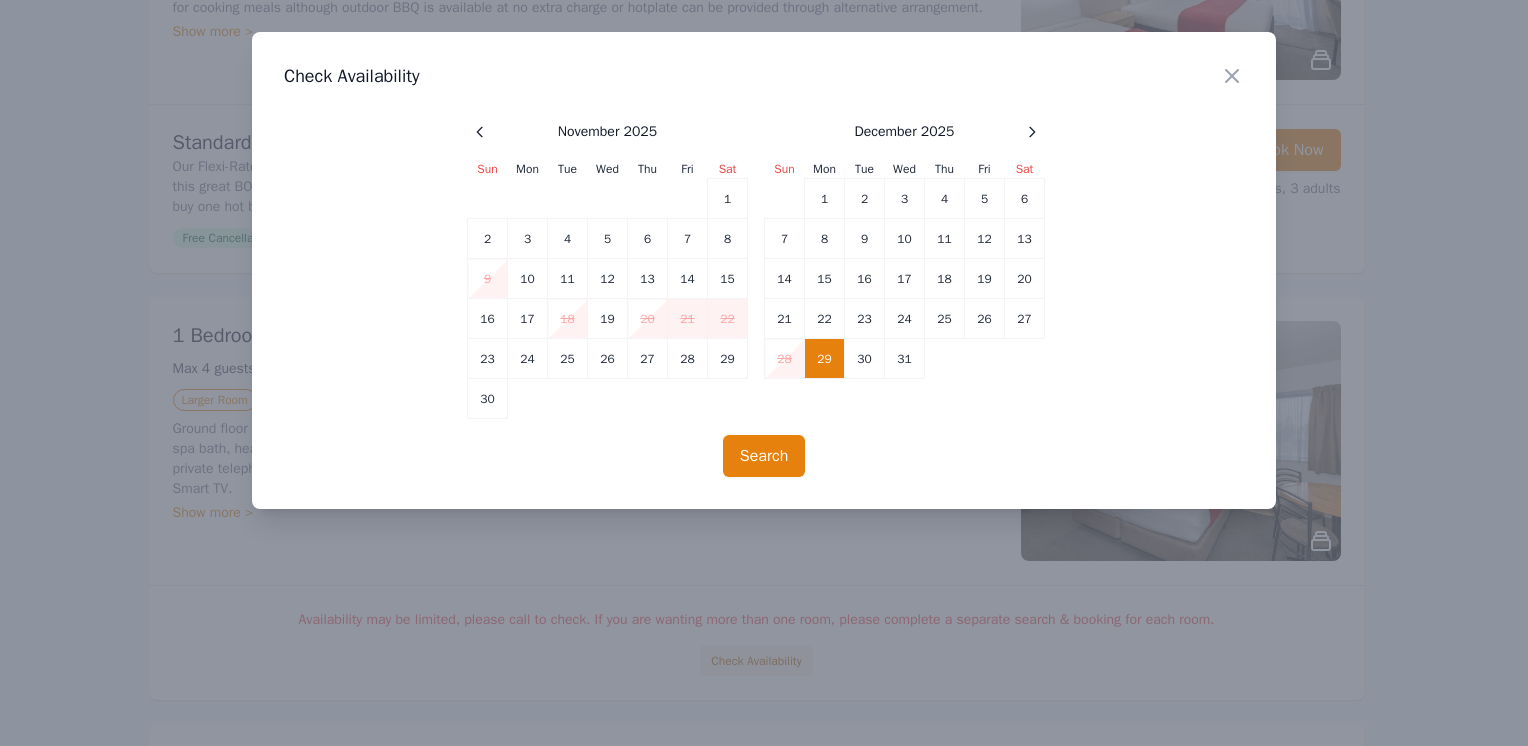 click on "28" at bounding box center (785, 359) 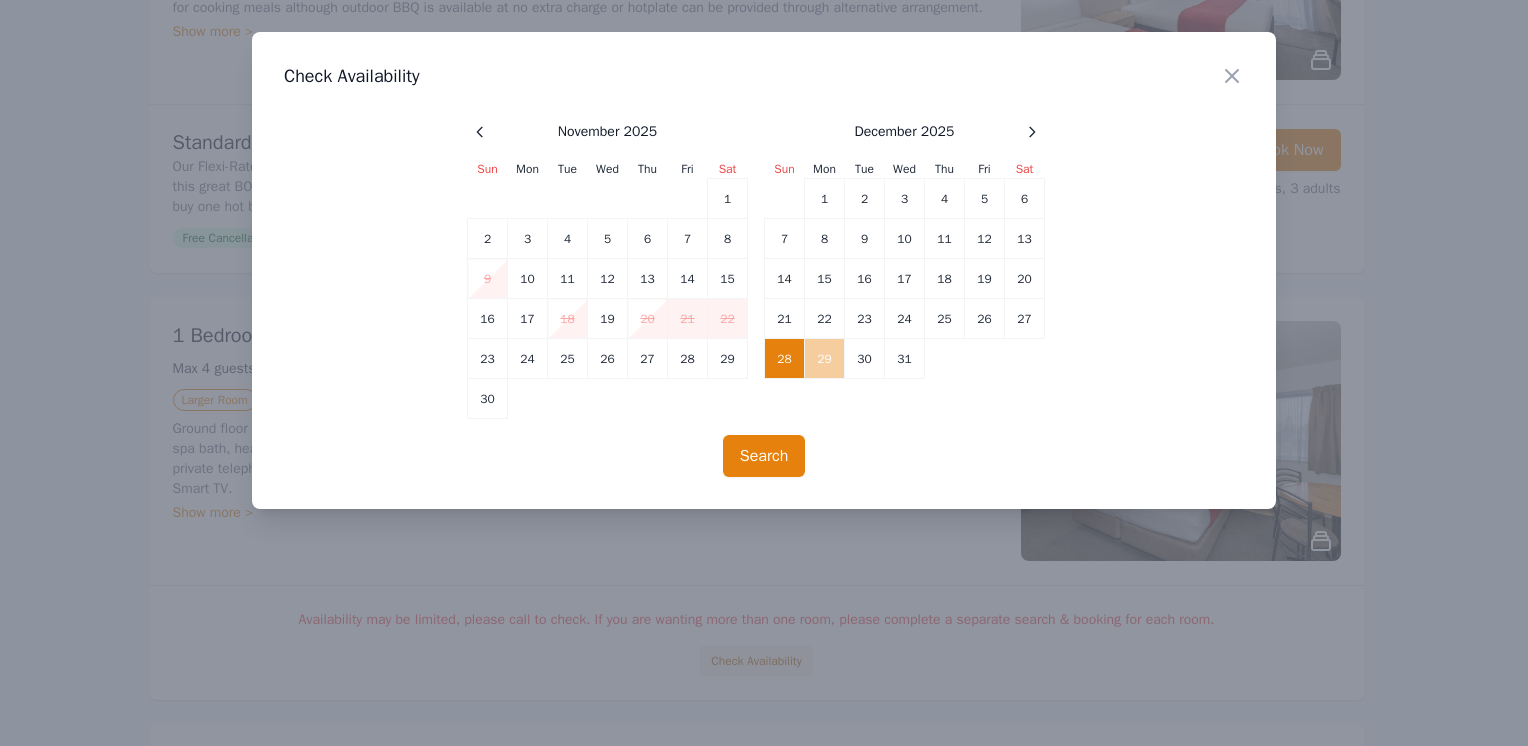 click on "29" at bounding box center (825, 359) 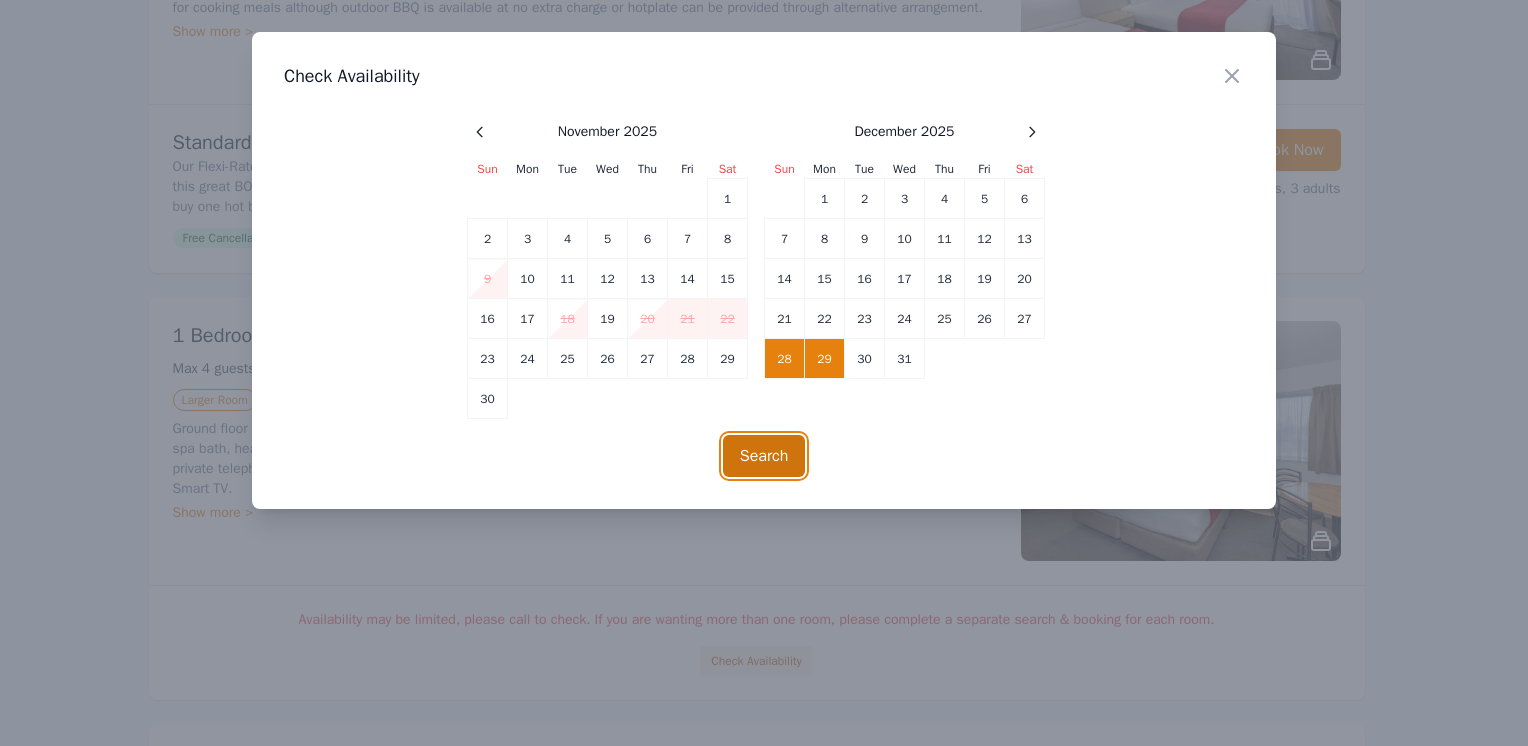 click on "Search" at bounding box center (764, 456) 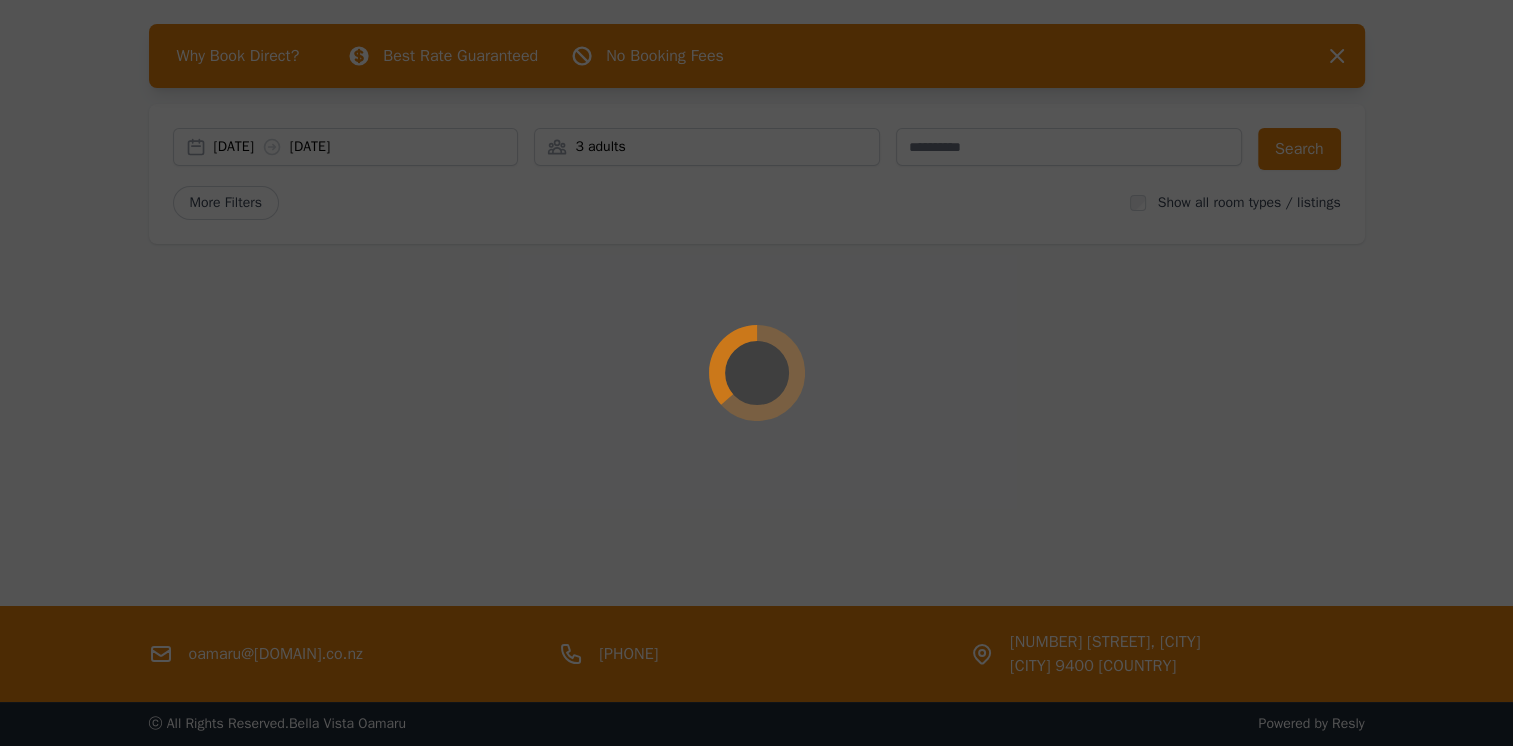 scroll, scrollTop: 0, scrollLeft: 0, axis: both 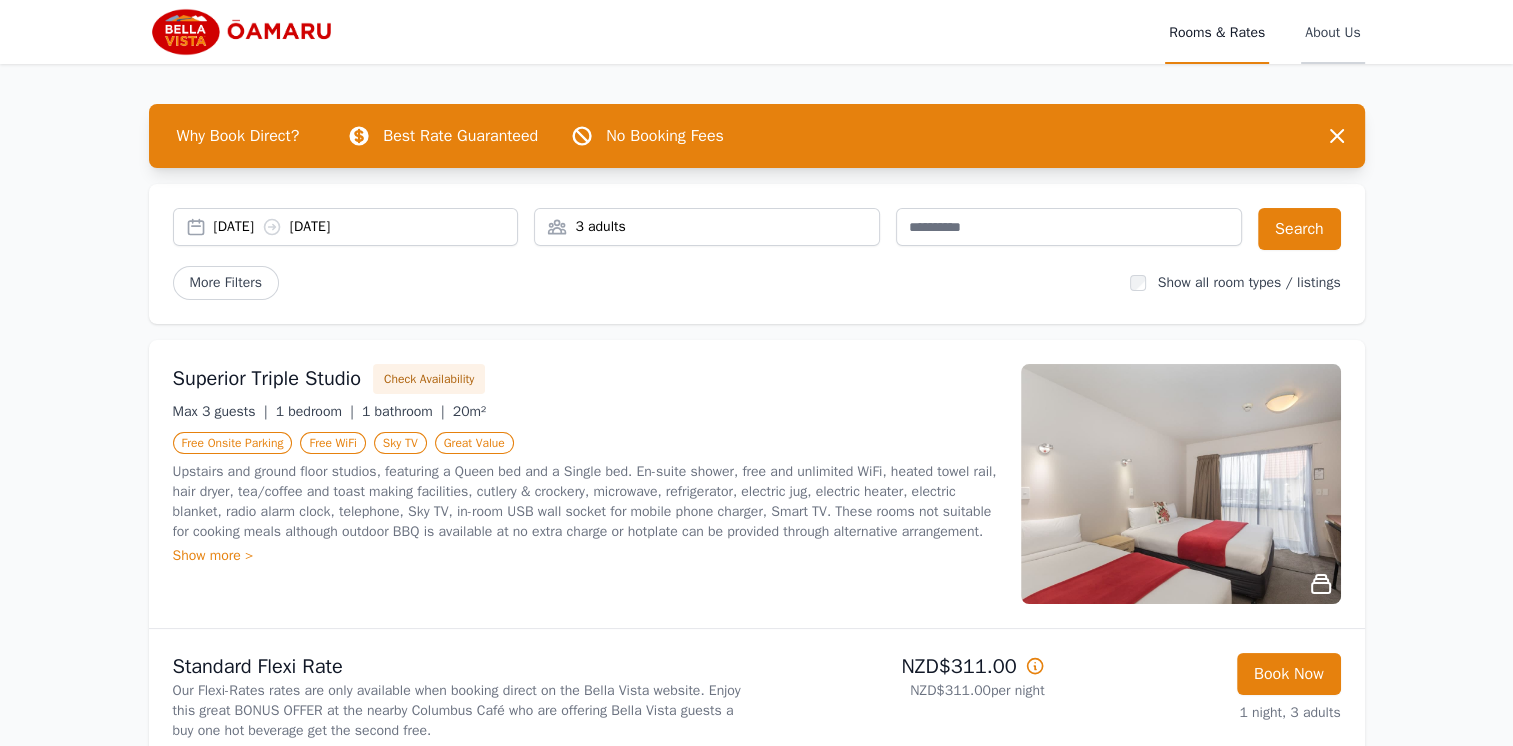 click on "About Us" at bounding box center (1332, 32) 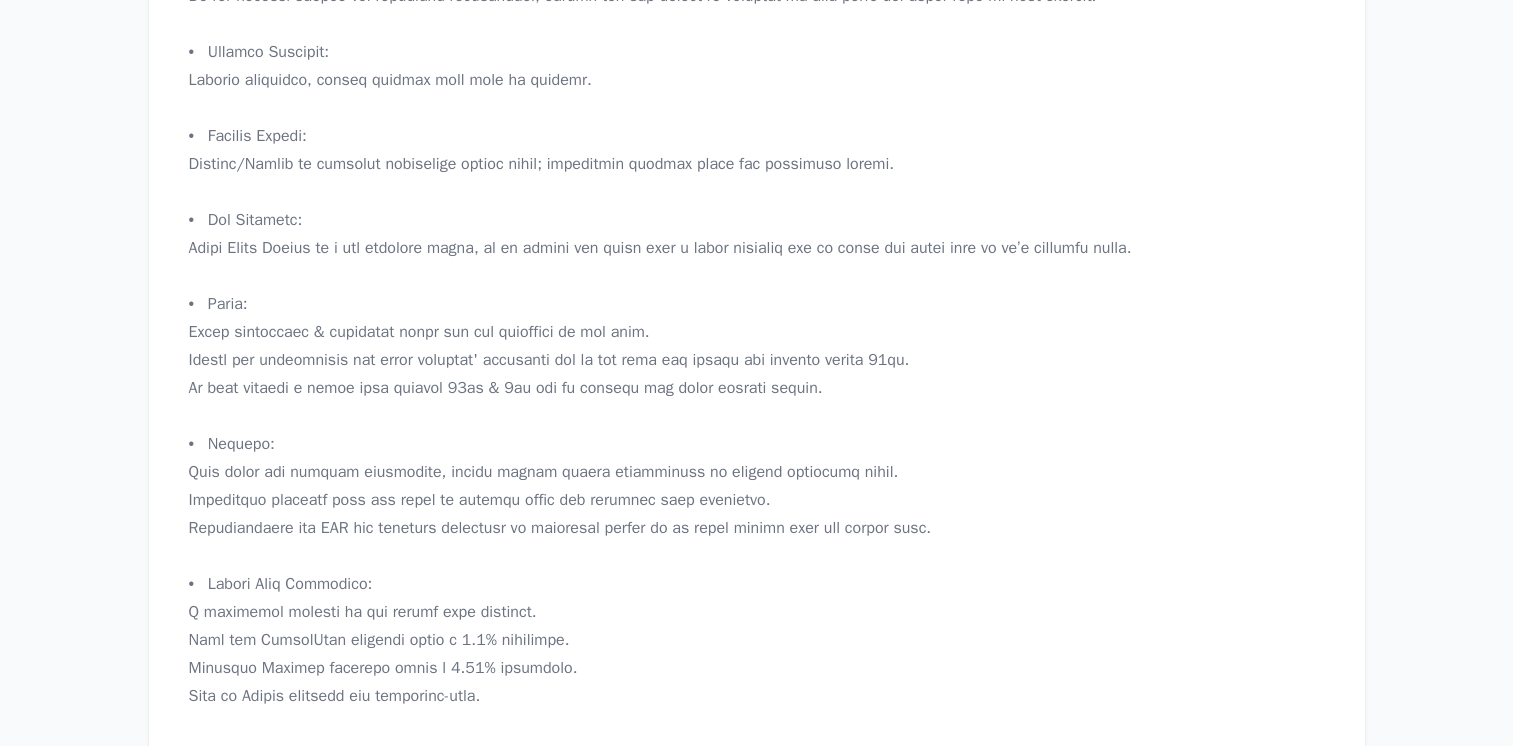 scroll, scrollTop: 0, scrollLeft: 0, axis: both 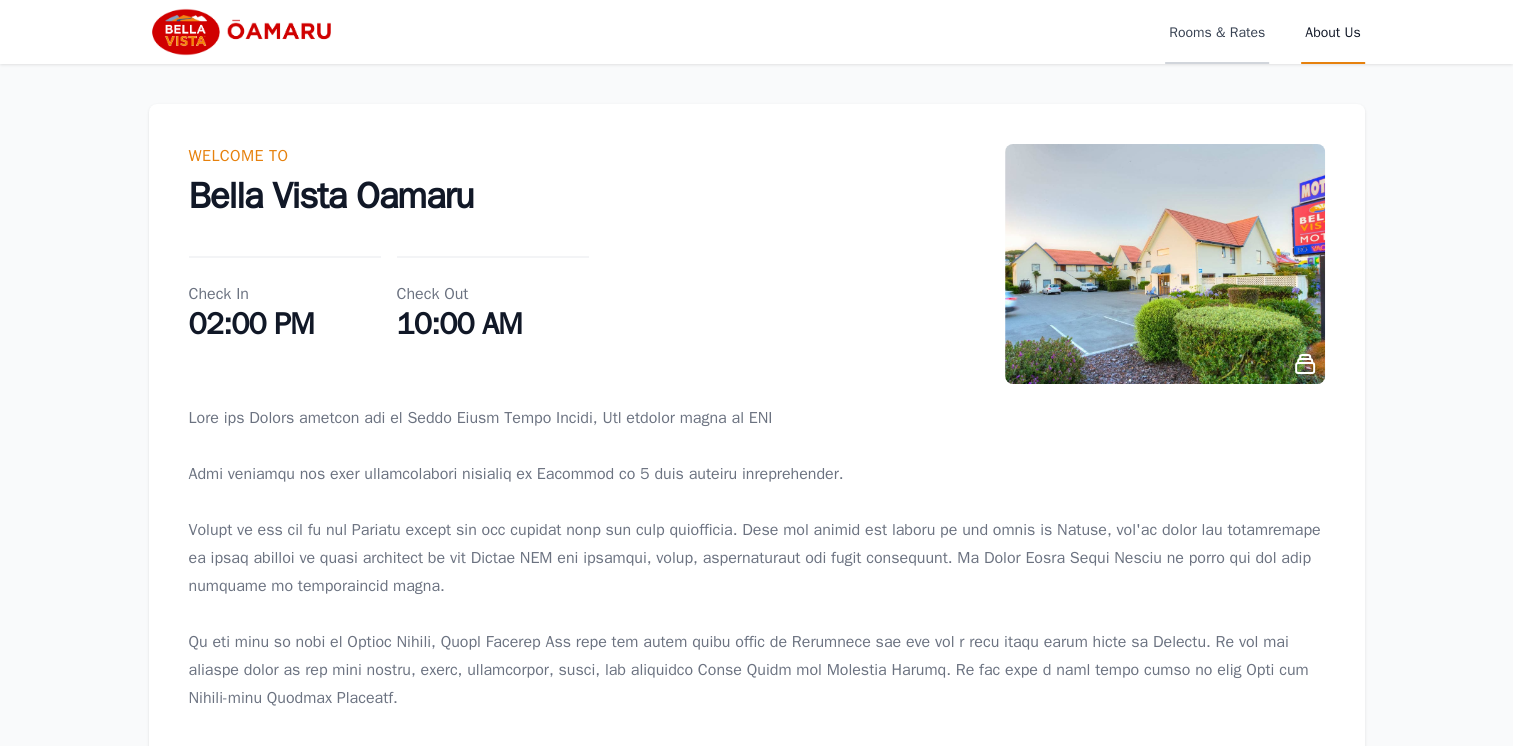 click on "Rooms & Rates" at bounding box center [1217, 32] 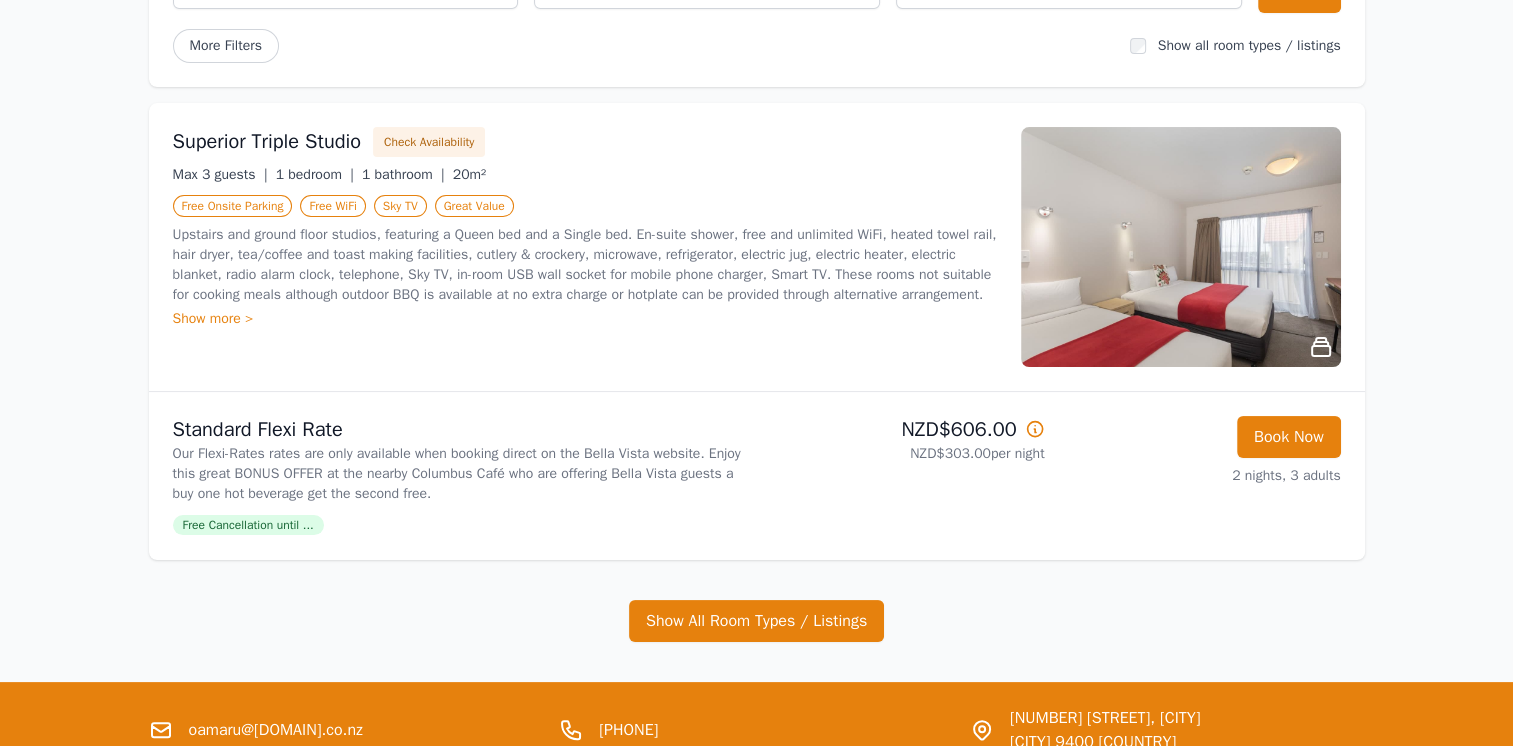 scroll, scrollTop: 268, scrollLeft: 0, axis: vertical 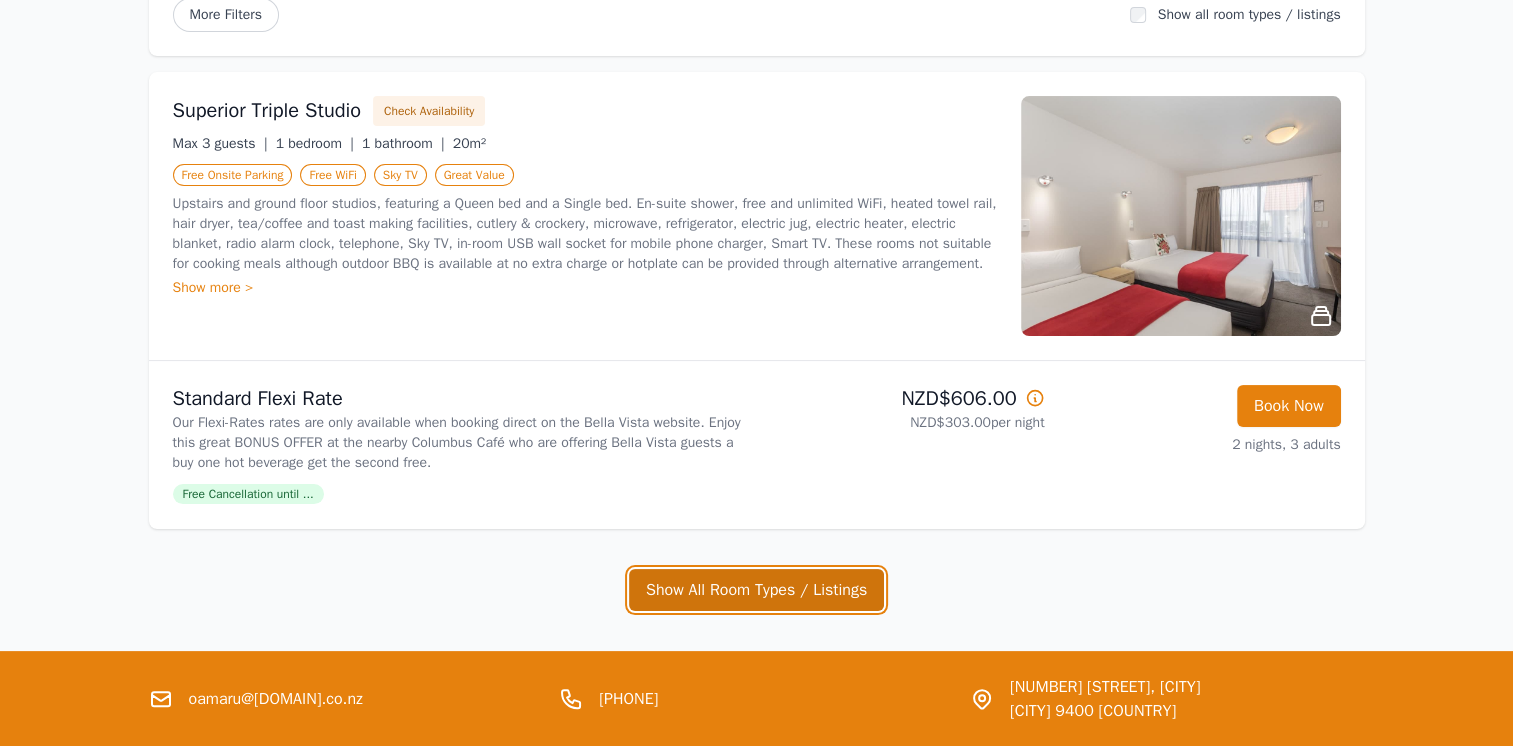 click on "Show All Room Types / Listings" at bounding box center (756, 590) 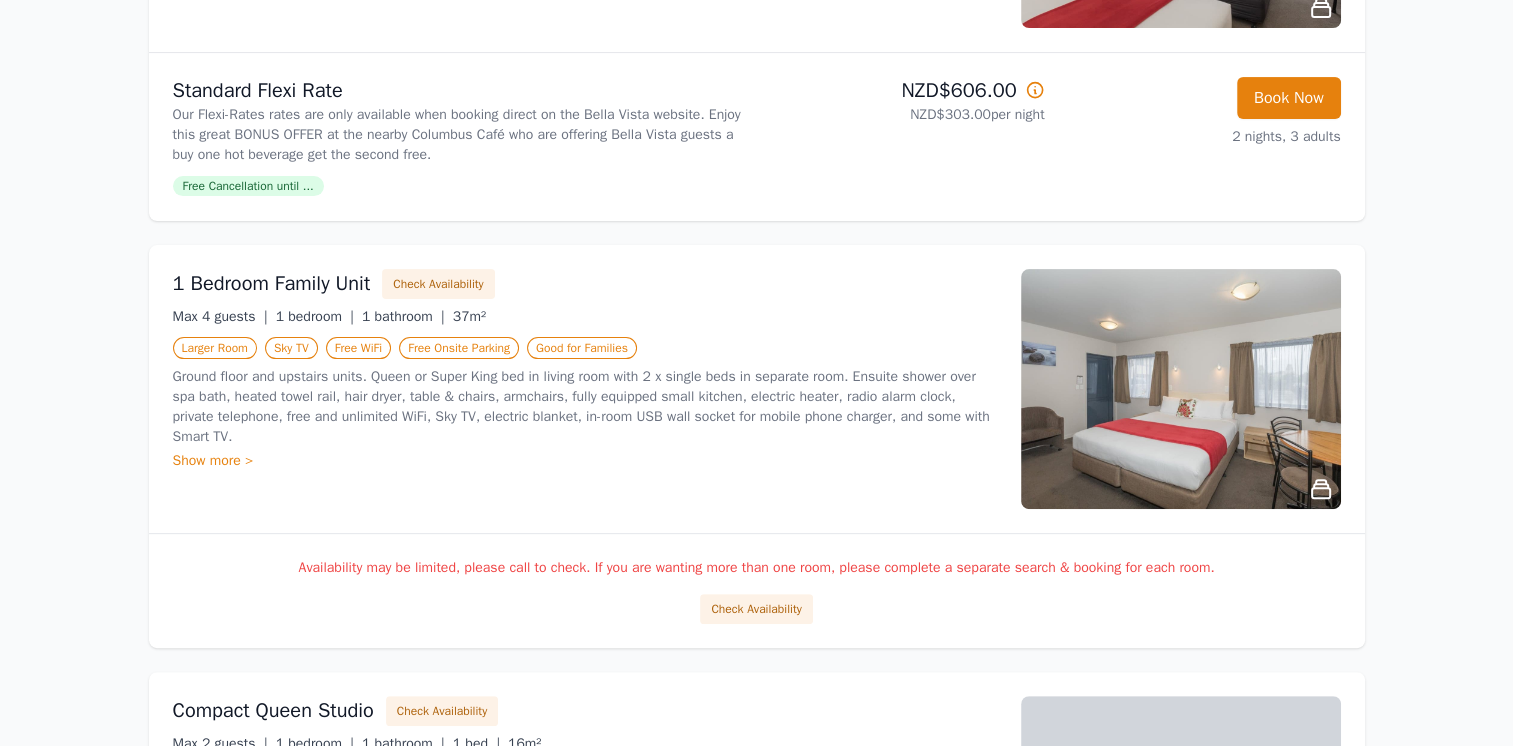 scroll, scrollTop: 629, scrollLeft: 0, axis: vertical 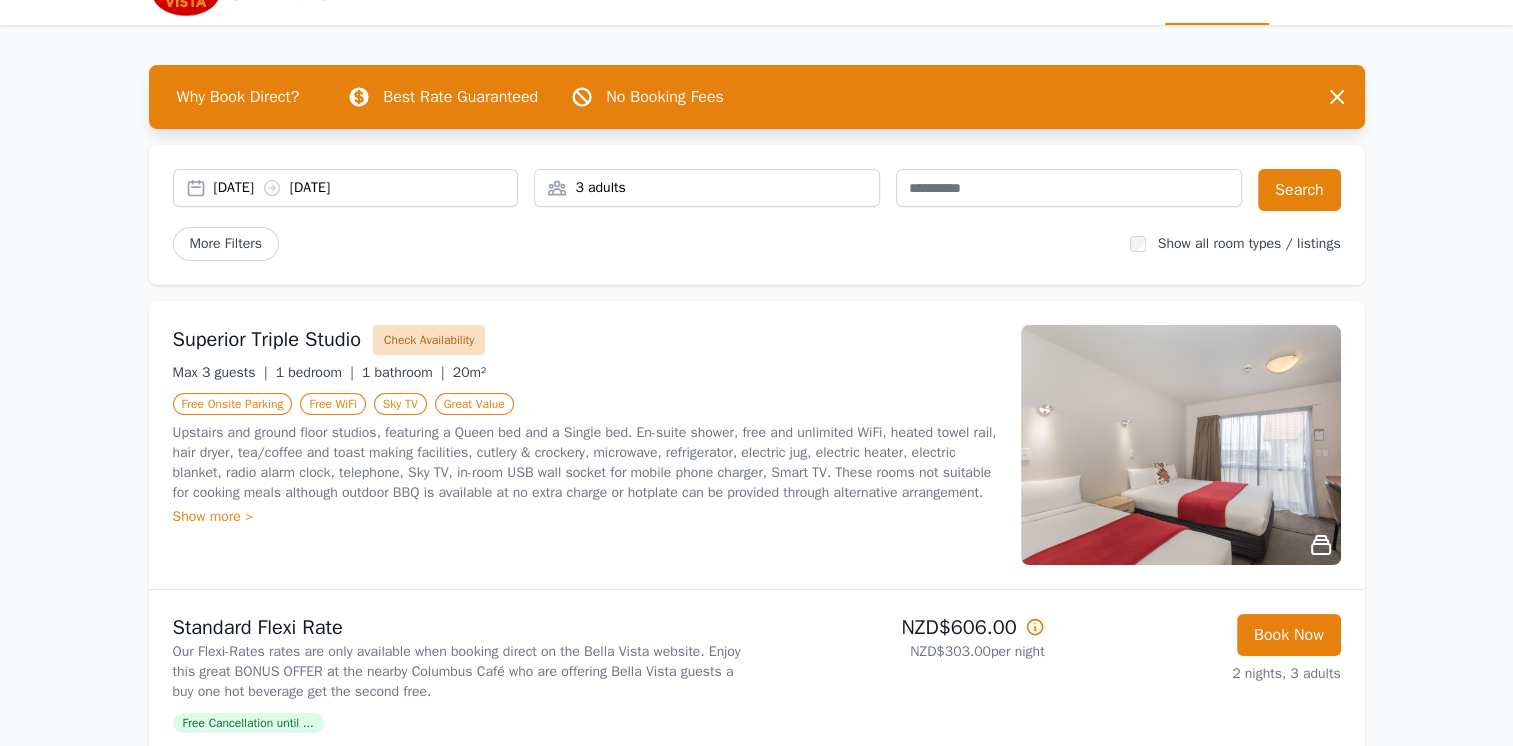 click on "Check Availability" at bounding box center [429, 340] 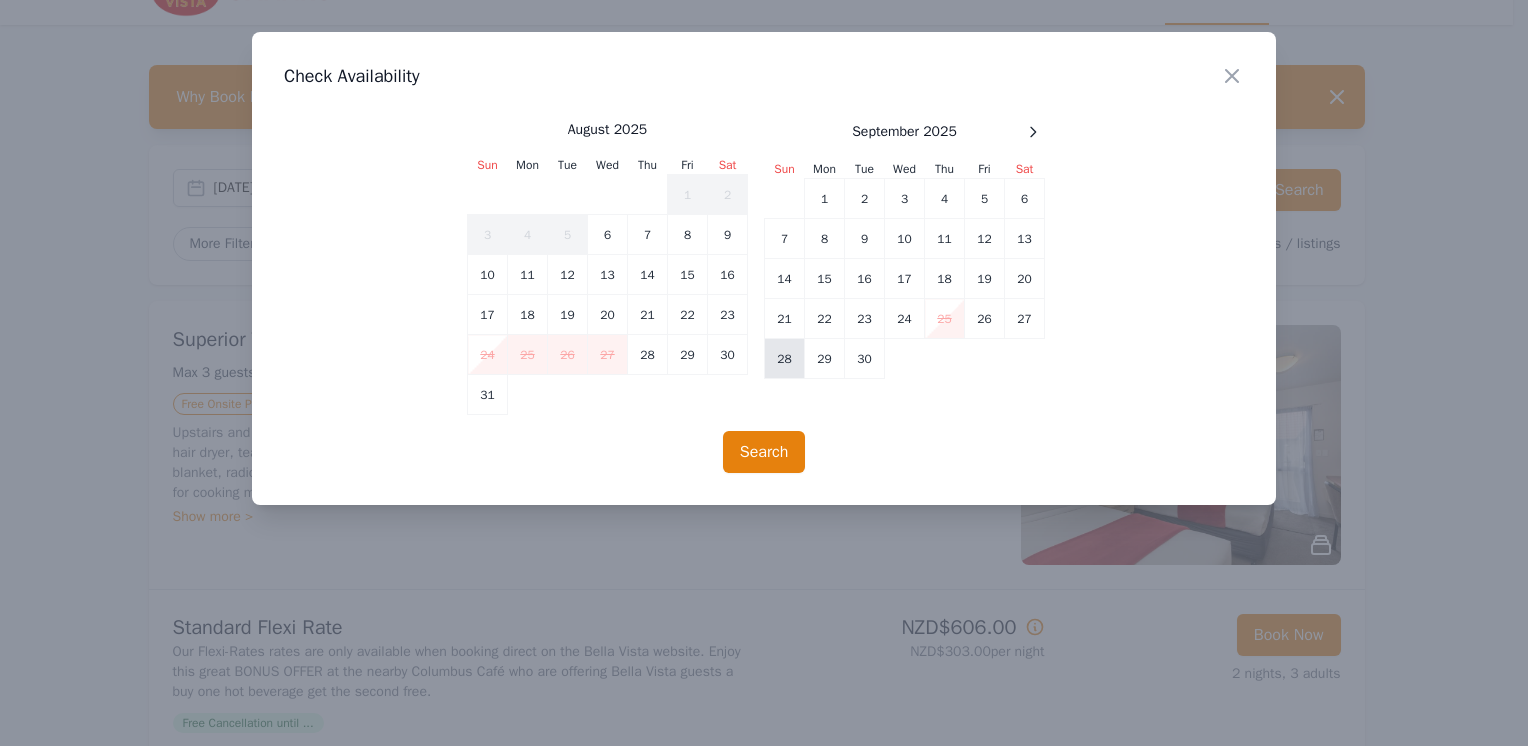 click on "28" at bounding box center [785, 359] 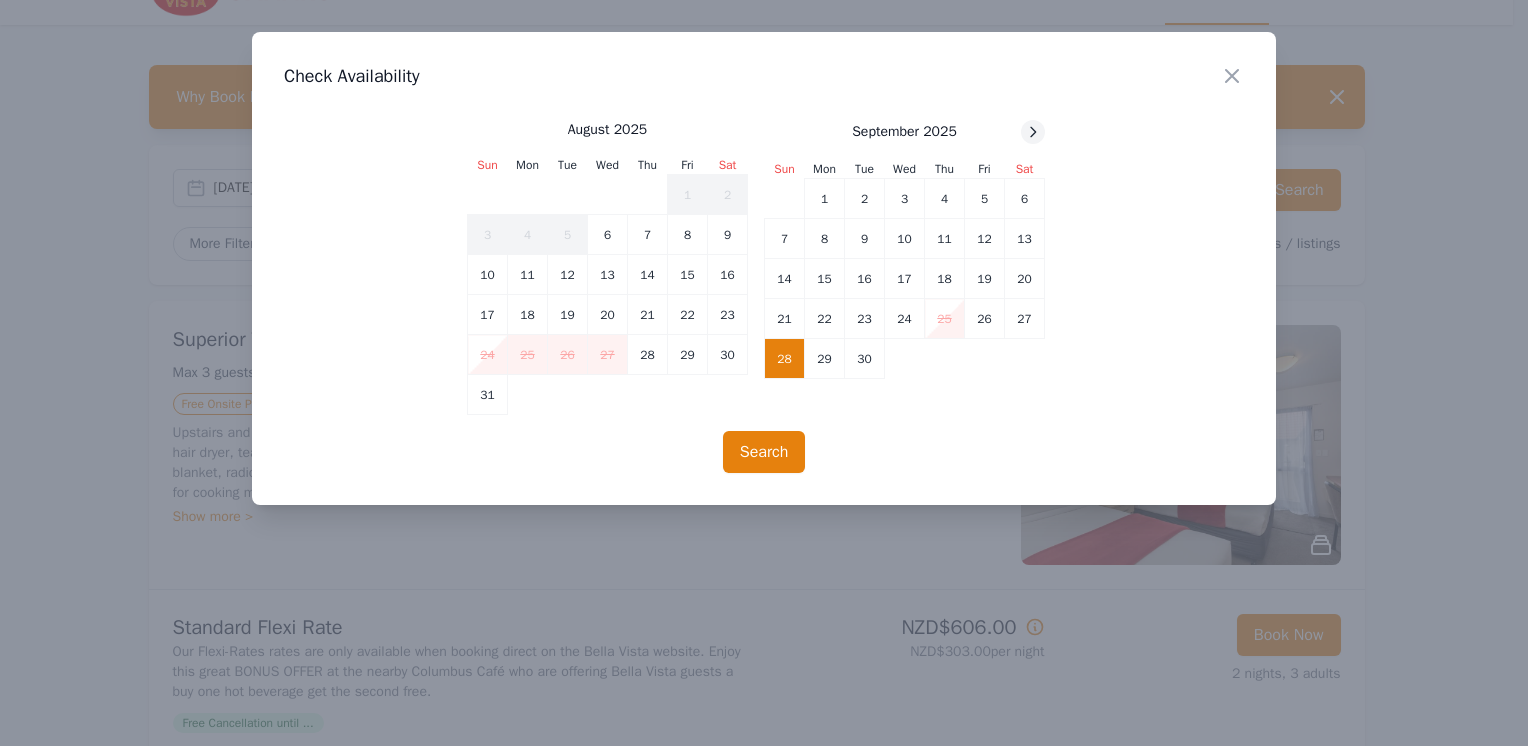 click 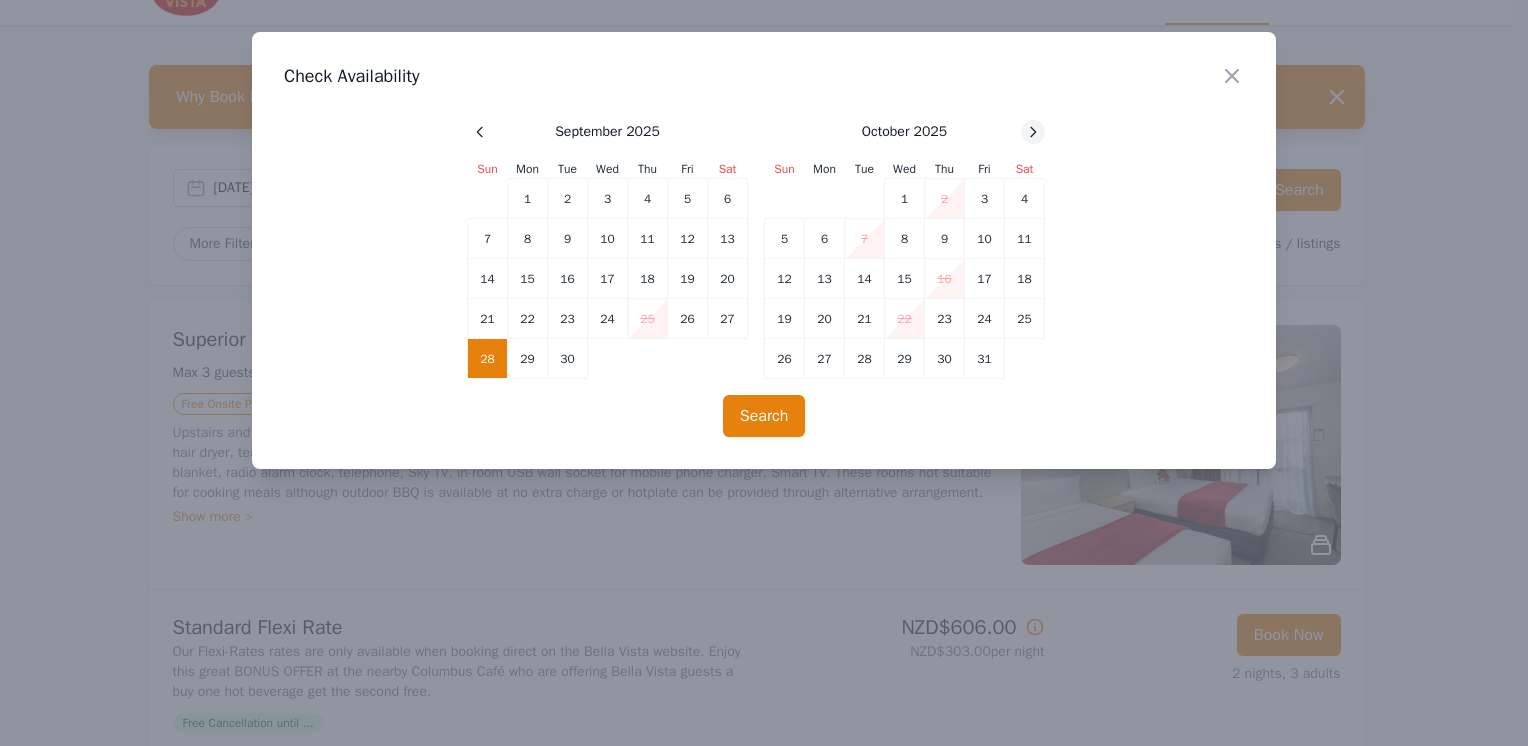 click 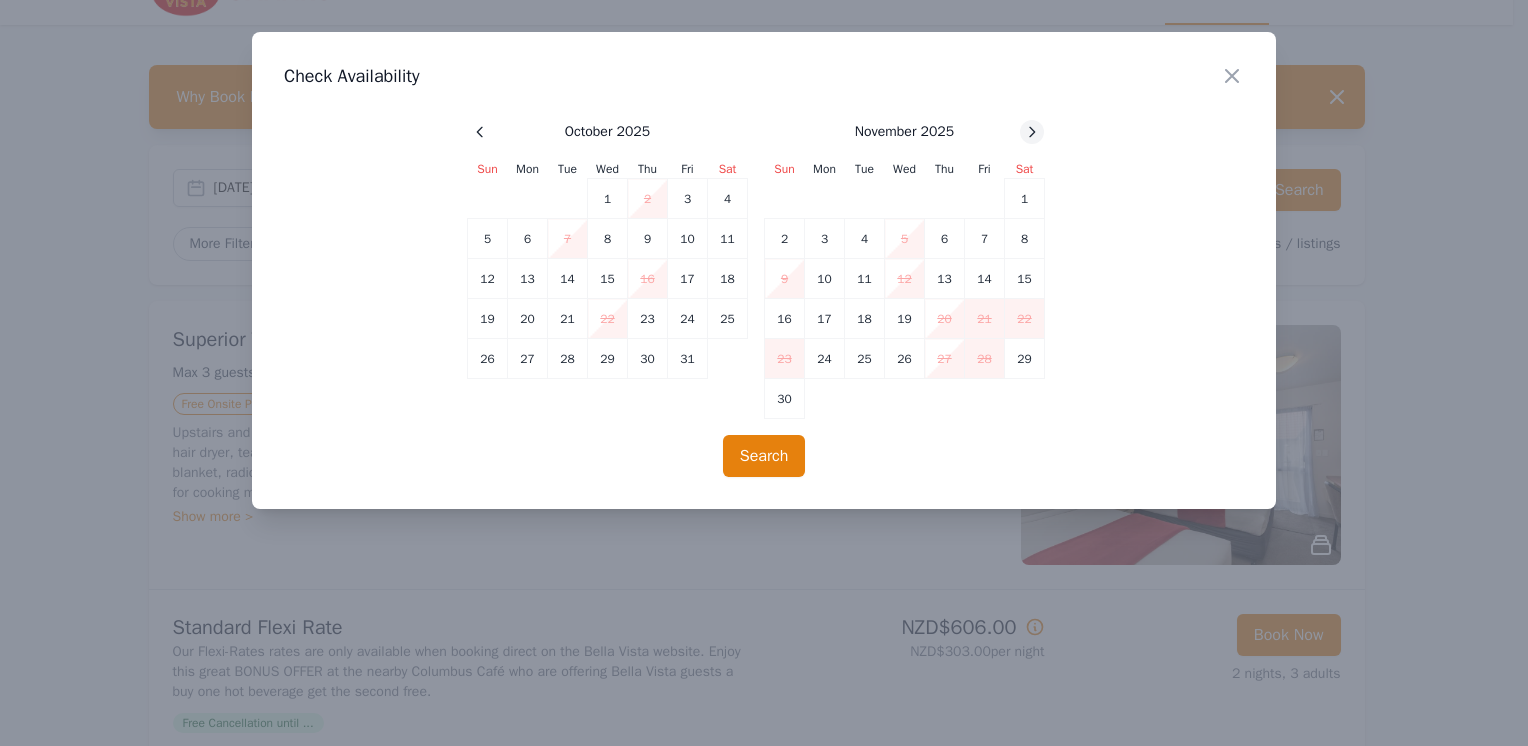 click 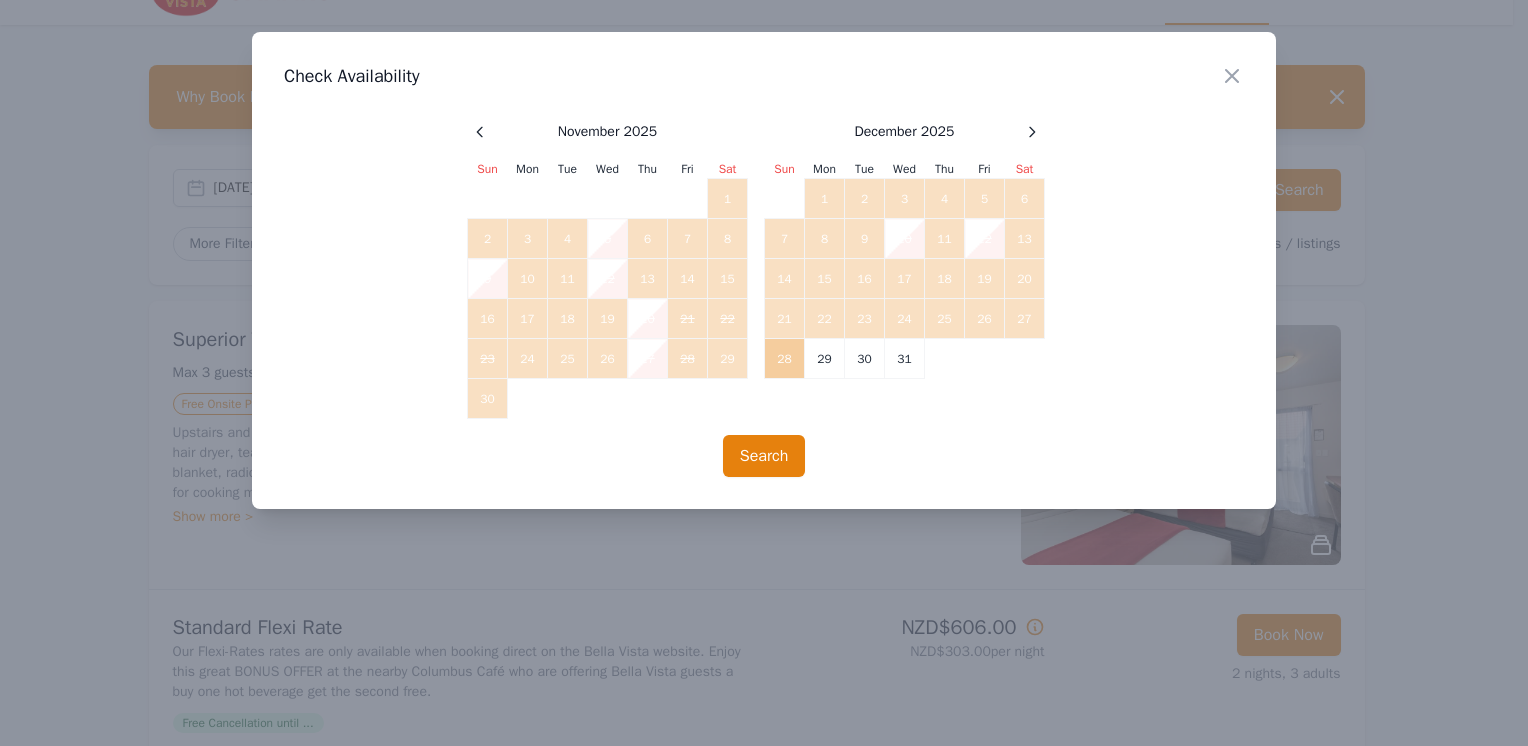 click on "28" at bounding box center (785, 359) 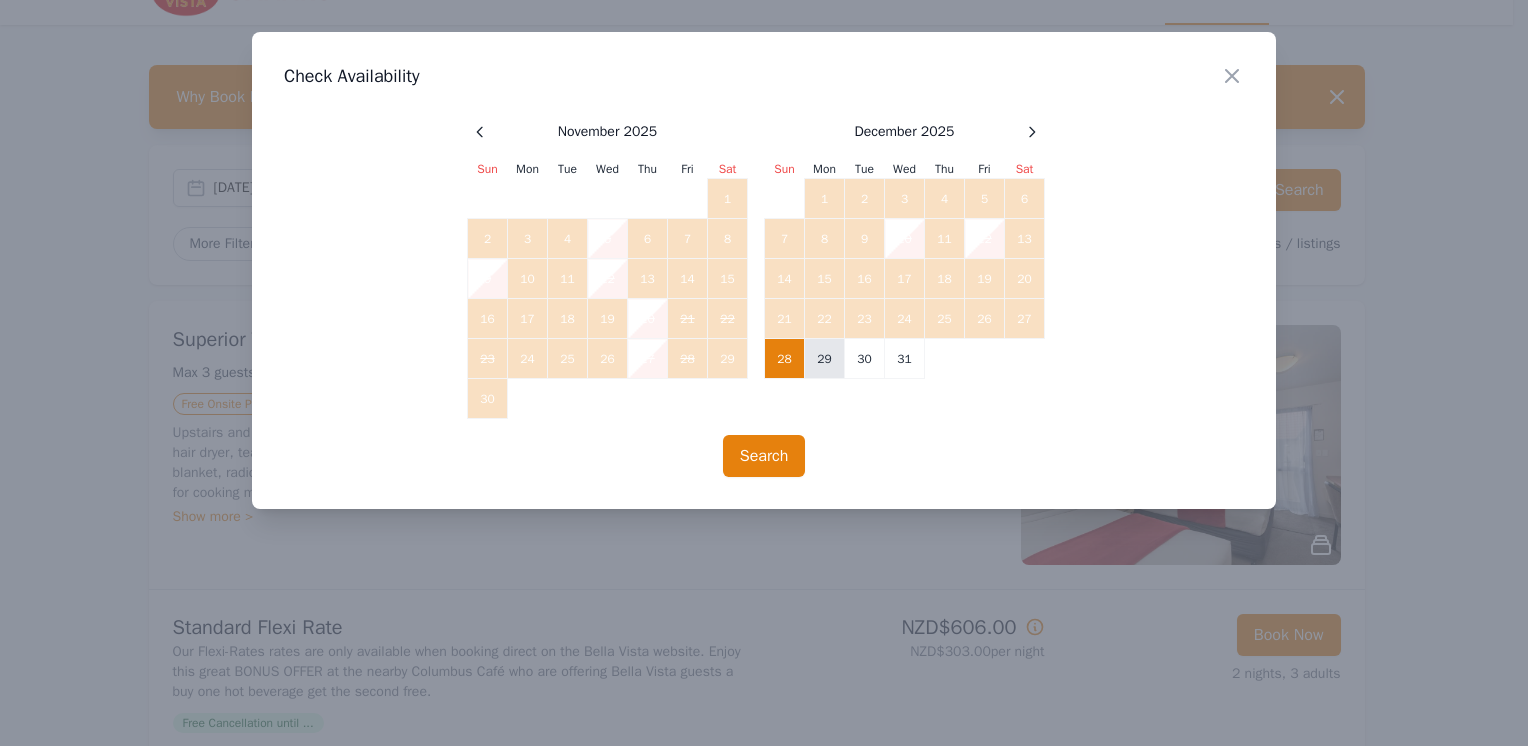 click on "29" at bounding box center [825, 359] 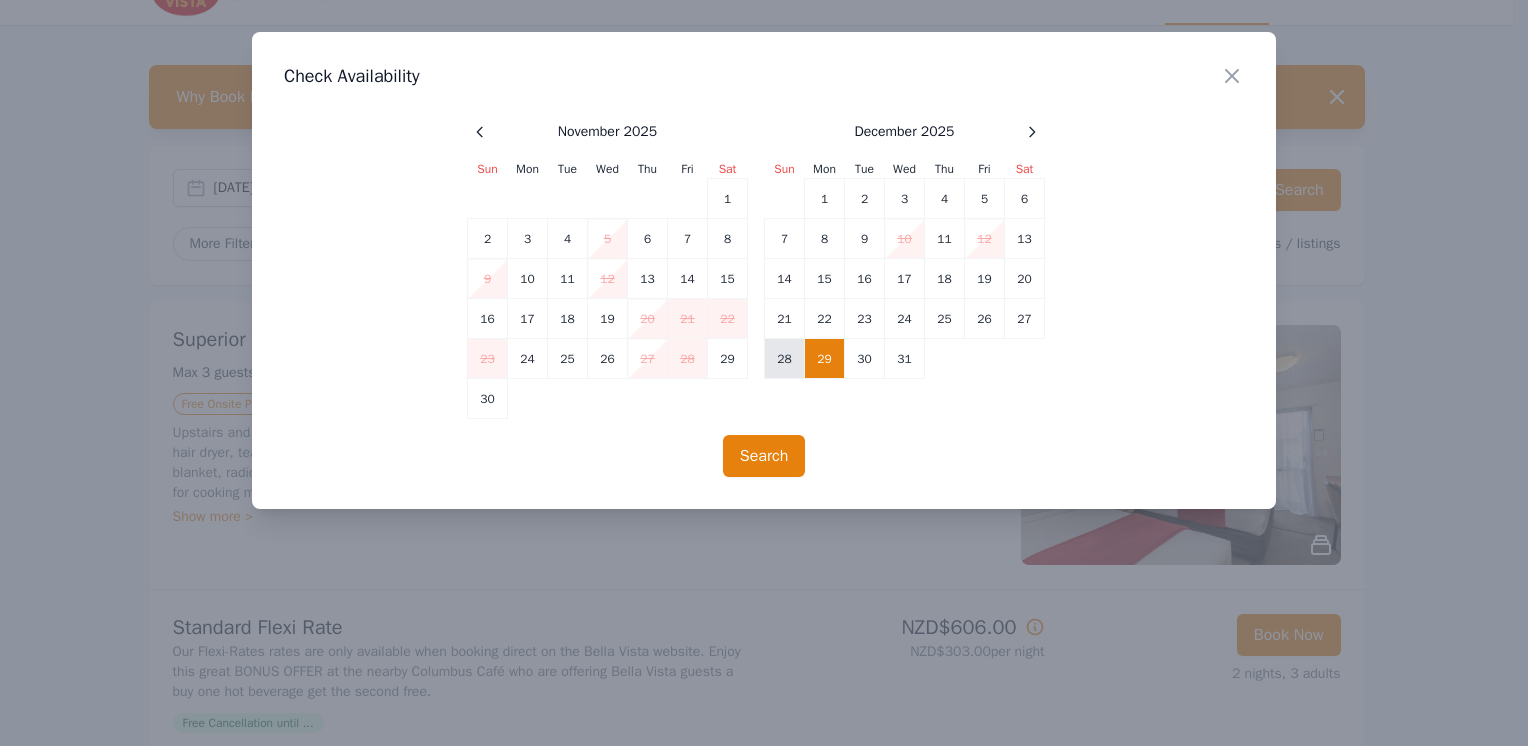click on "28" at bounding box center (785, 359) 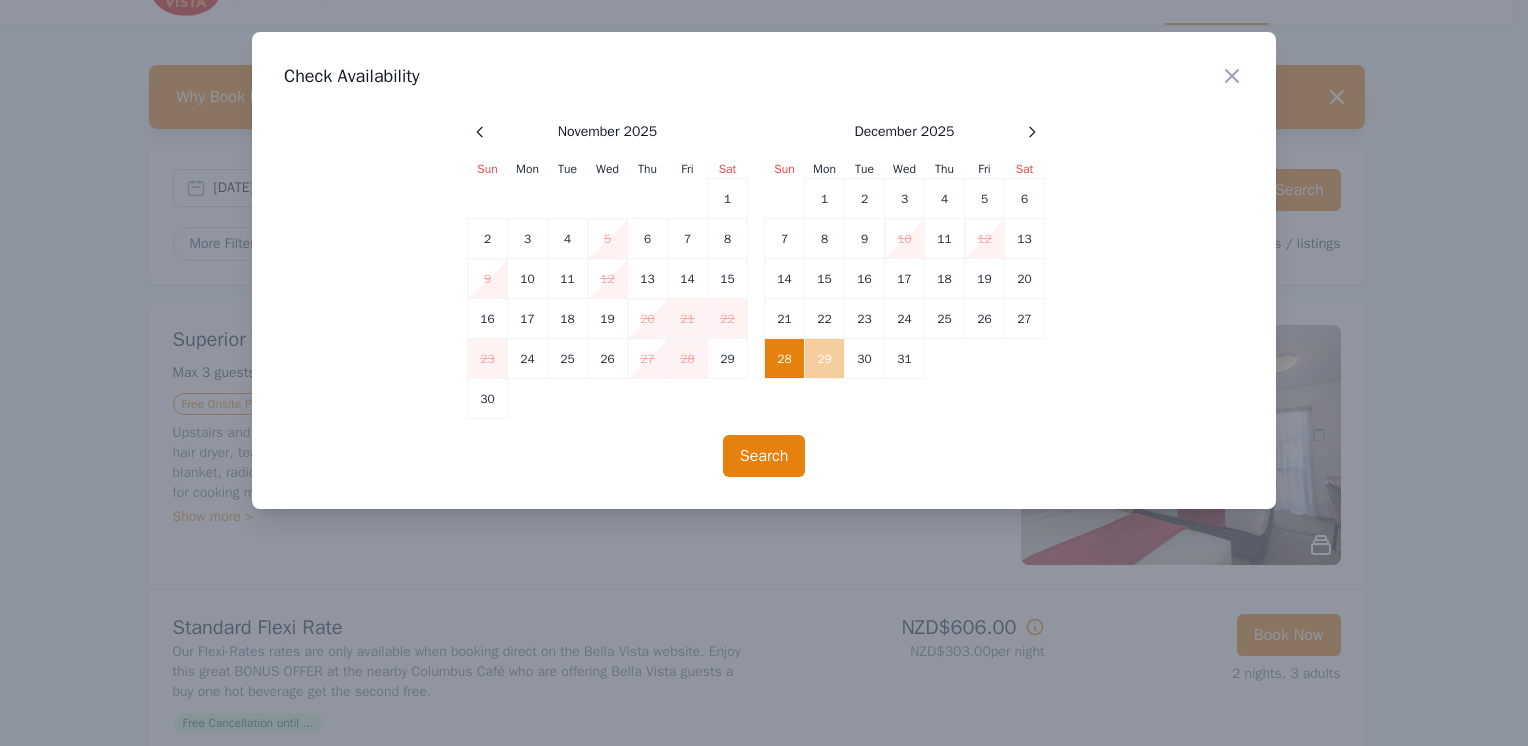 click on "29" at bounding box center [825, 359] 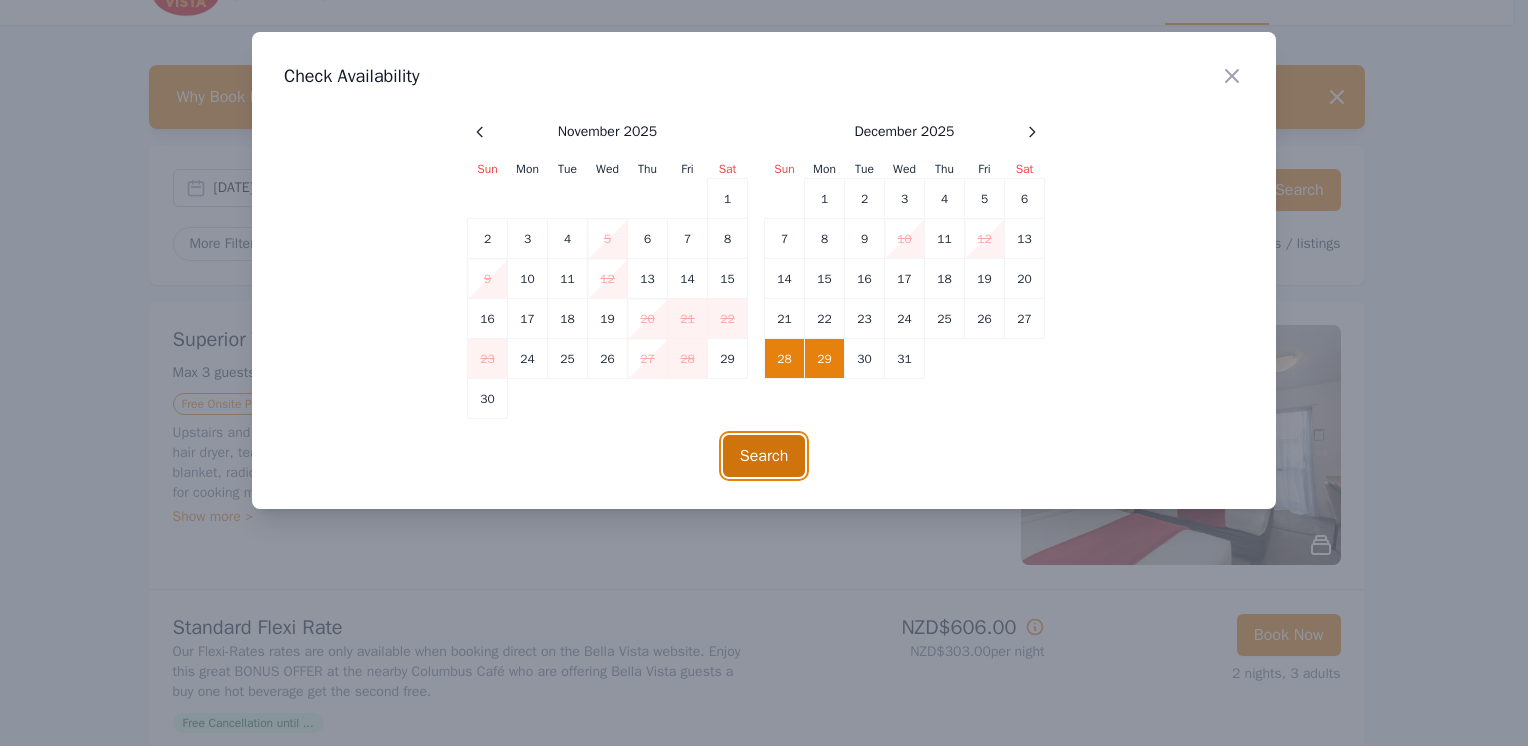 click on "Search" at bounding box center (764, 456) 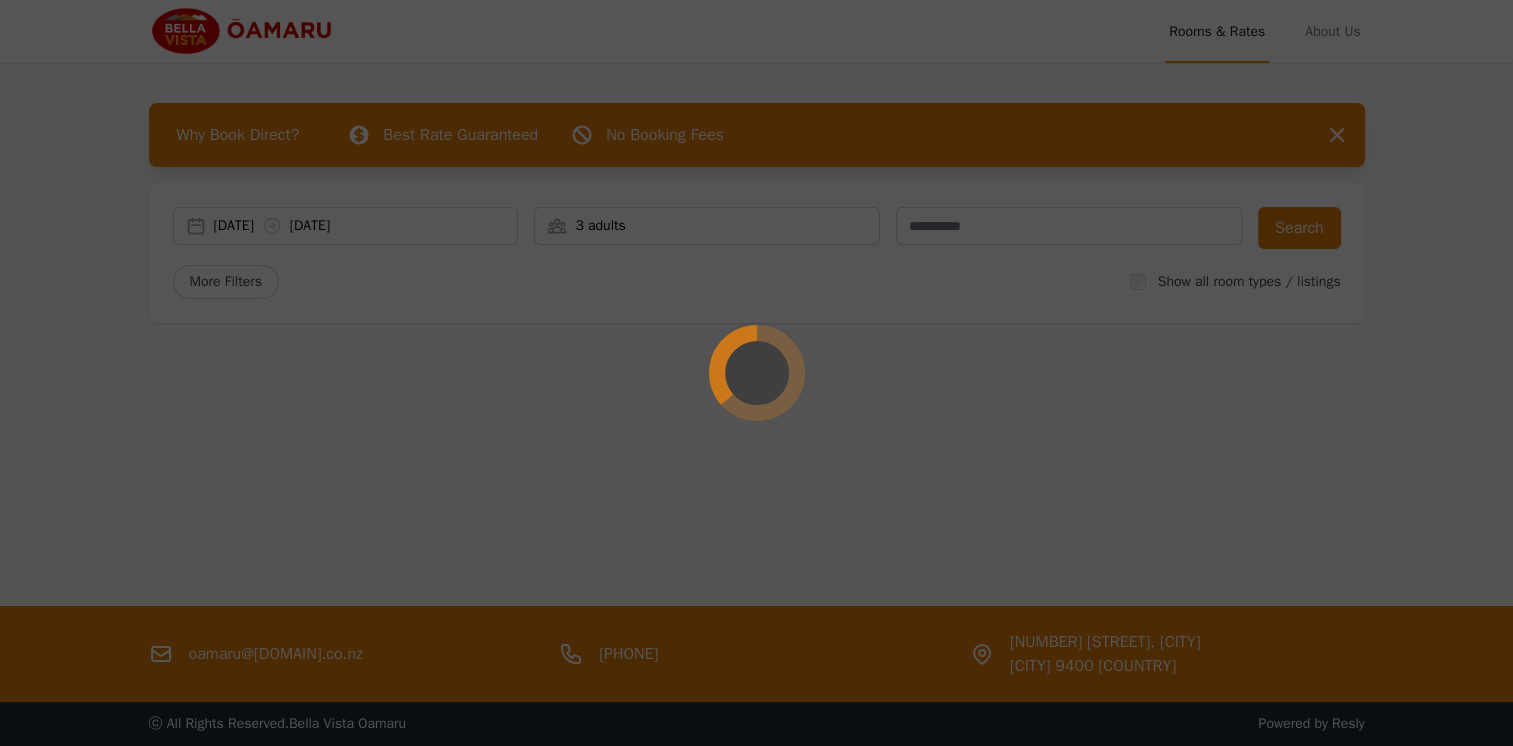 scroll, scrollTop: 0, scrollLeft: 0, axis: both 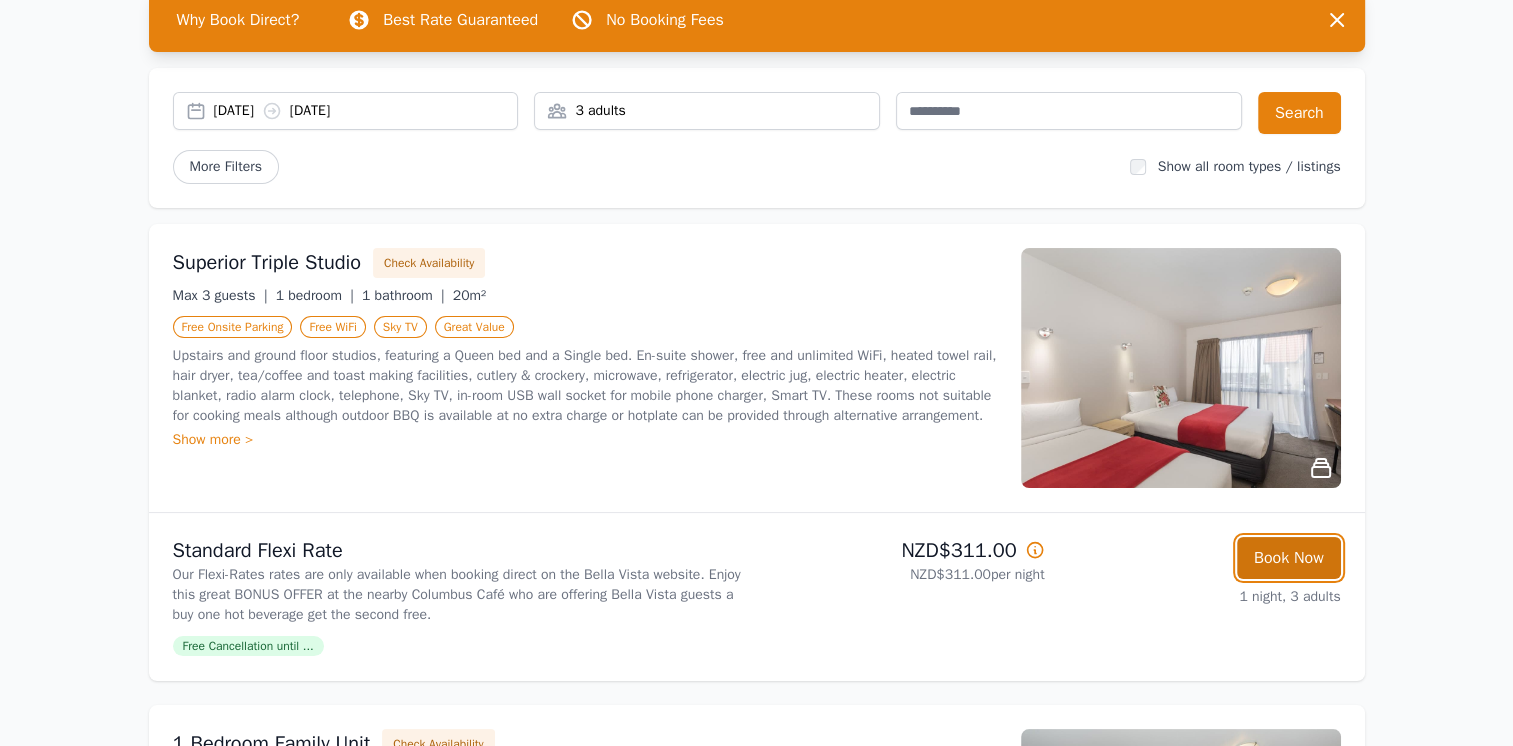 click on "Book Now" at bounding box center (1289, 558) 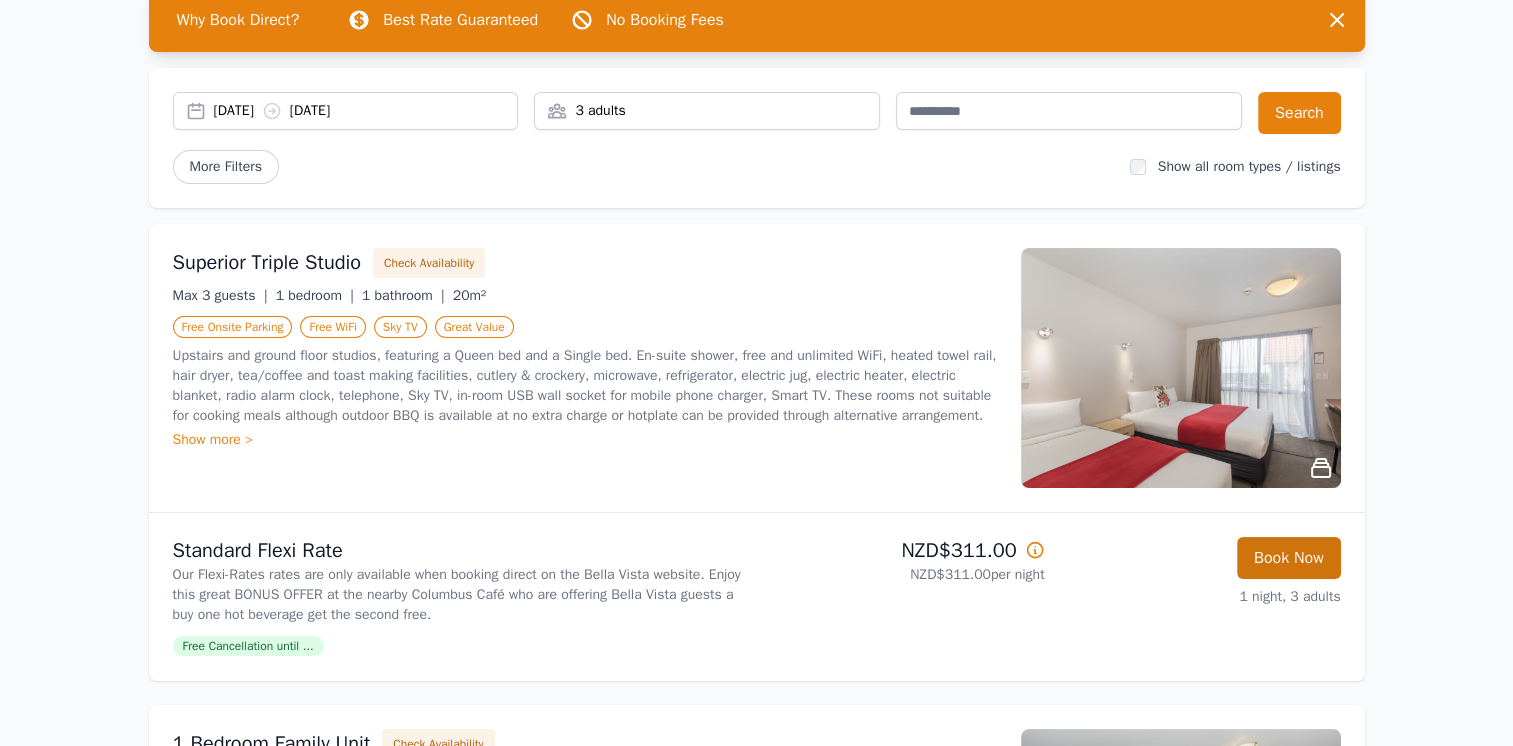scroll, scrollTop: 96, scrollLeft: 0, axis: vertical 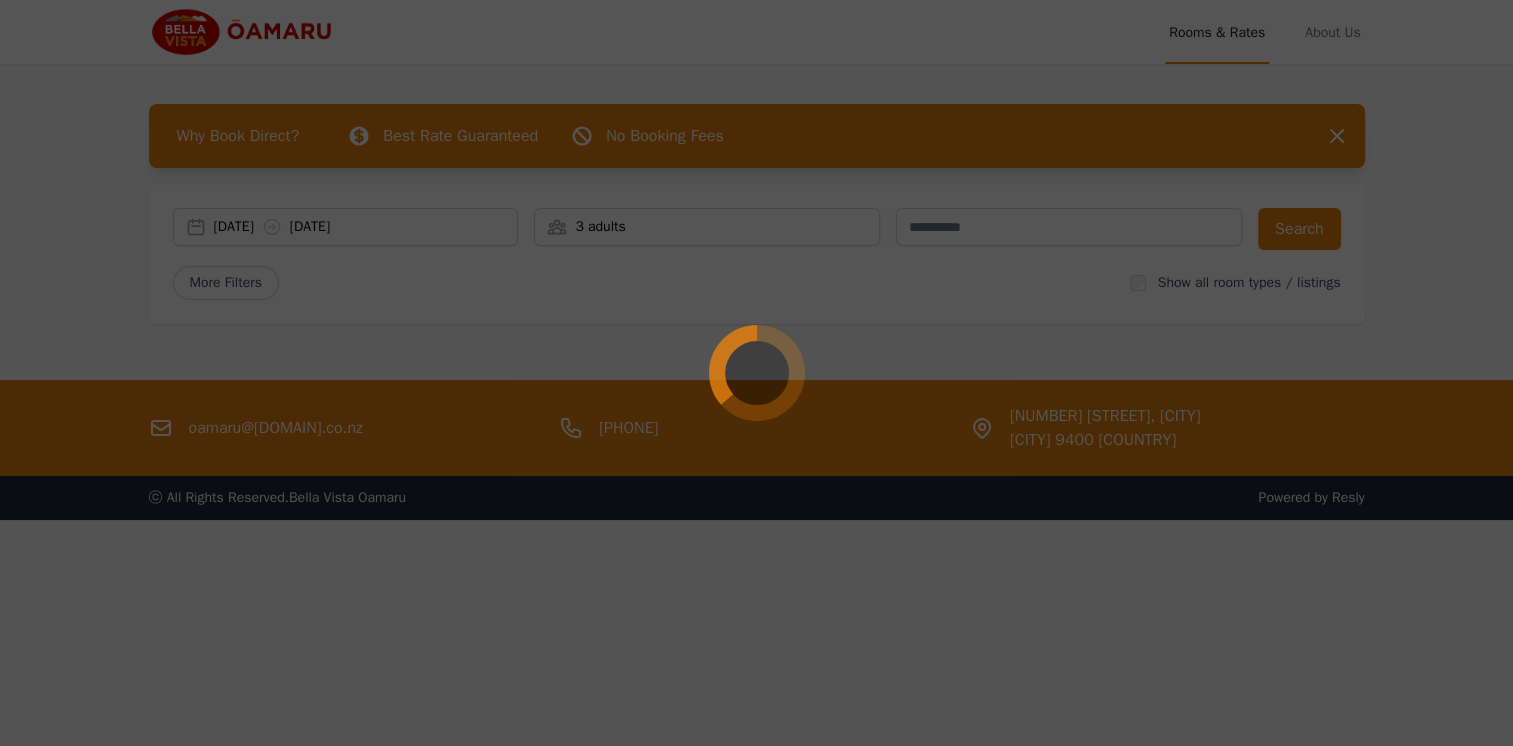 select on "**" 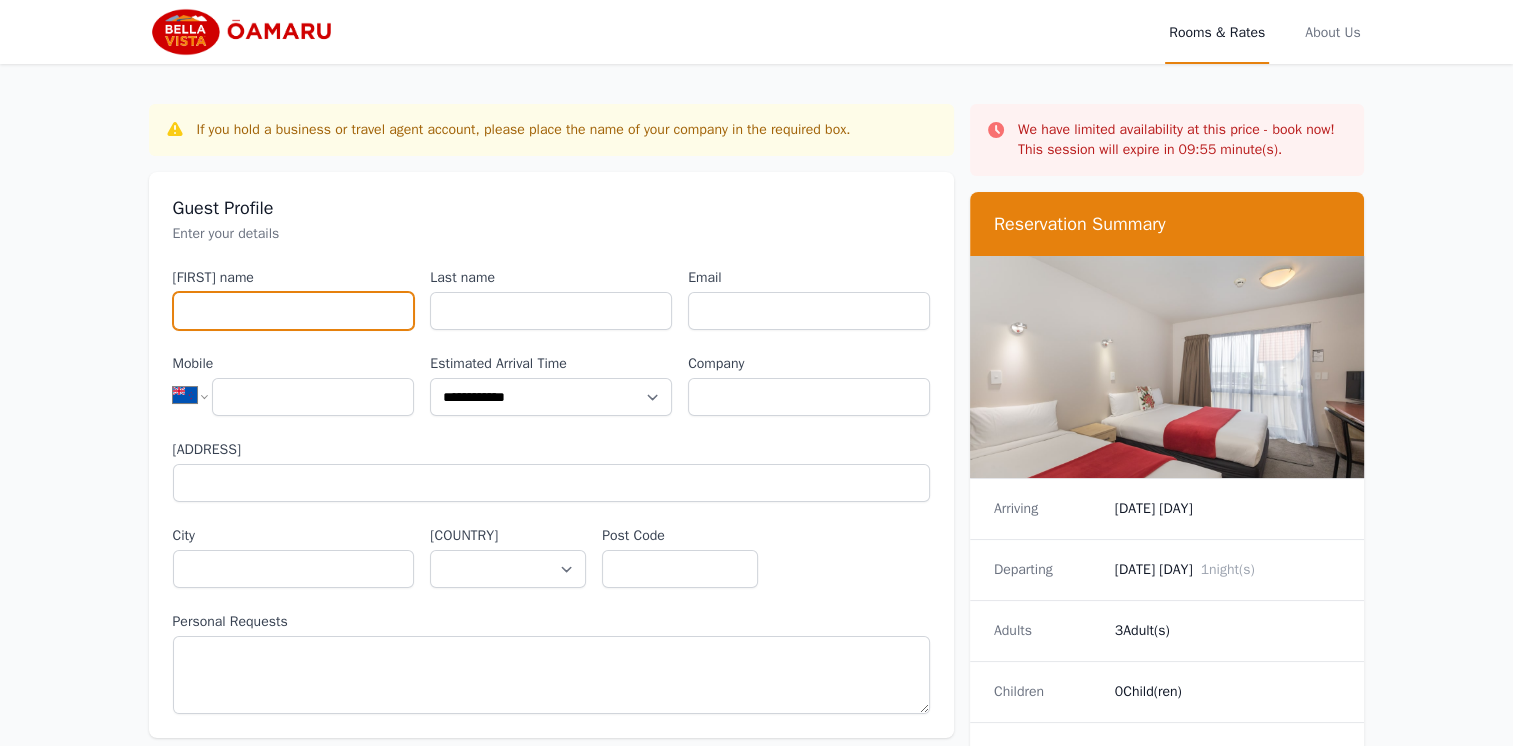 click on "[FIRST] name" at bounding box center (294, 311) 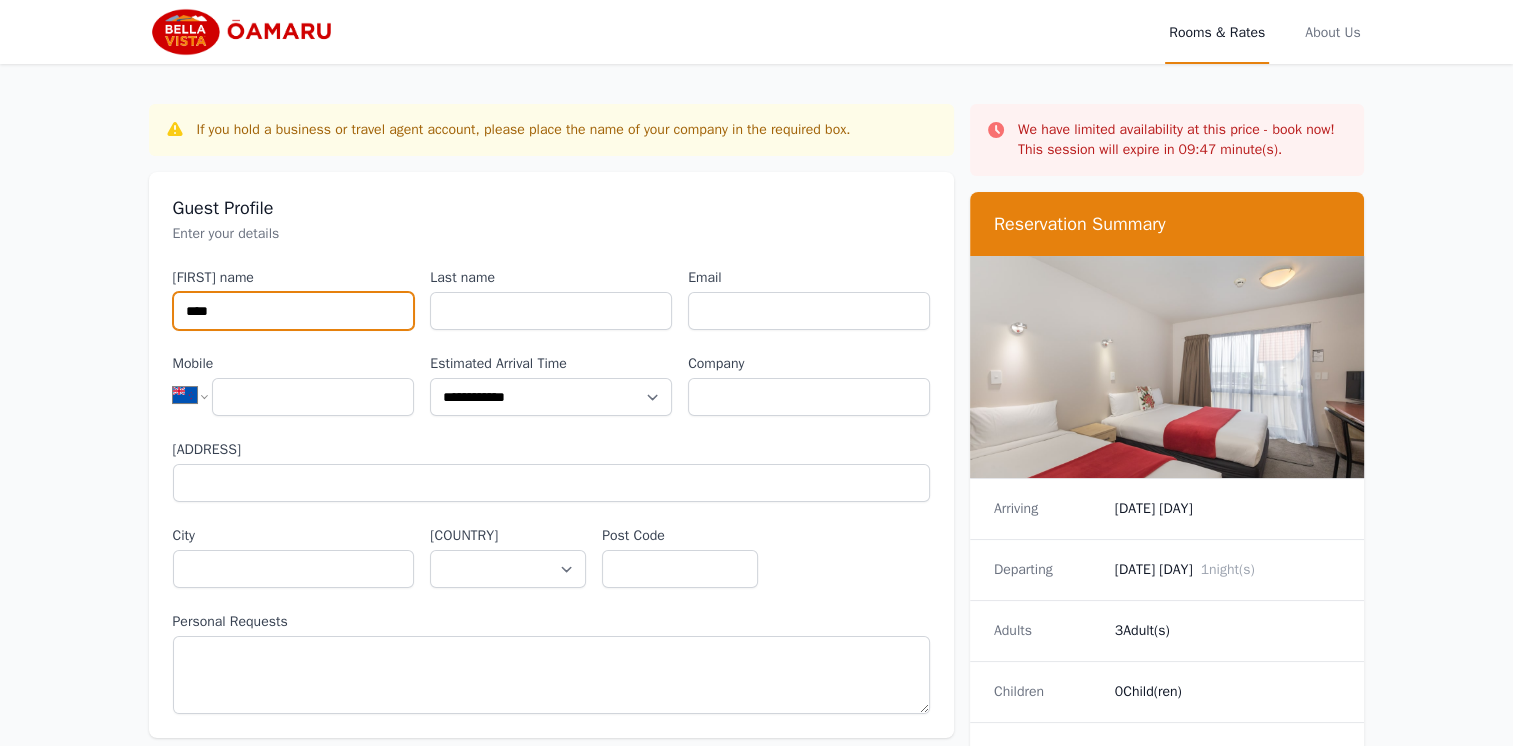 type on "****" 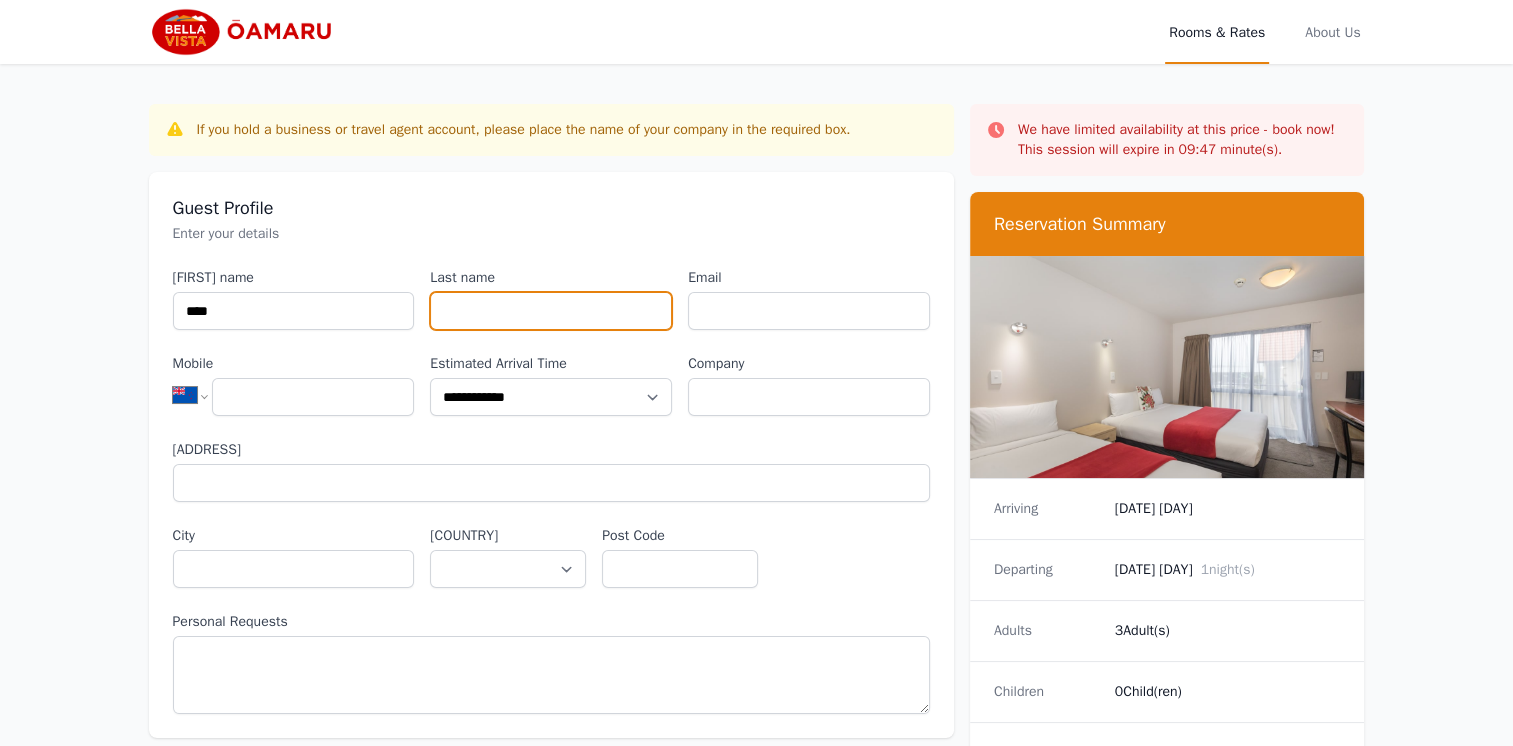 click on "Last name" at bounding box center (551, 311) 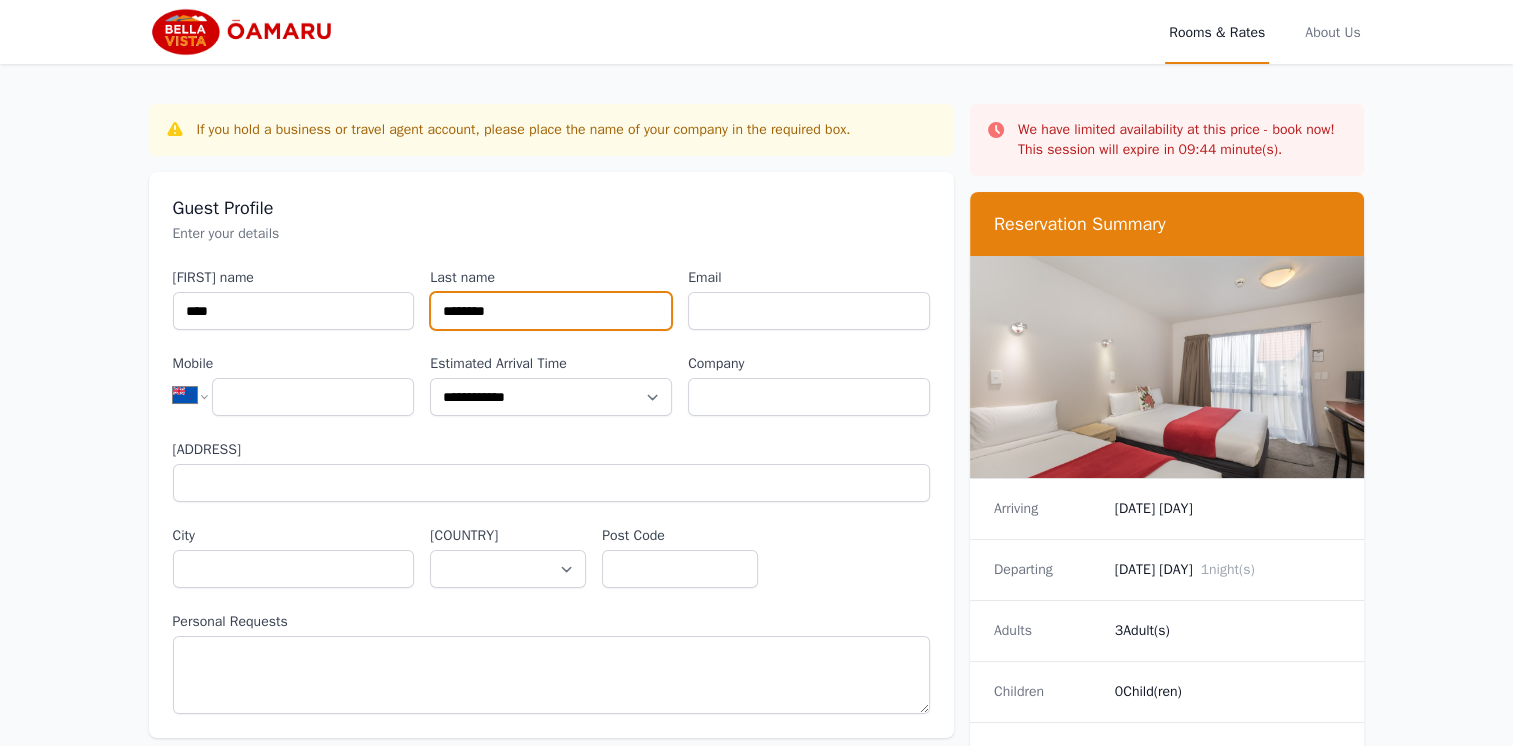 type on "********" 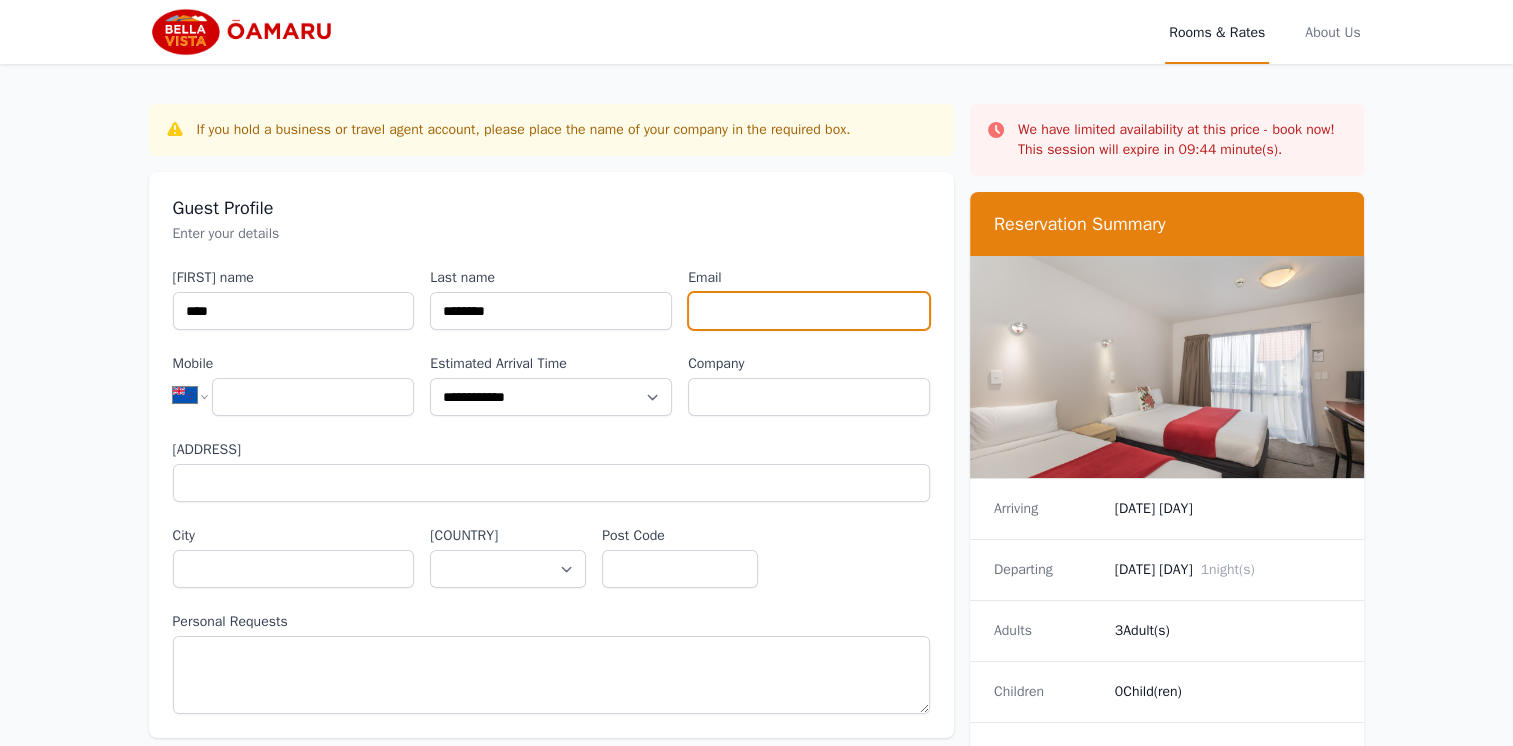 click on "Email" at bounding box center (809, 311) 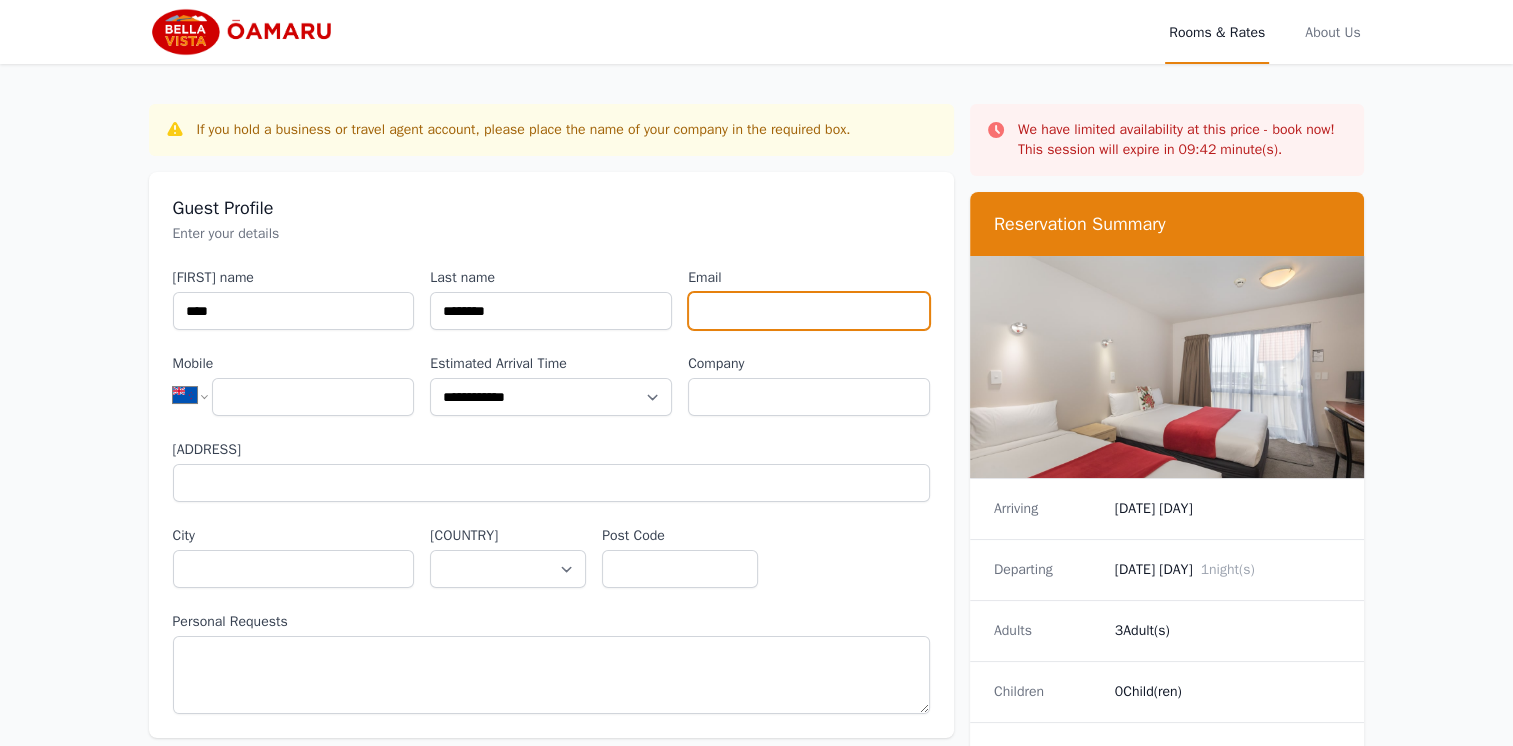 type on "**********" 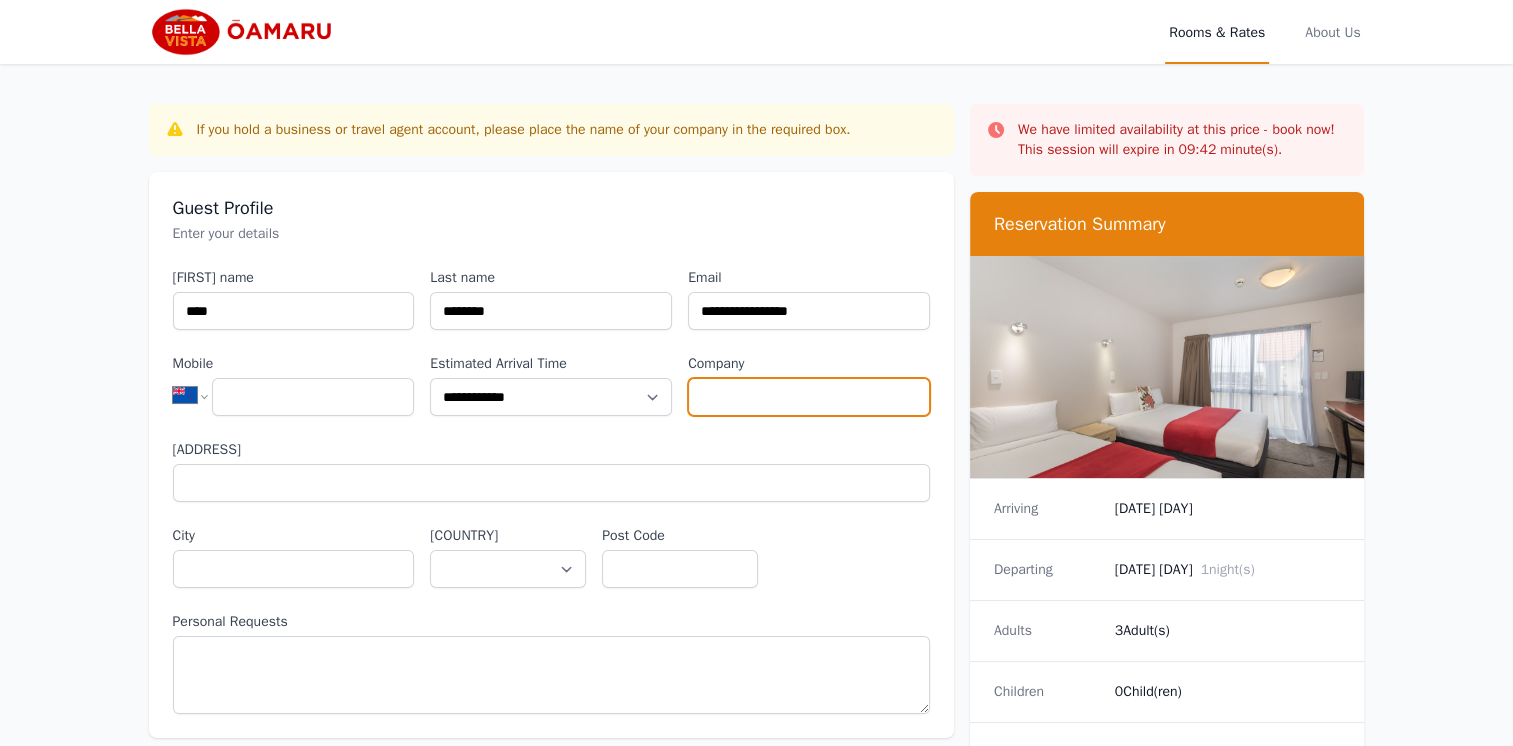 type on "**********" 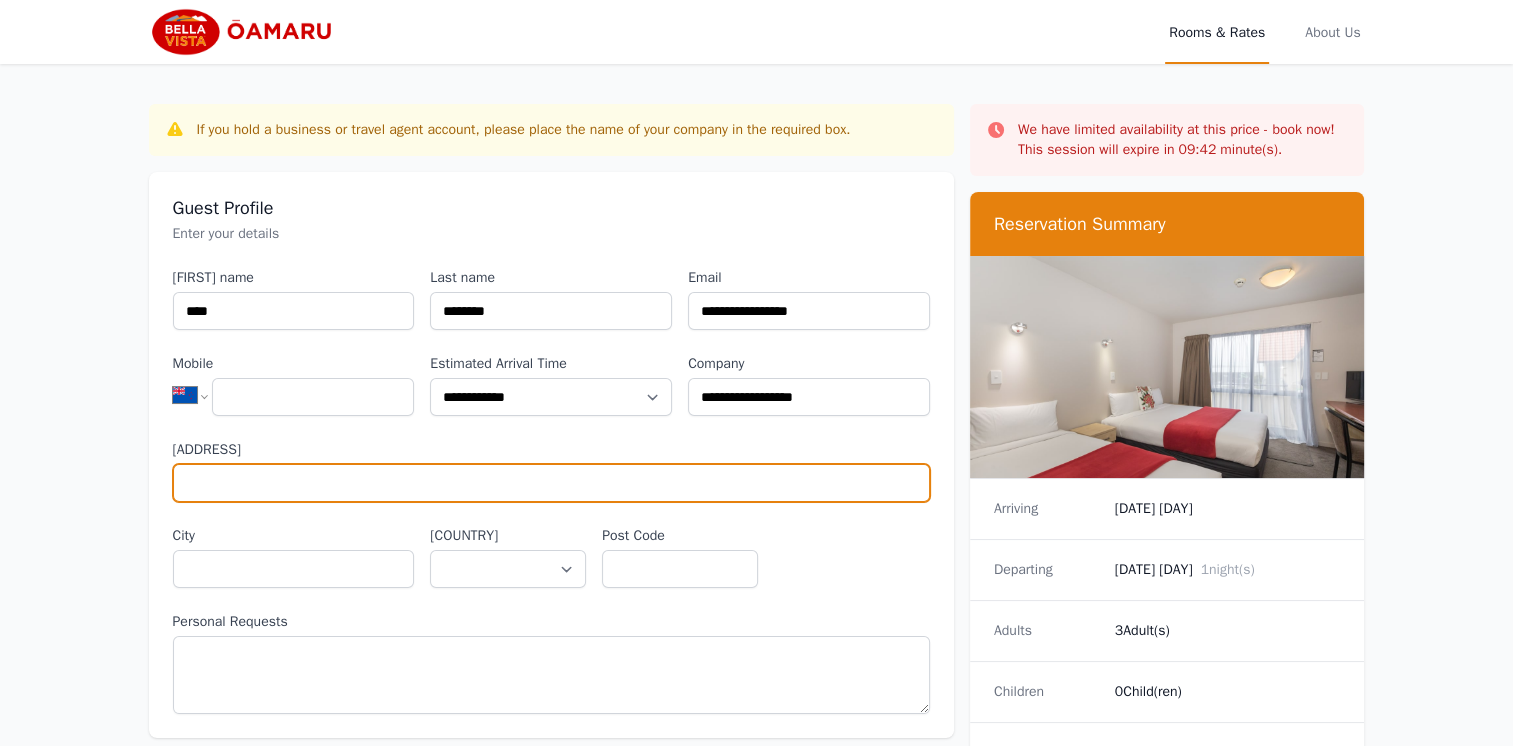 type on "**********" 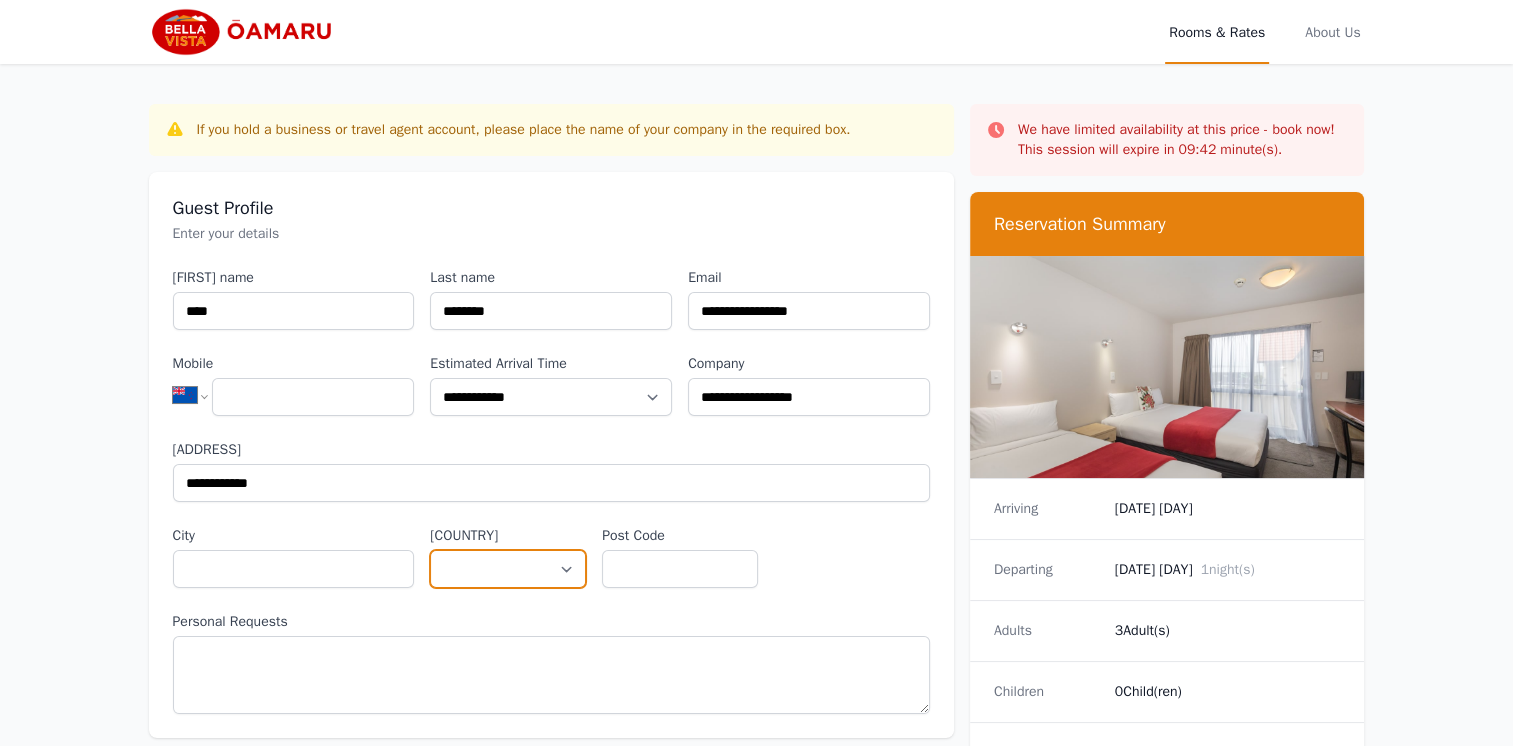 select on "**********" 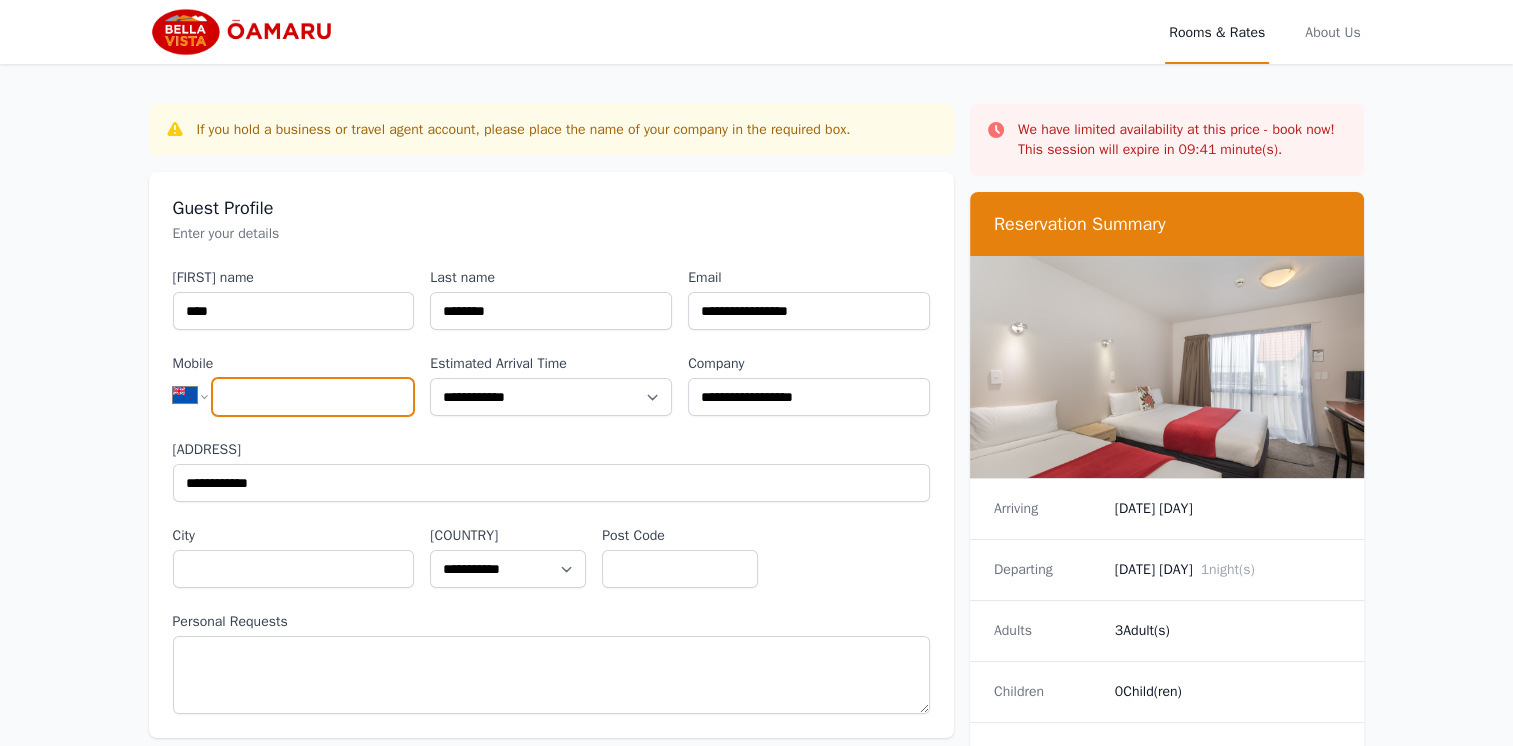 click on "Mobile" at bounding box center [313, 397] 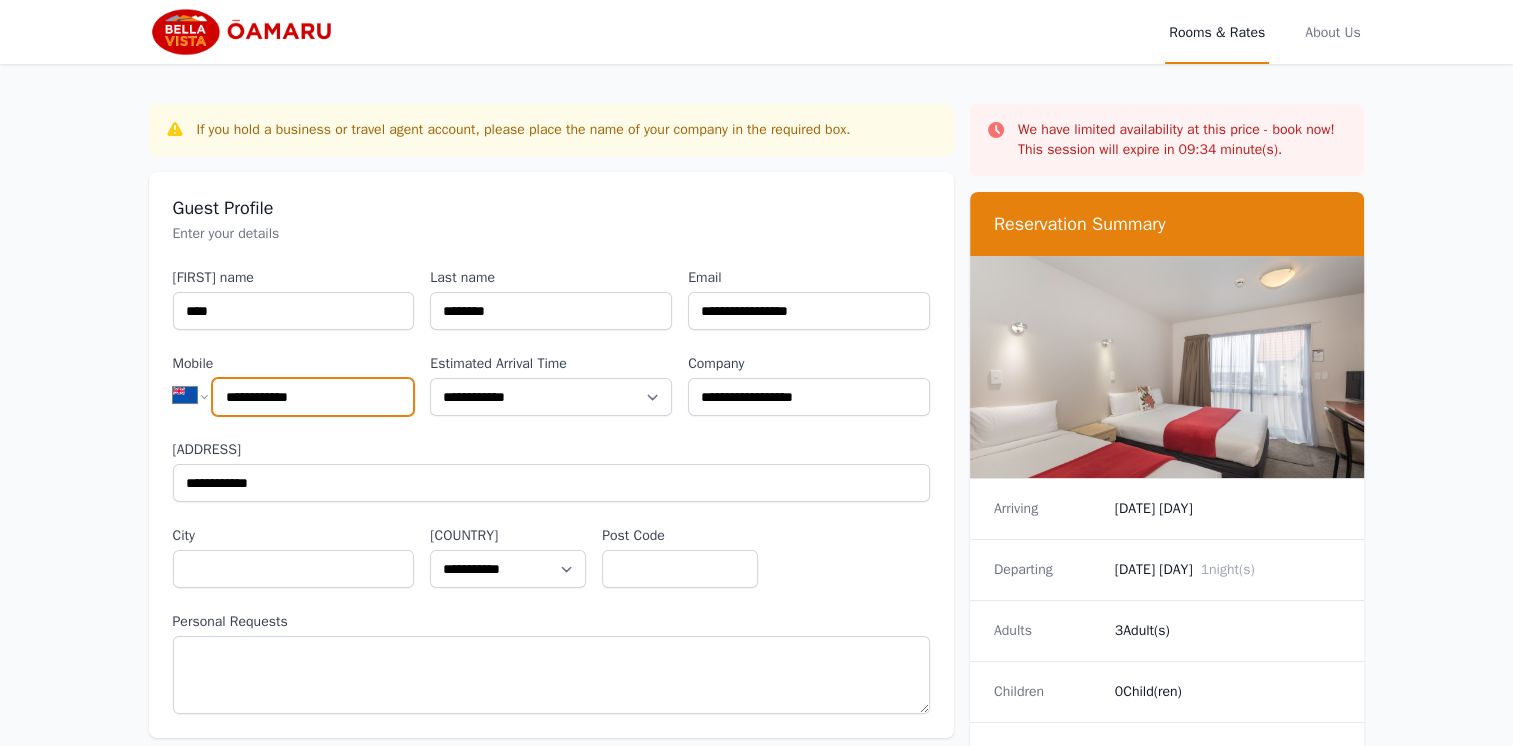 type on "**********" 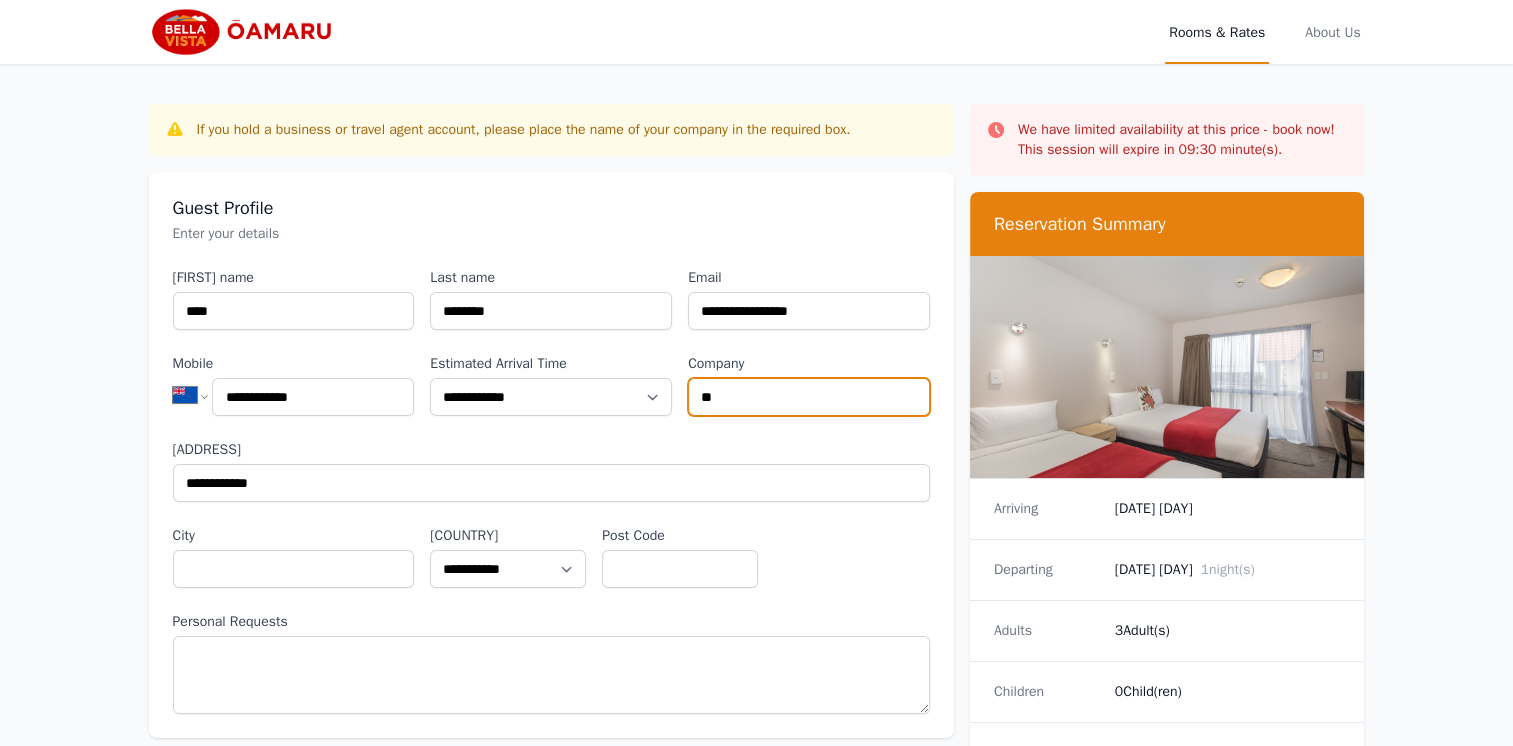 type on "*" 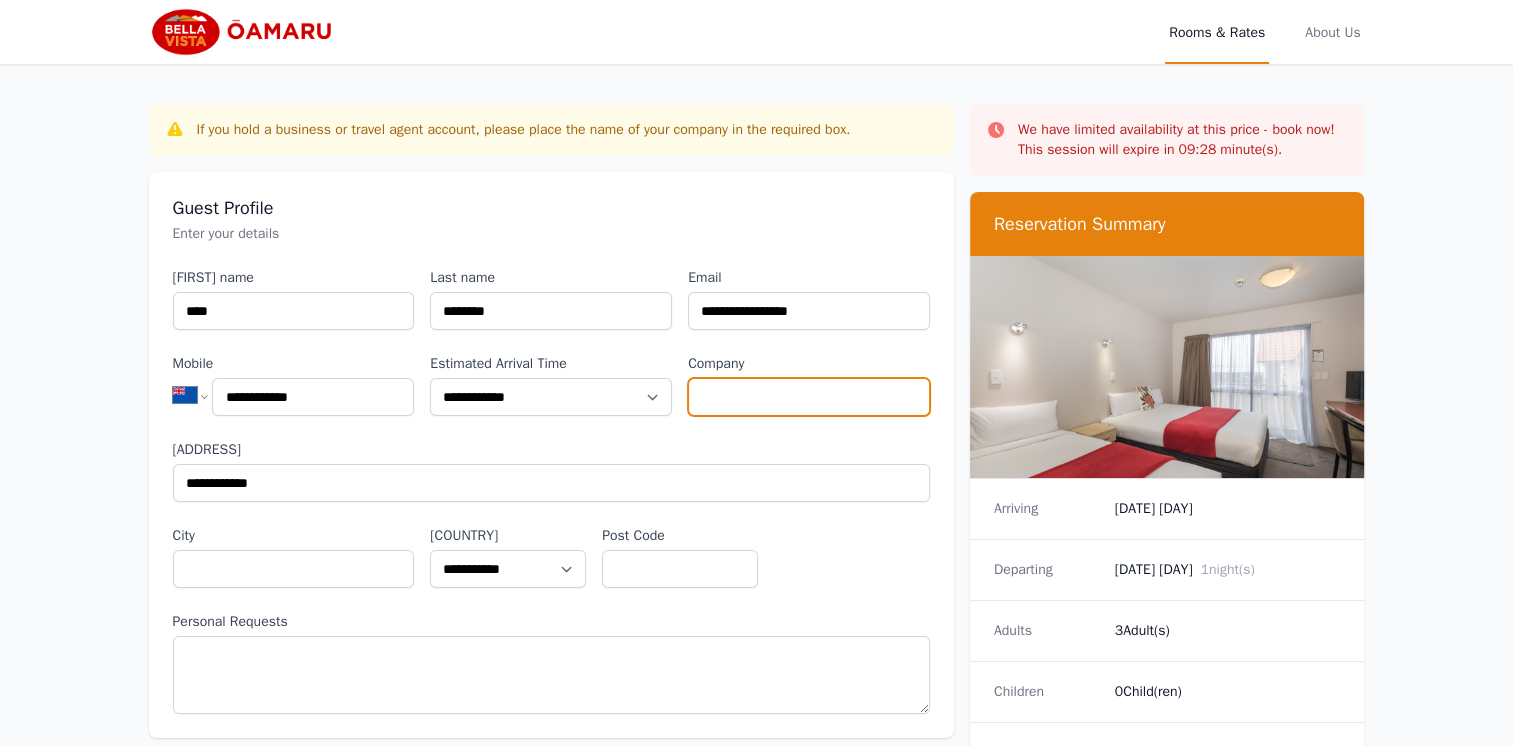 type 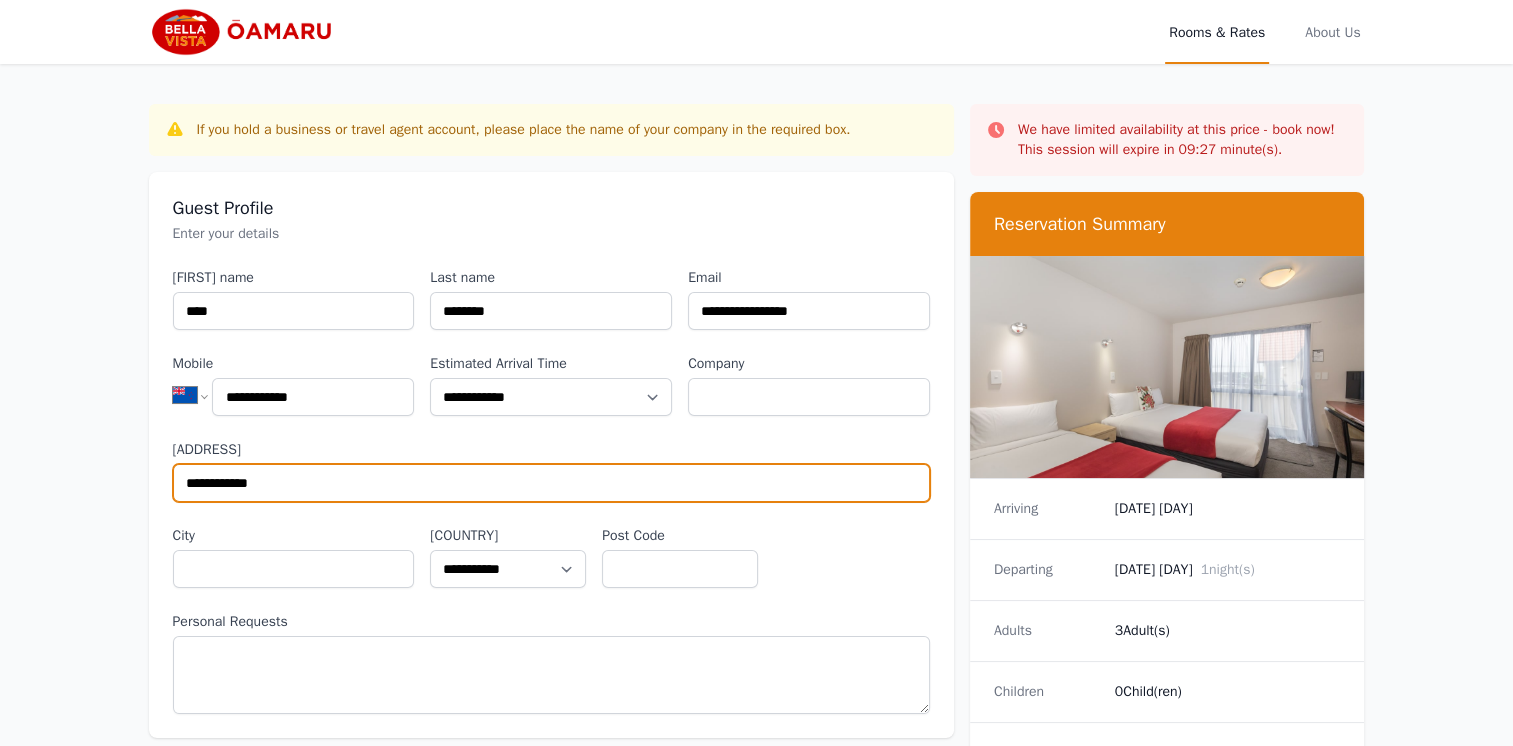 drag, startPoint x: 267, startPoint y: 485, endPoint x: 108, endPoint y: 489, distance: 159.05031 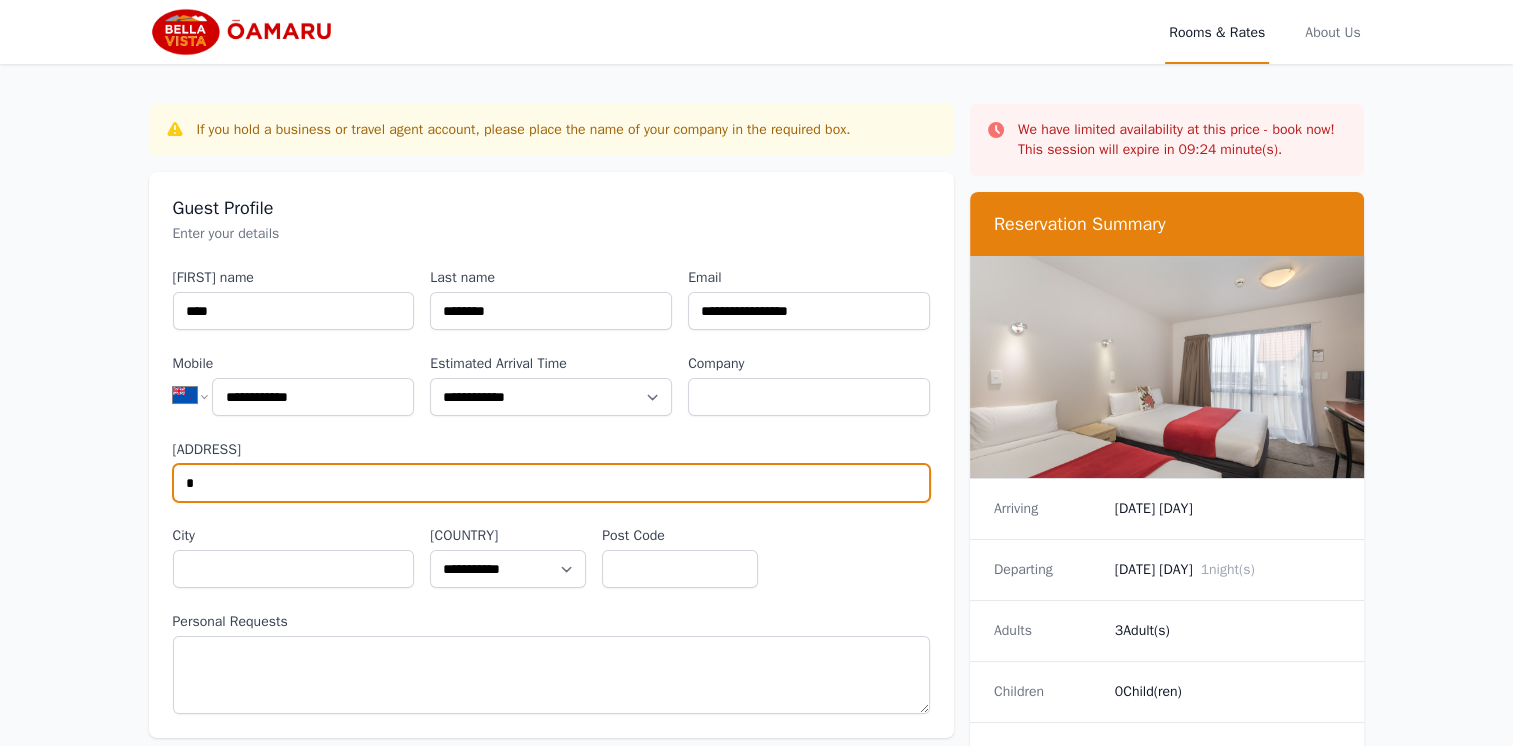 type on "**********" 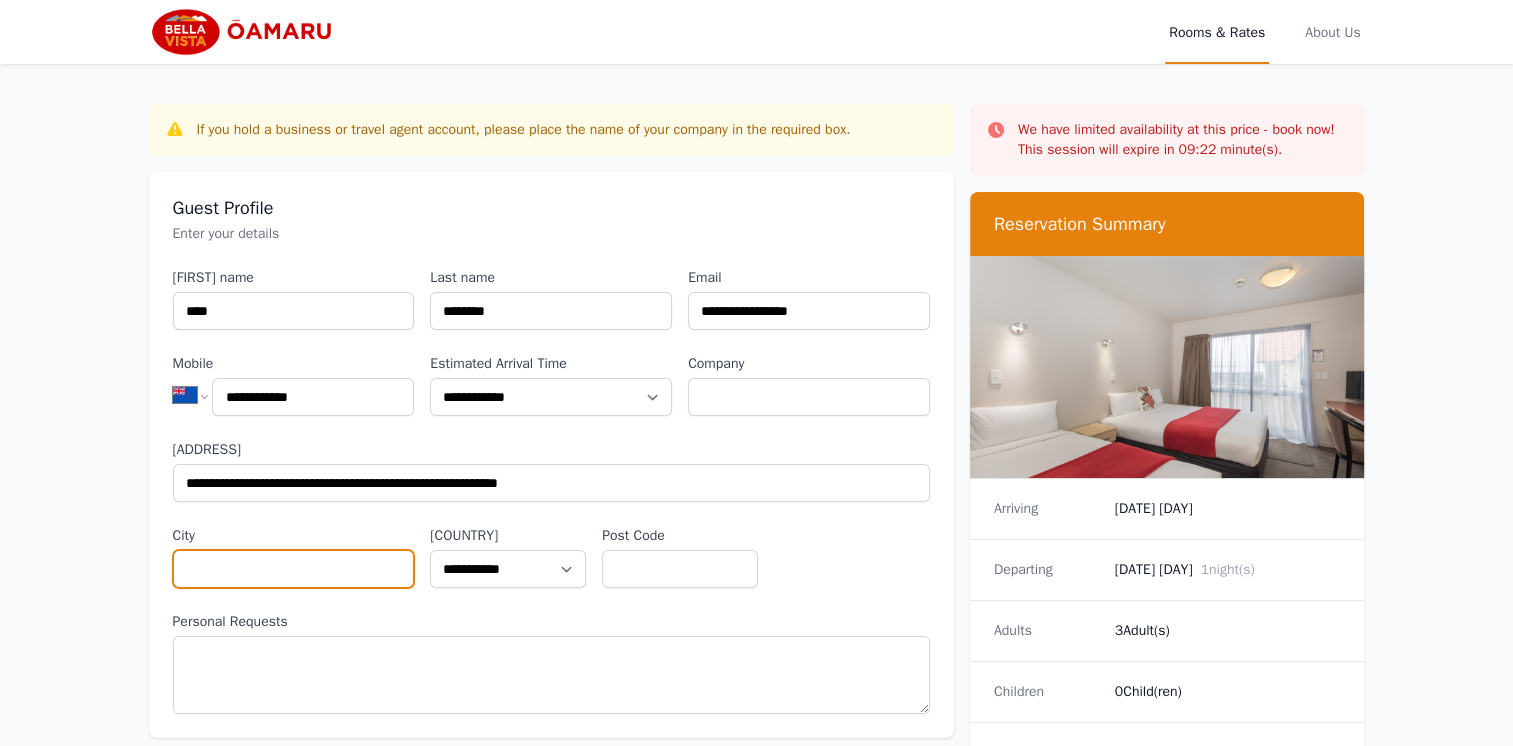 click on "City" at bounding box center (294, 569) 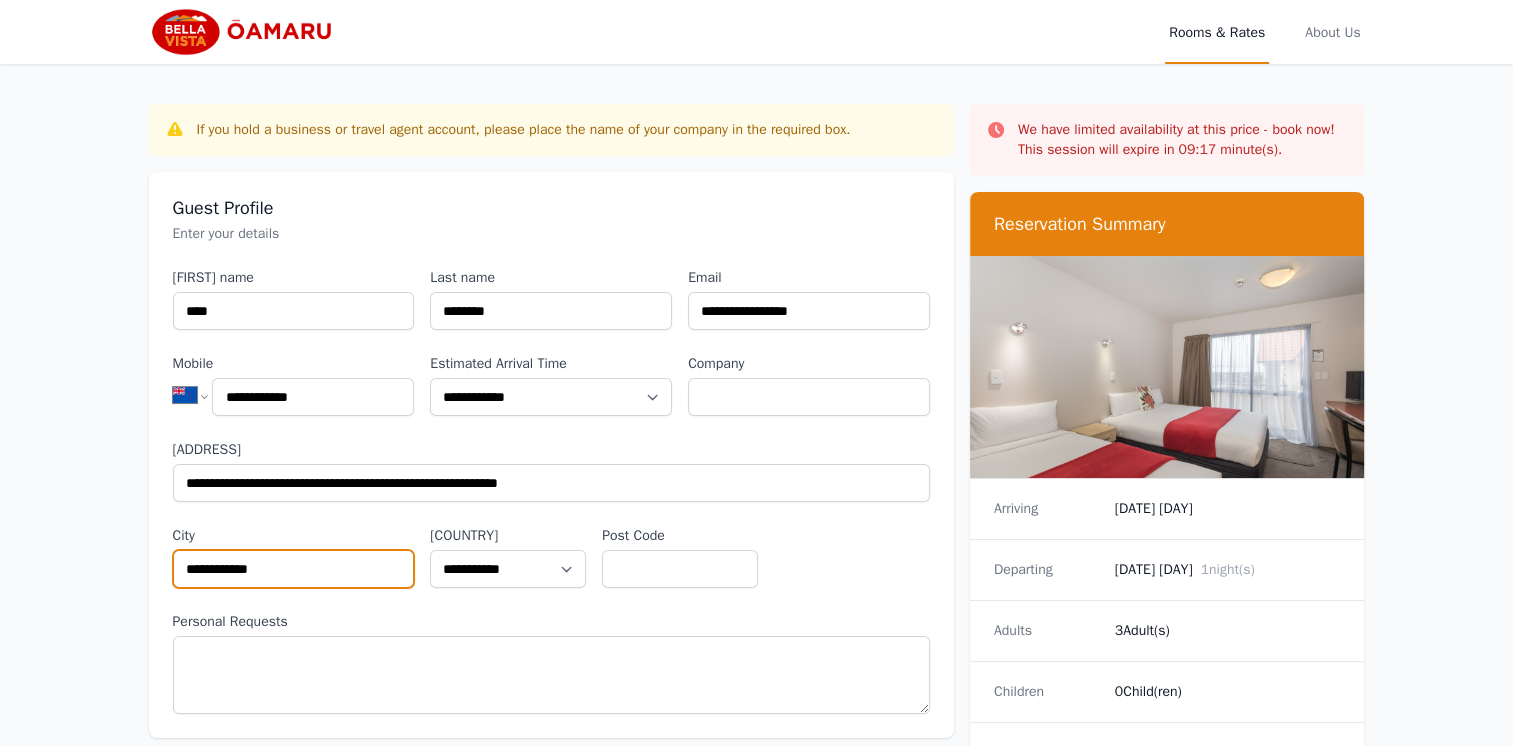type on "**********" 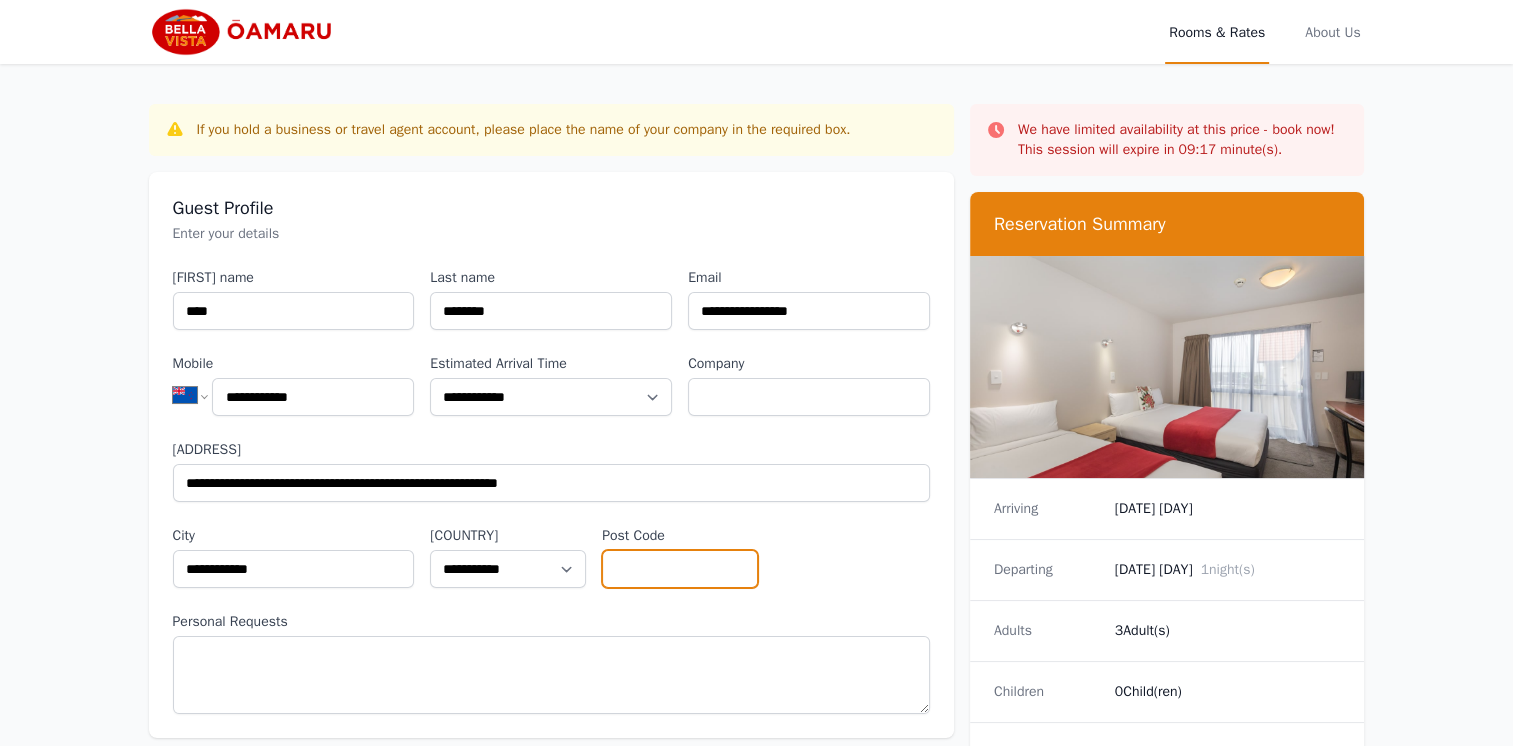 click on "Post Code" at bounding box center [680, 569] 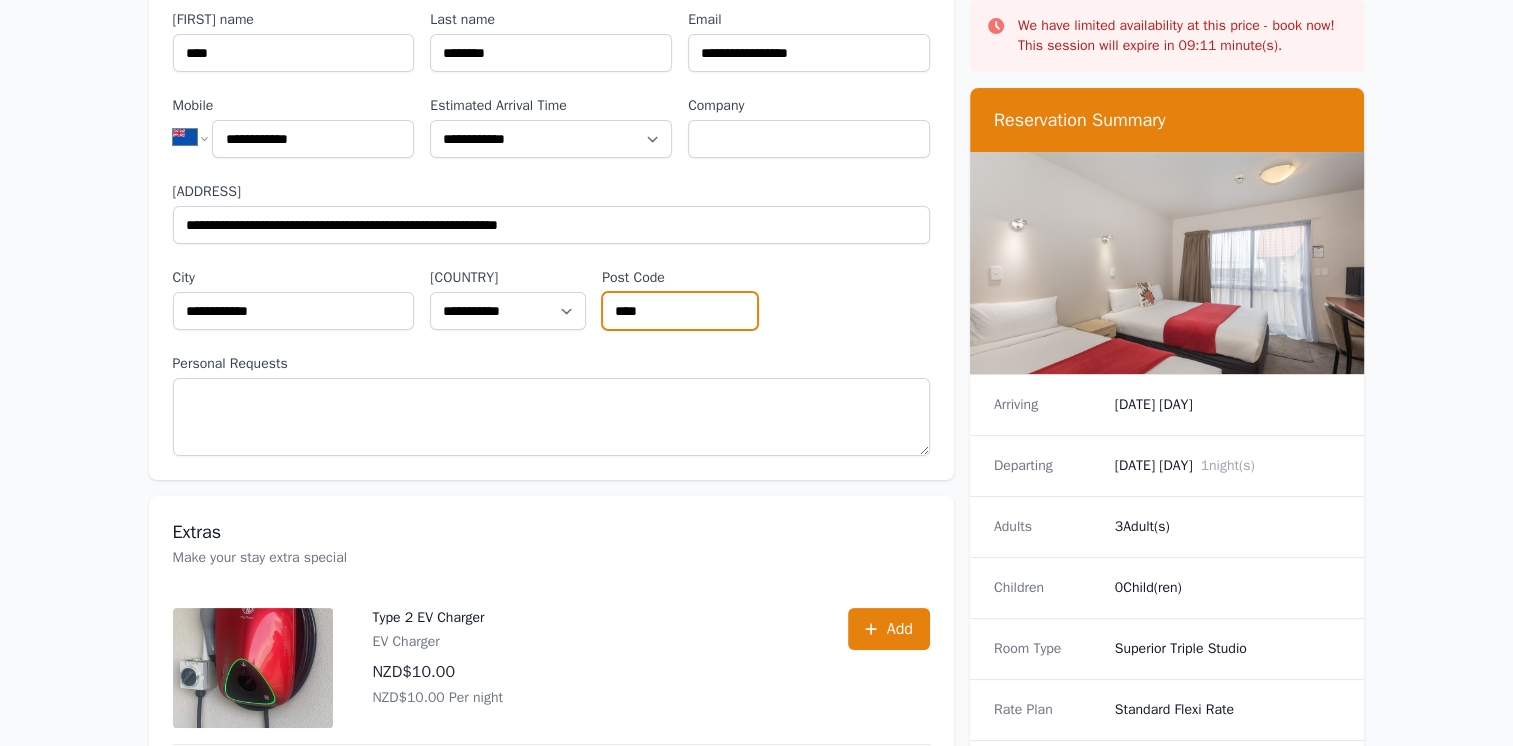 scroll, scrollTop: 274, scrollLeft: 0, axis: vertical 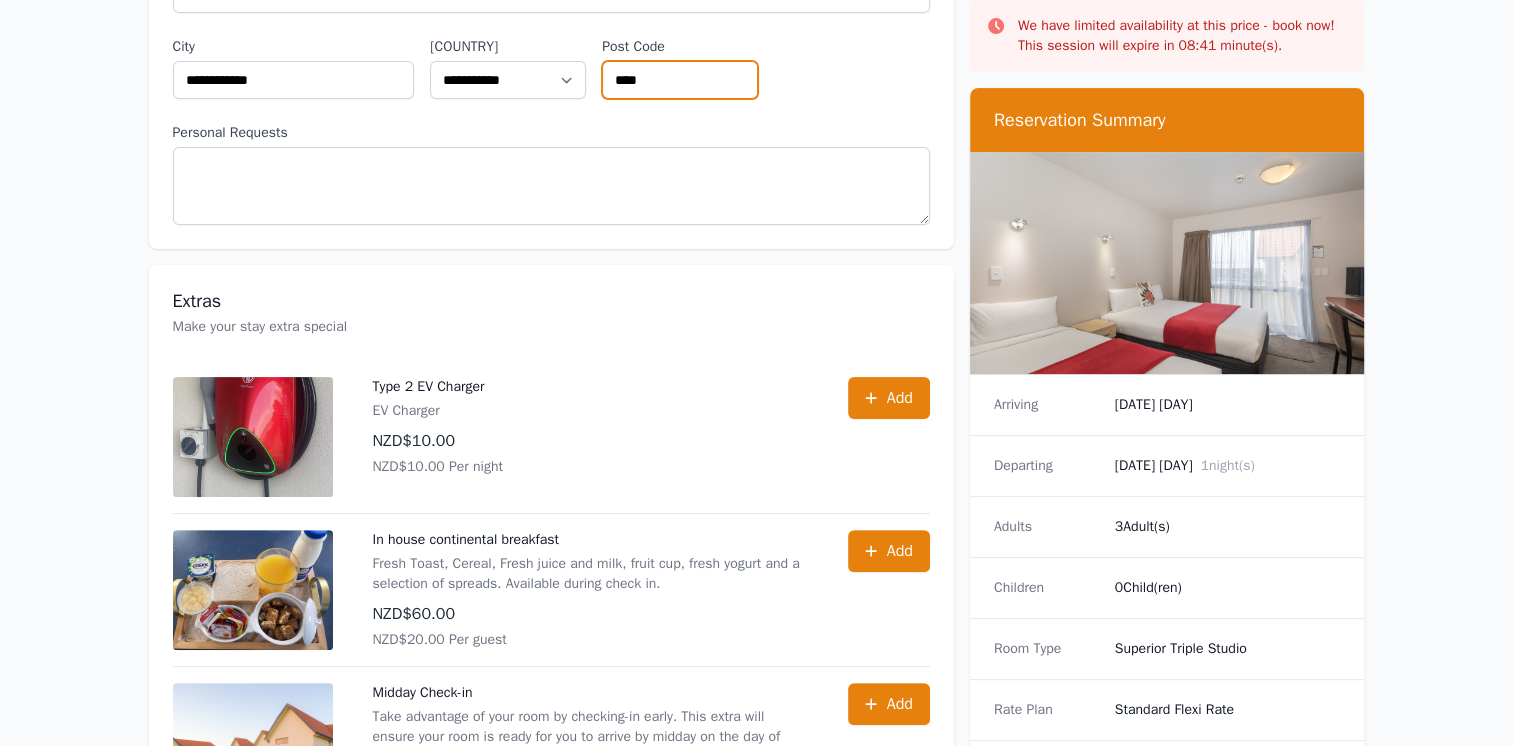 type on "****" 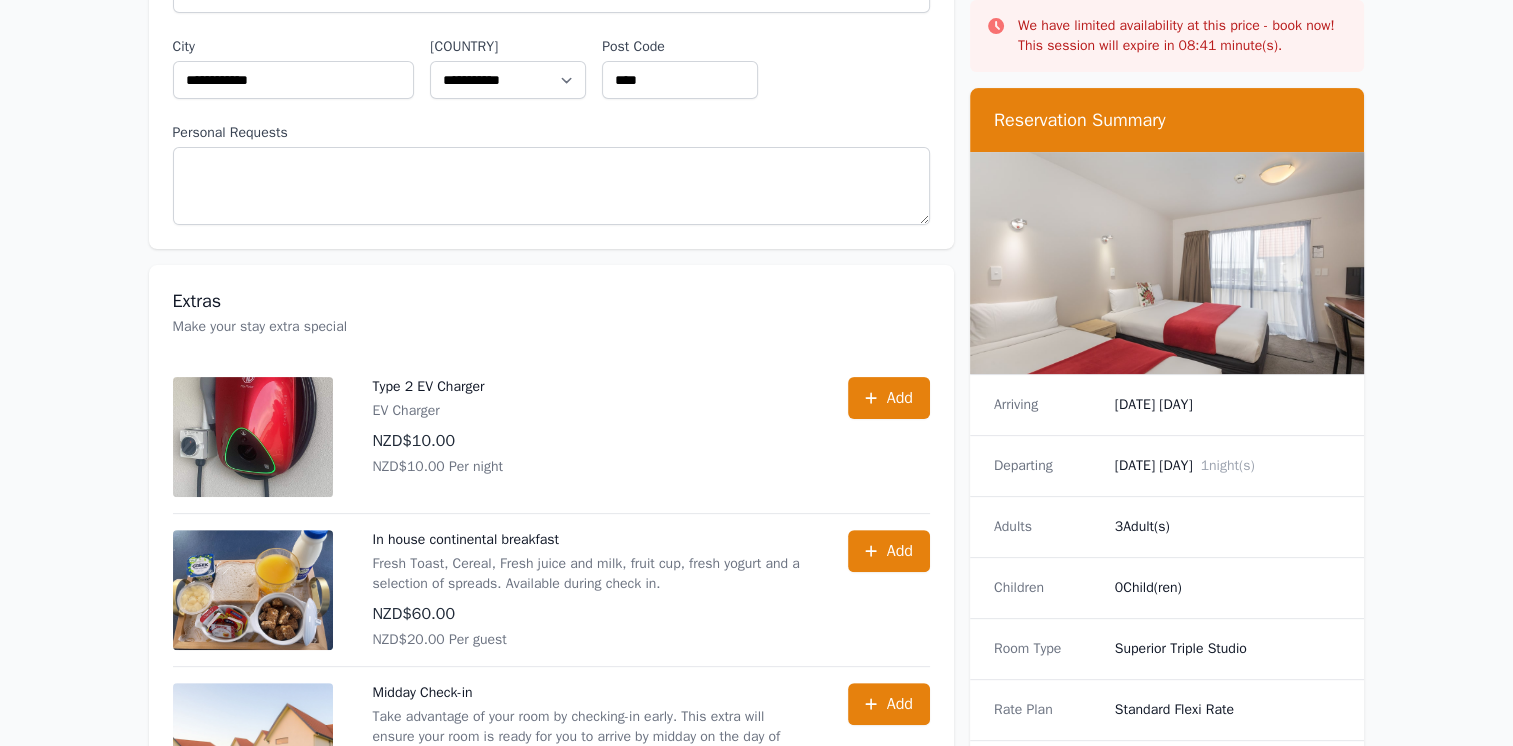 click on "1  night(s)" at bounding box center [1227, 465] 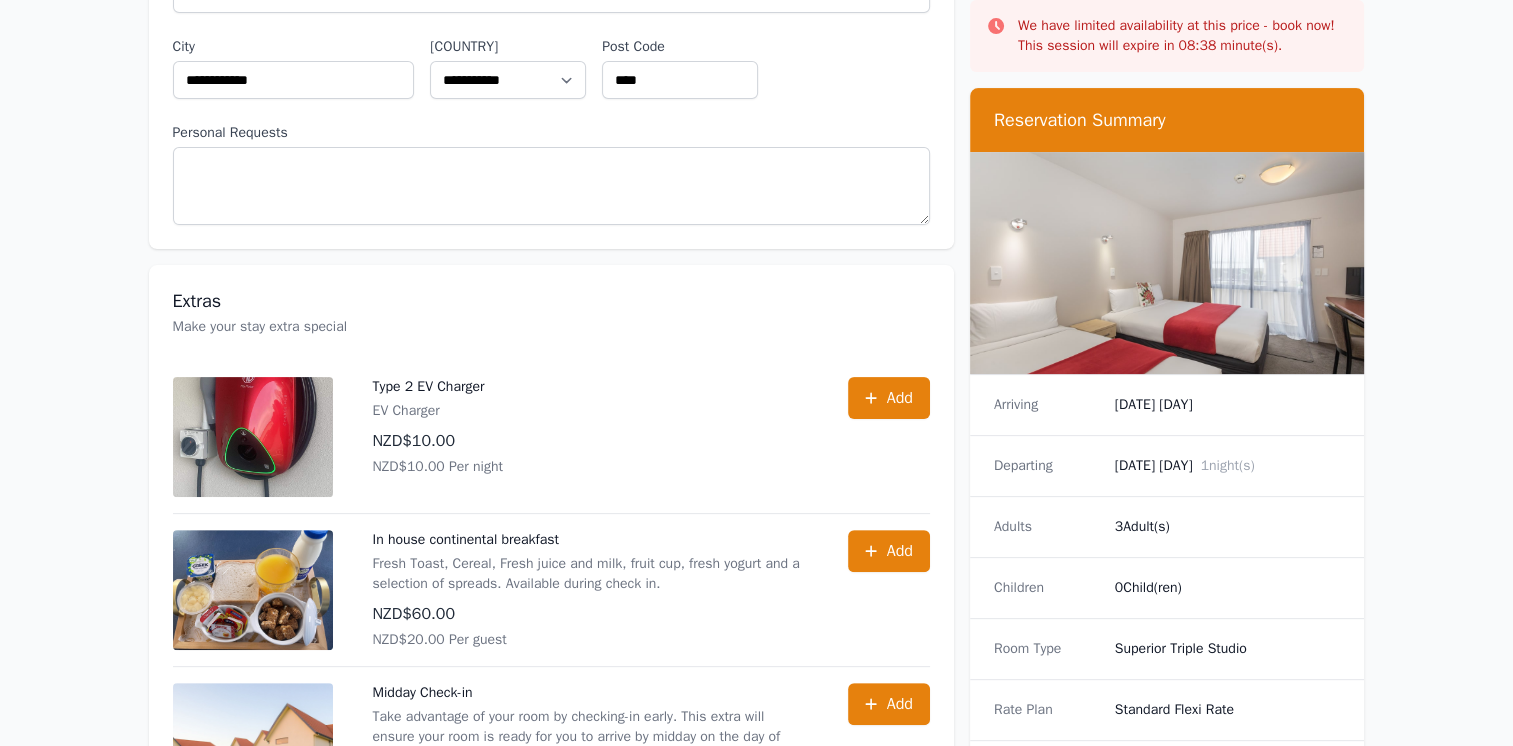 click on "[DATE] [DAY] 1 [night(s)]" at bounding box center (1228, 466) 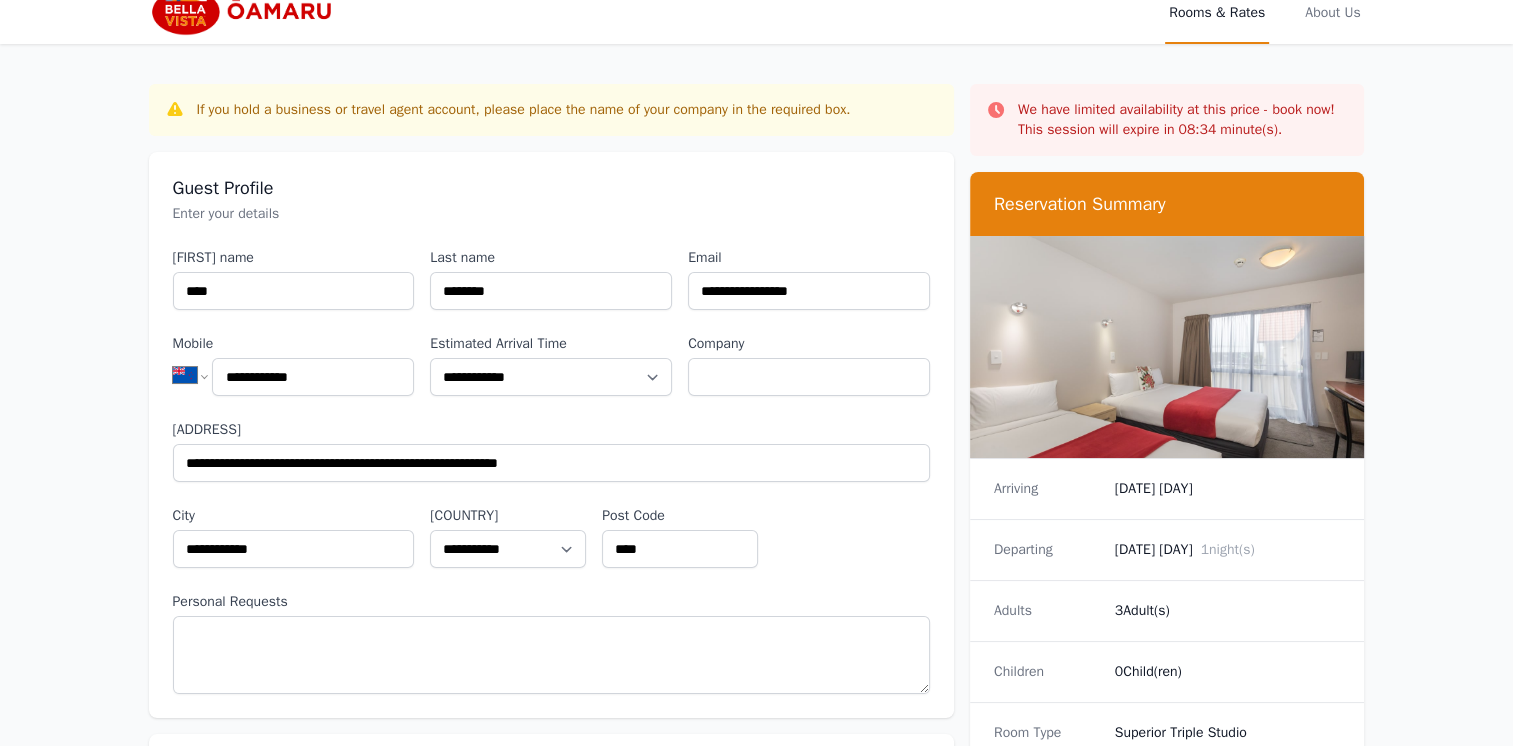 scroll, scrollTop: 0, scrollLeft: 0, axis: both 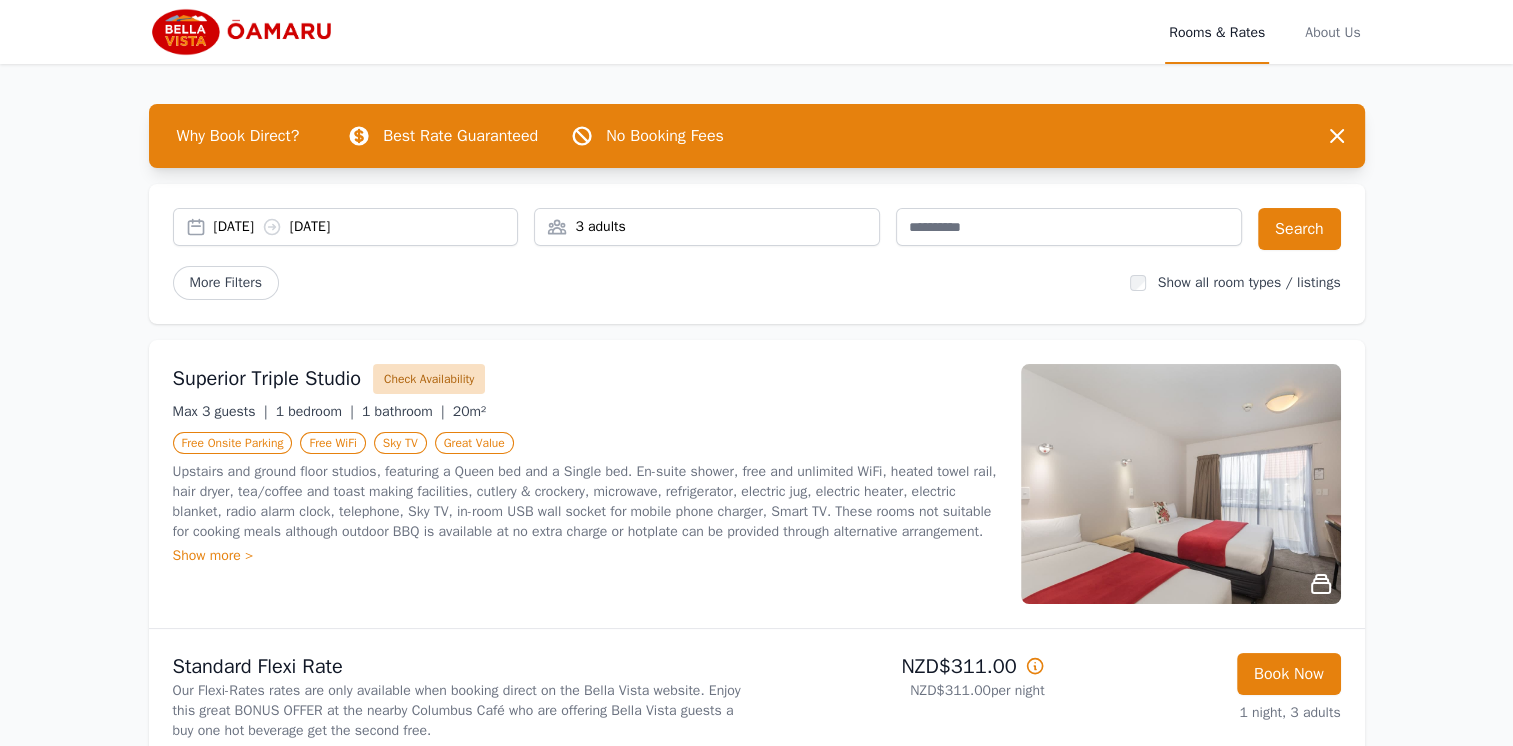 click on "Check Availability" at bounding box center (429, 379) 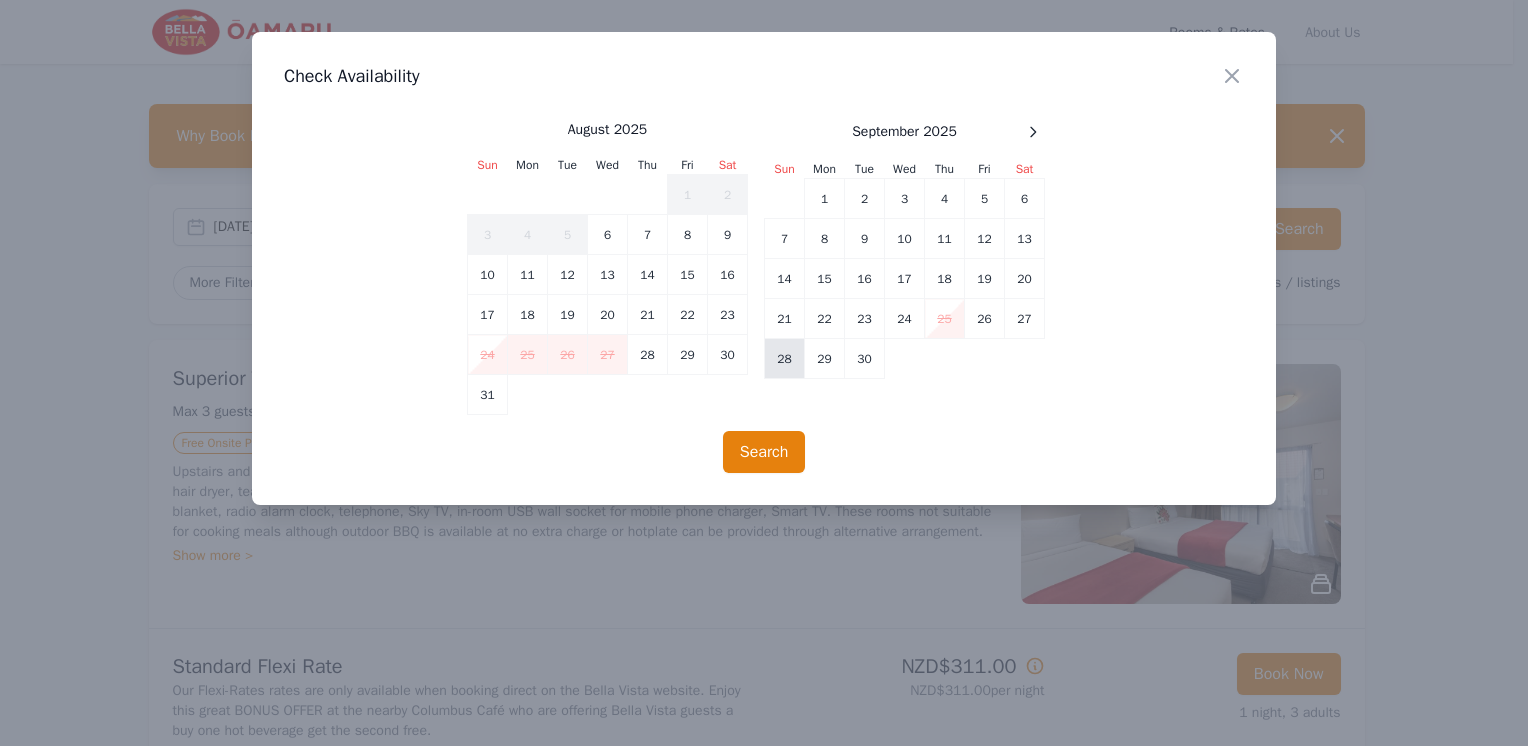 click on "28" at bounding box center (785, 359) 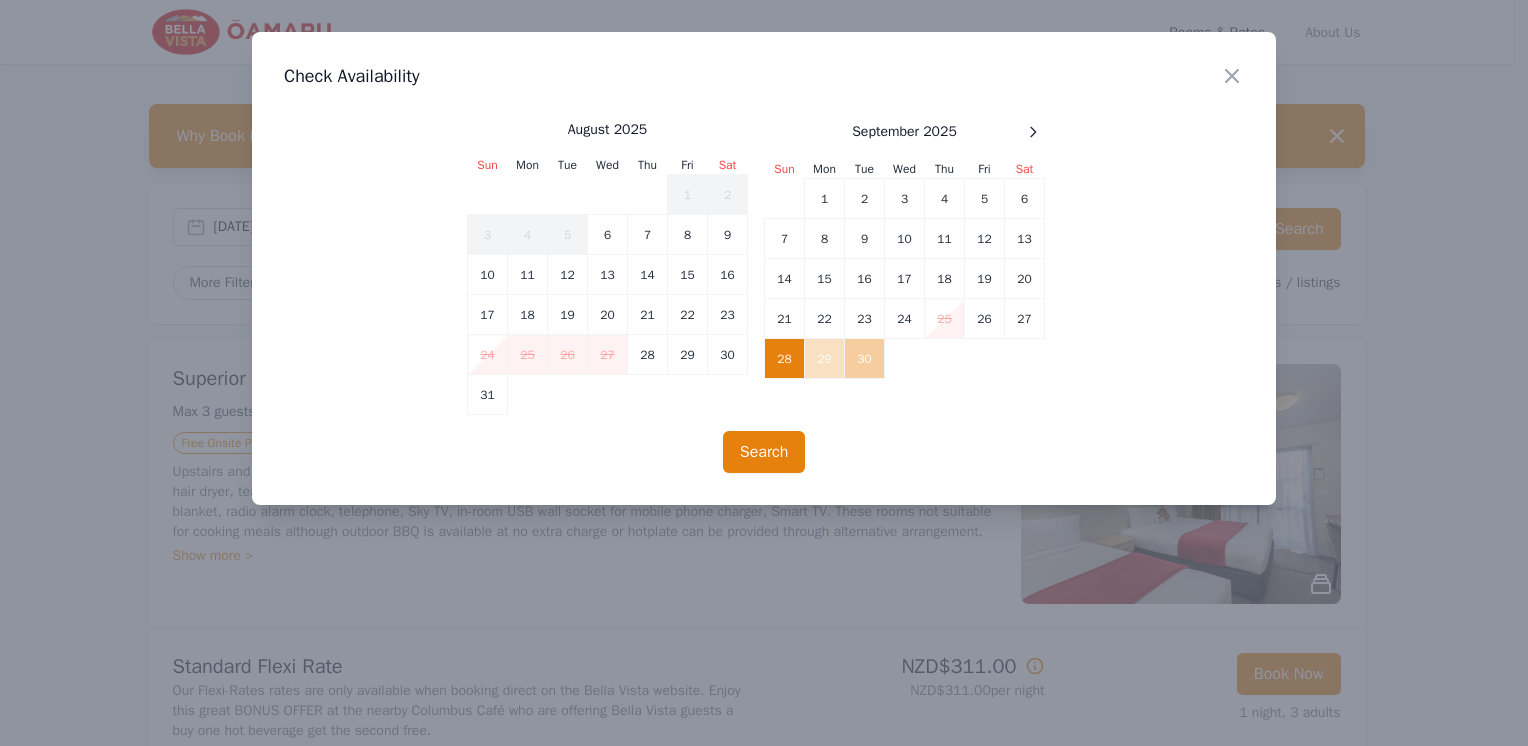 click on "30" at bounding box center [865, 359] 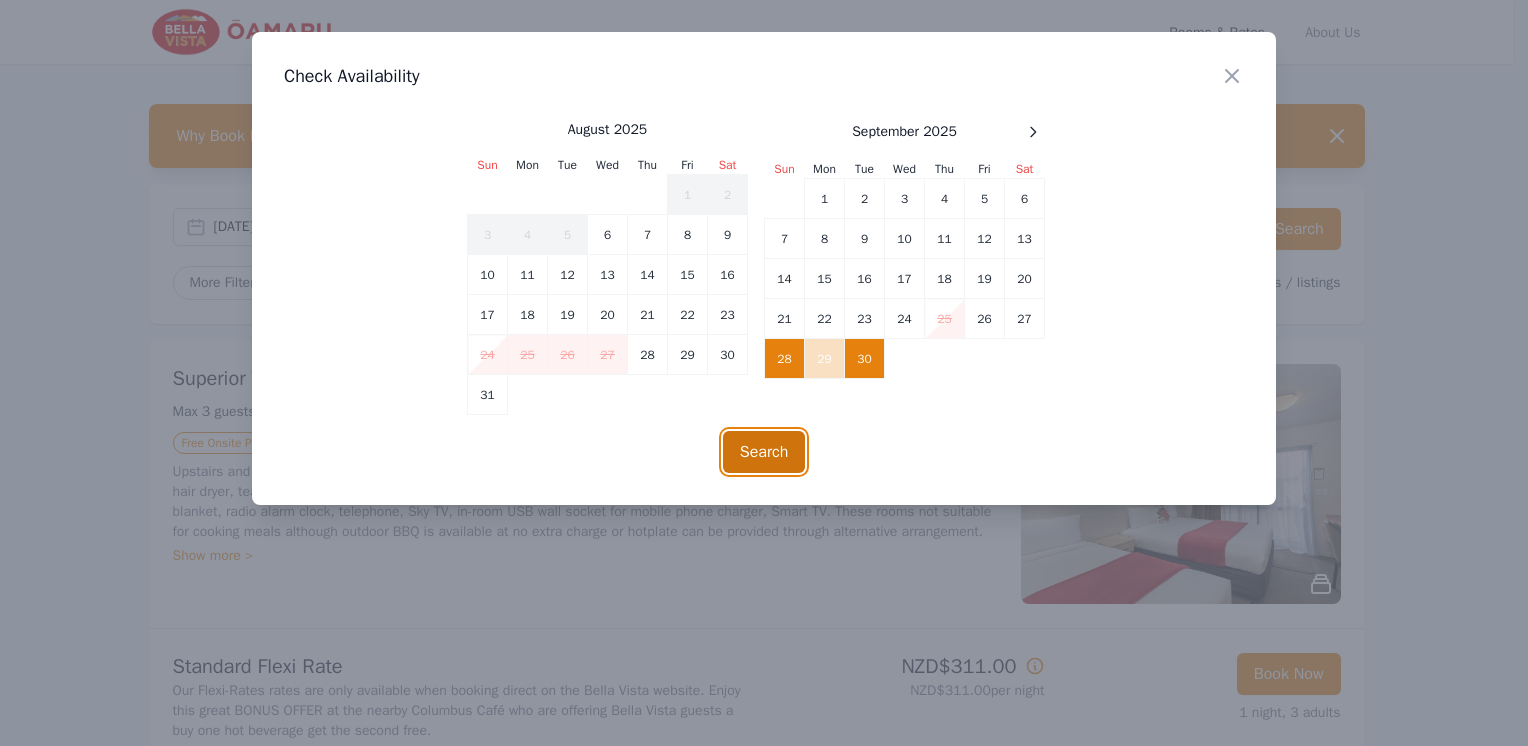 click on "Search" at bounding box center [764, 452] 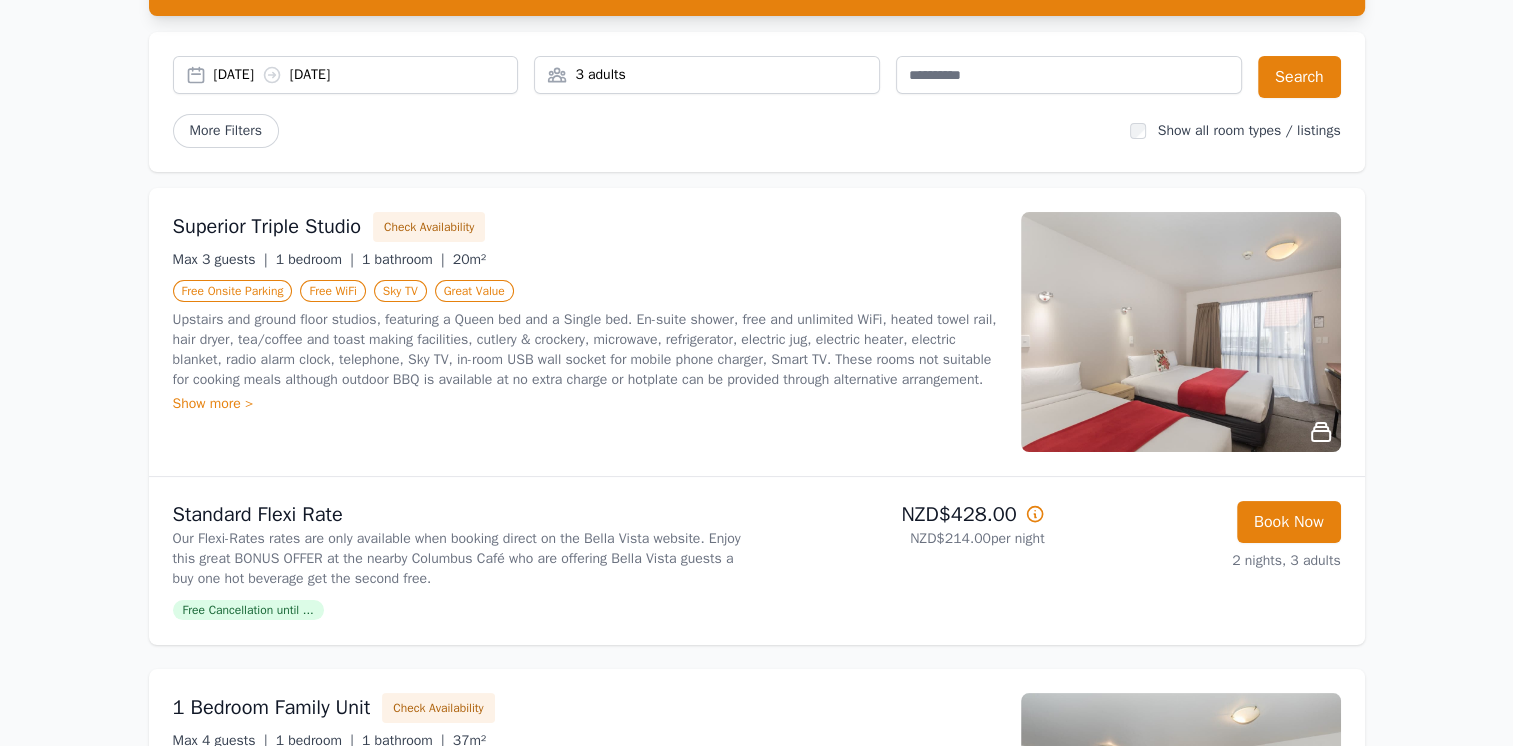 scroll, scrollTop: 163, scrollLeft: 0, axis: vertical 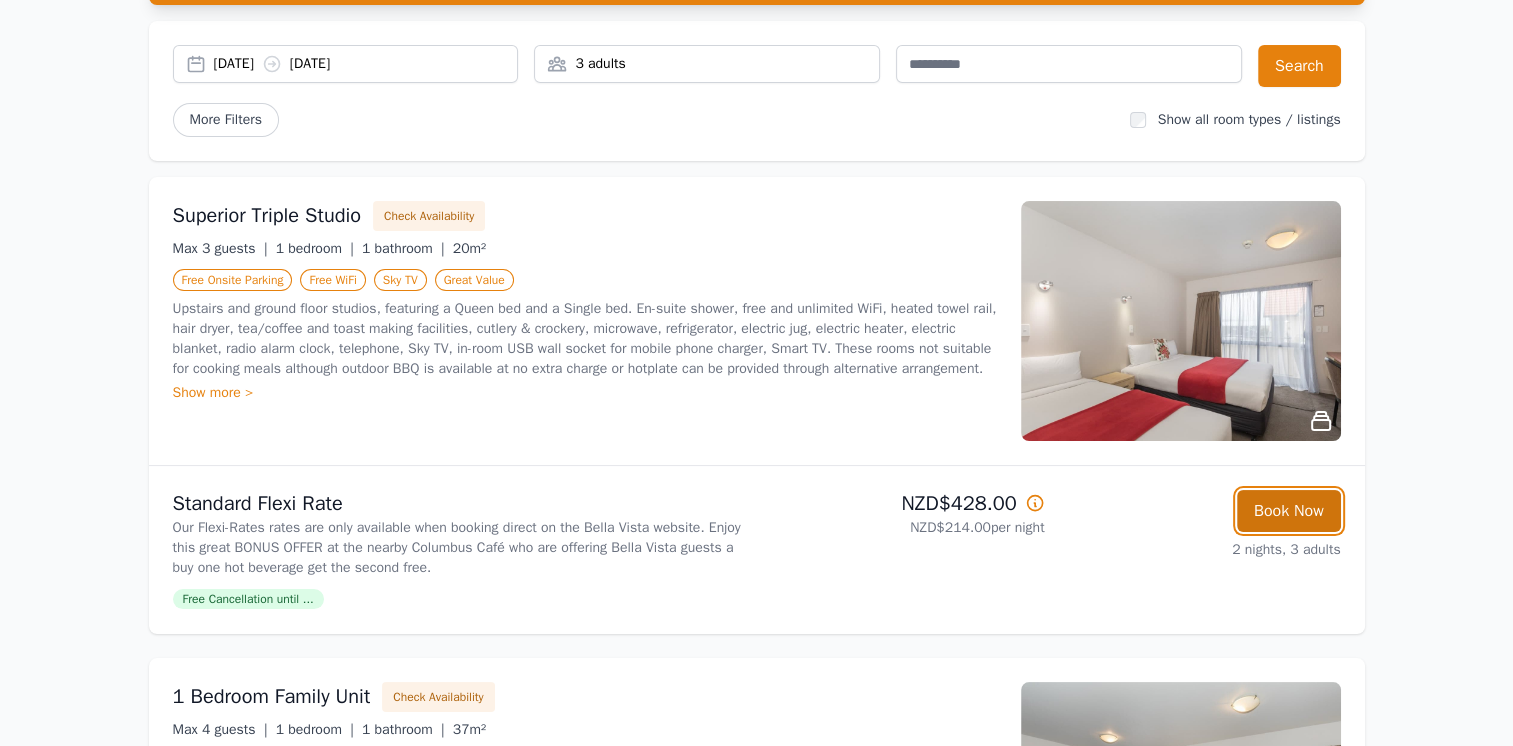 click on "Book Now" at bounding box center [1289, 511] 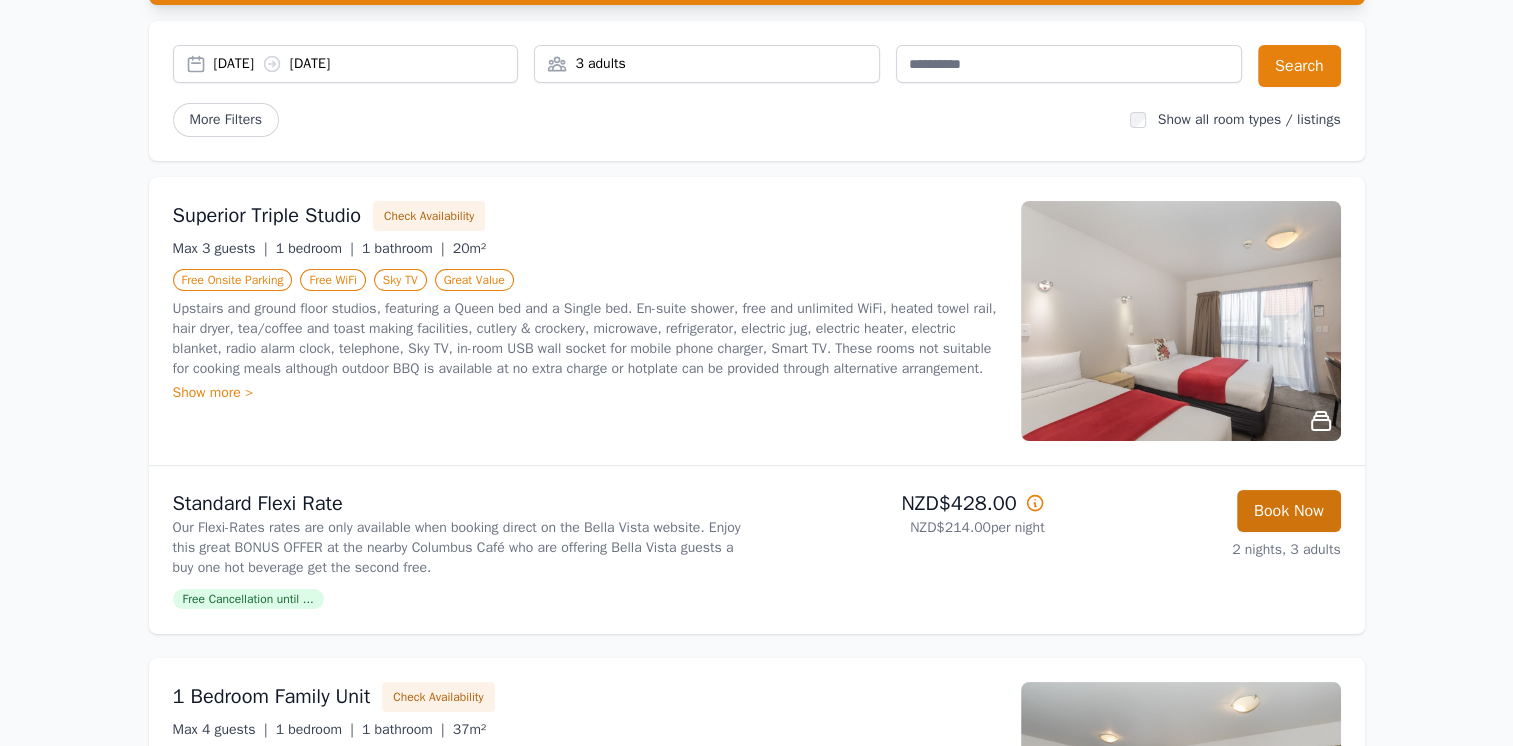 scroll, scrollTop: 96, scrollLeft: 0, axis: vertical 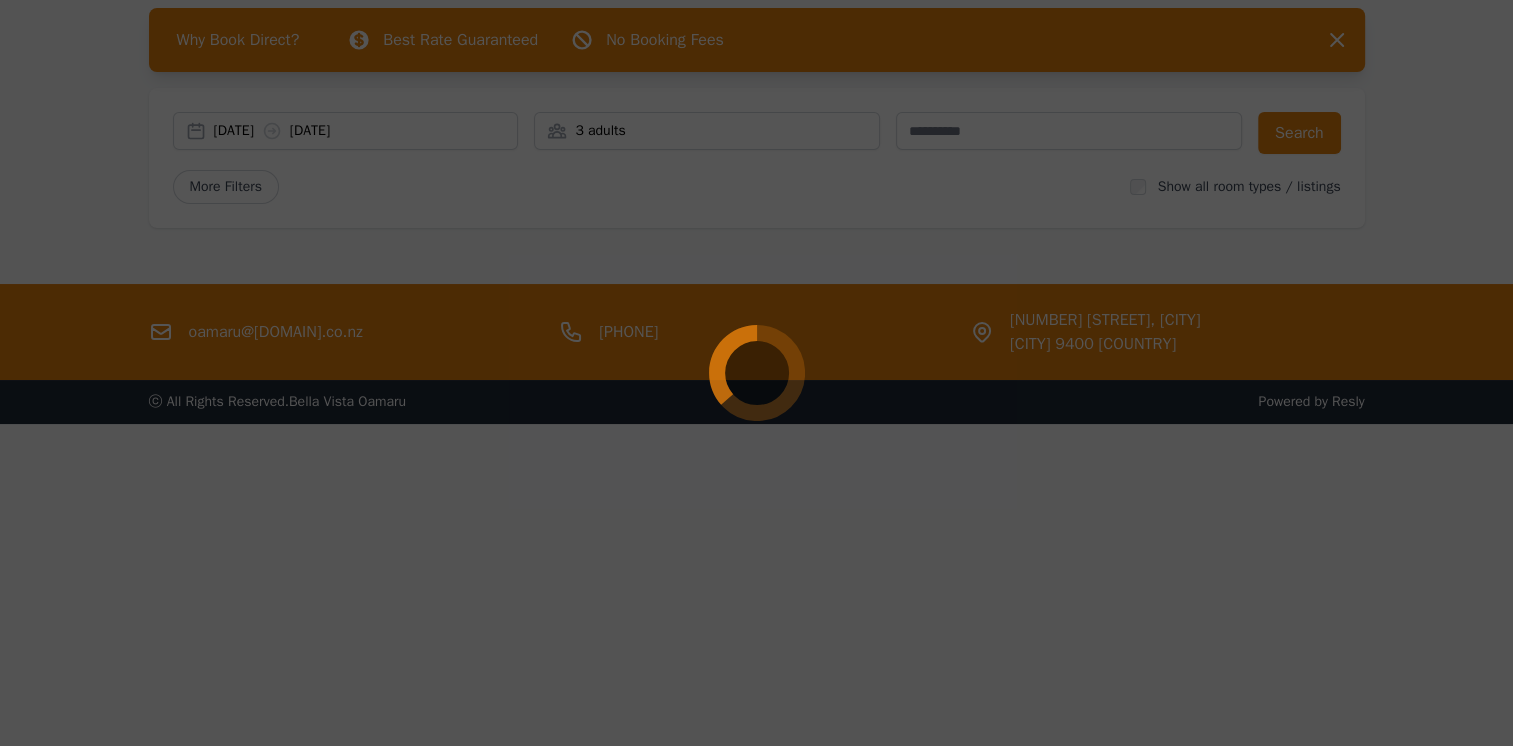 select on "**" 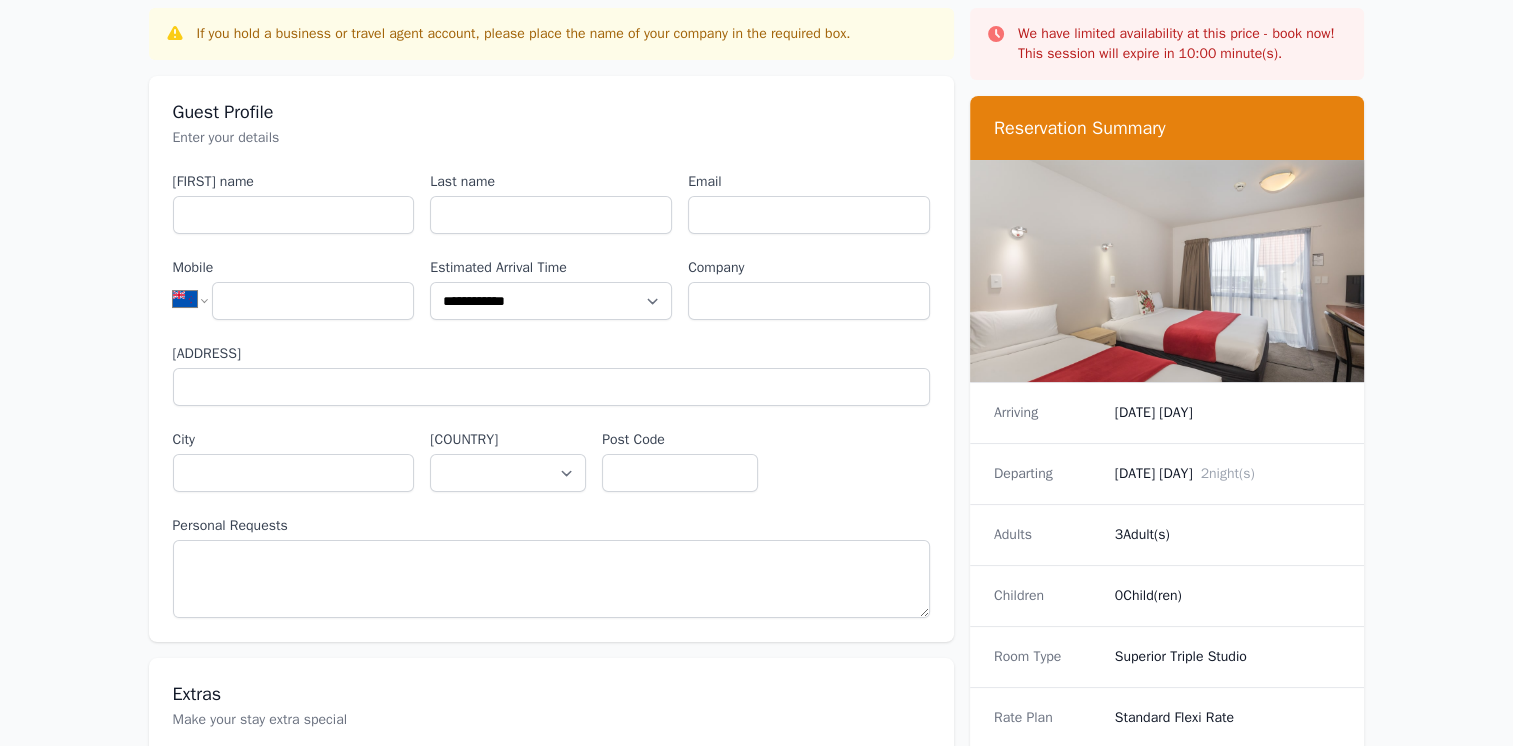 scroll, scrollTop: 0, scrollLeft: 0, axis: both 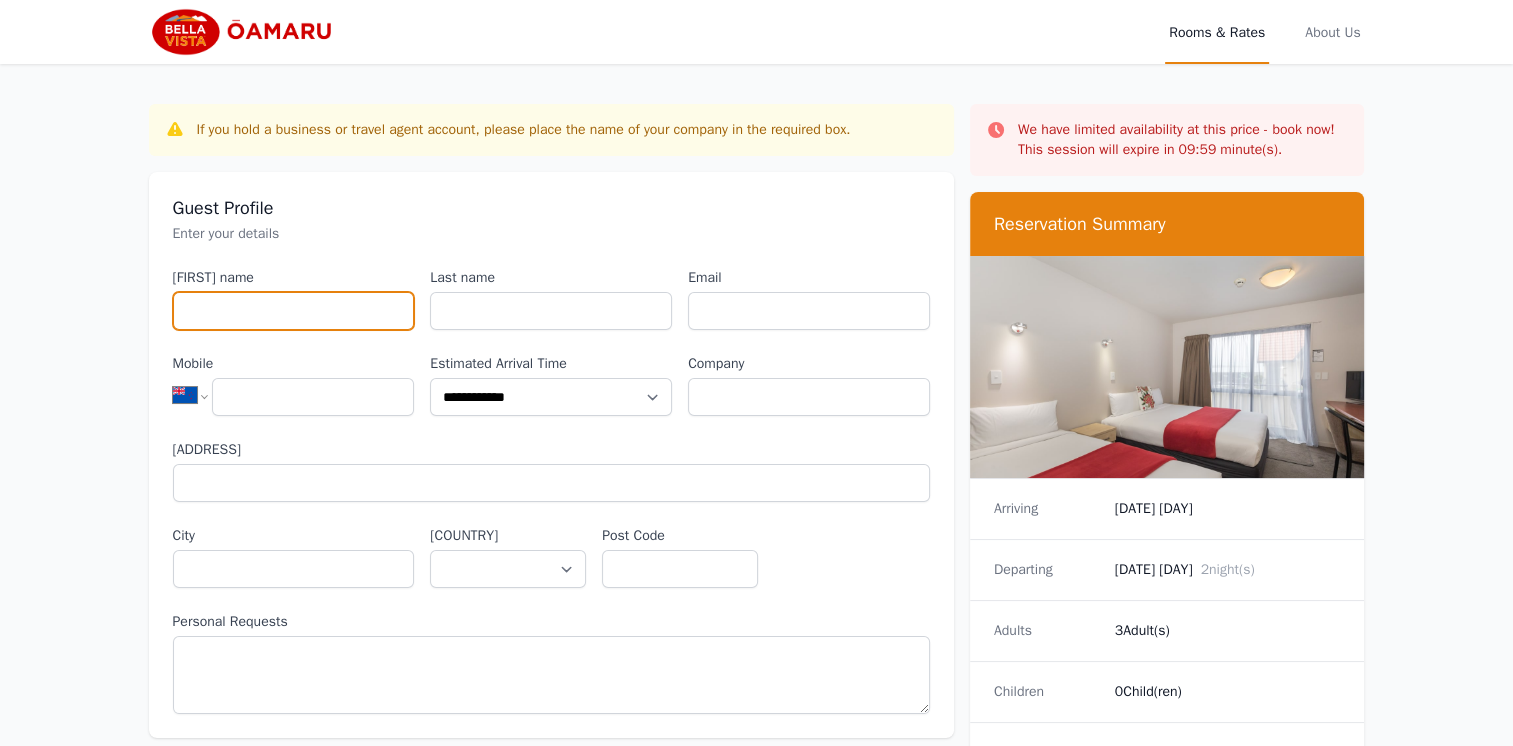 click on "[FIRST] name" at bounding box center (294, 311) 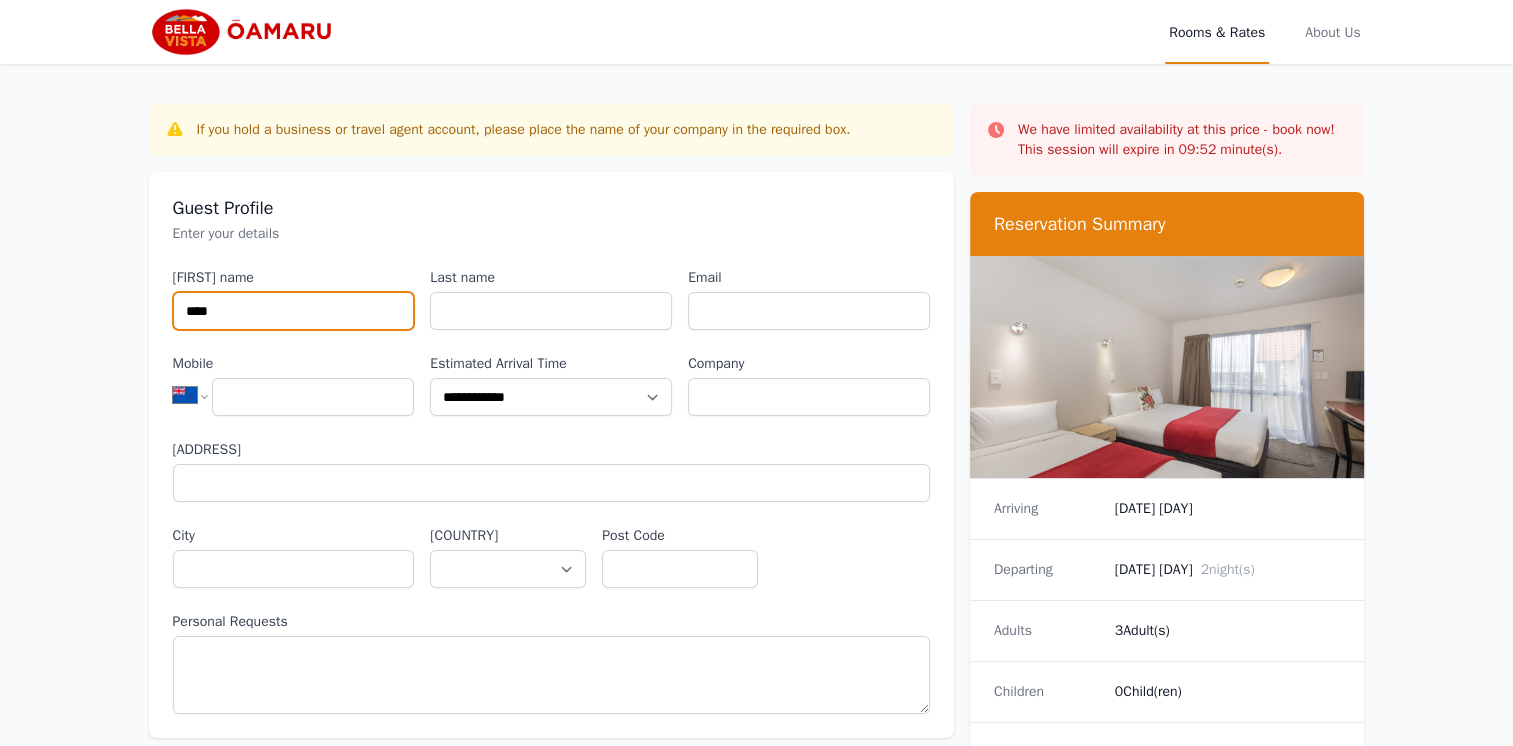 type on "****" 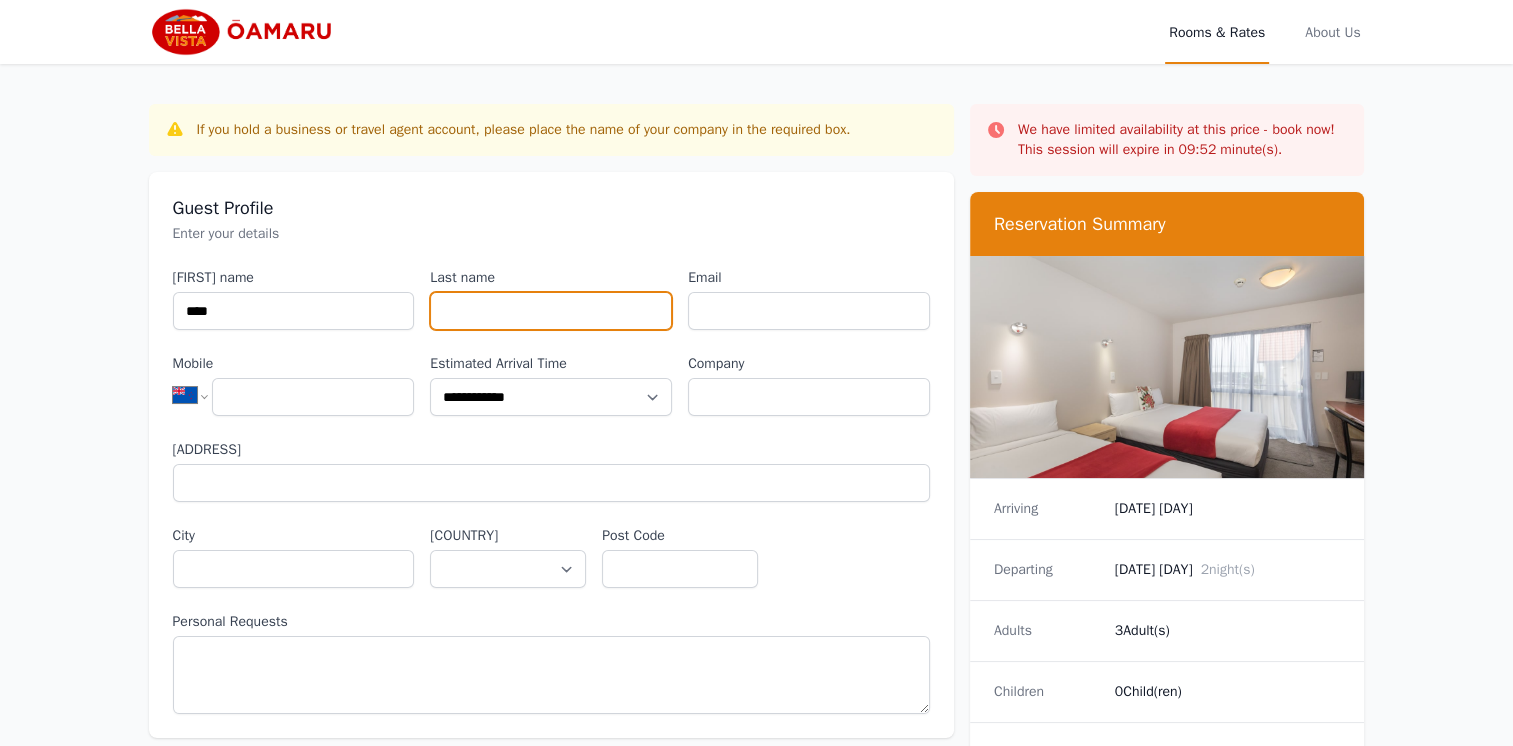 click on "Last name" at bounding box center [551, 311] 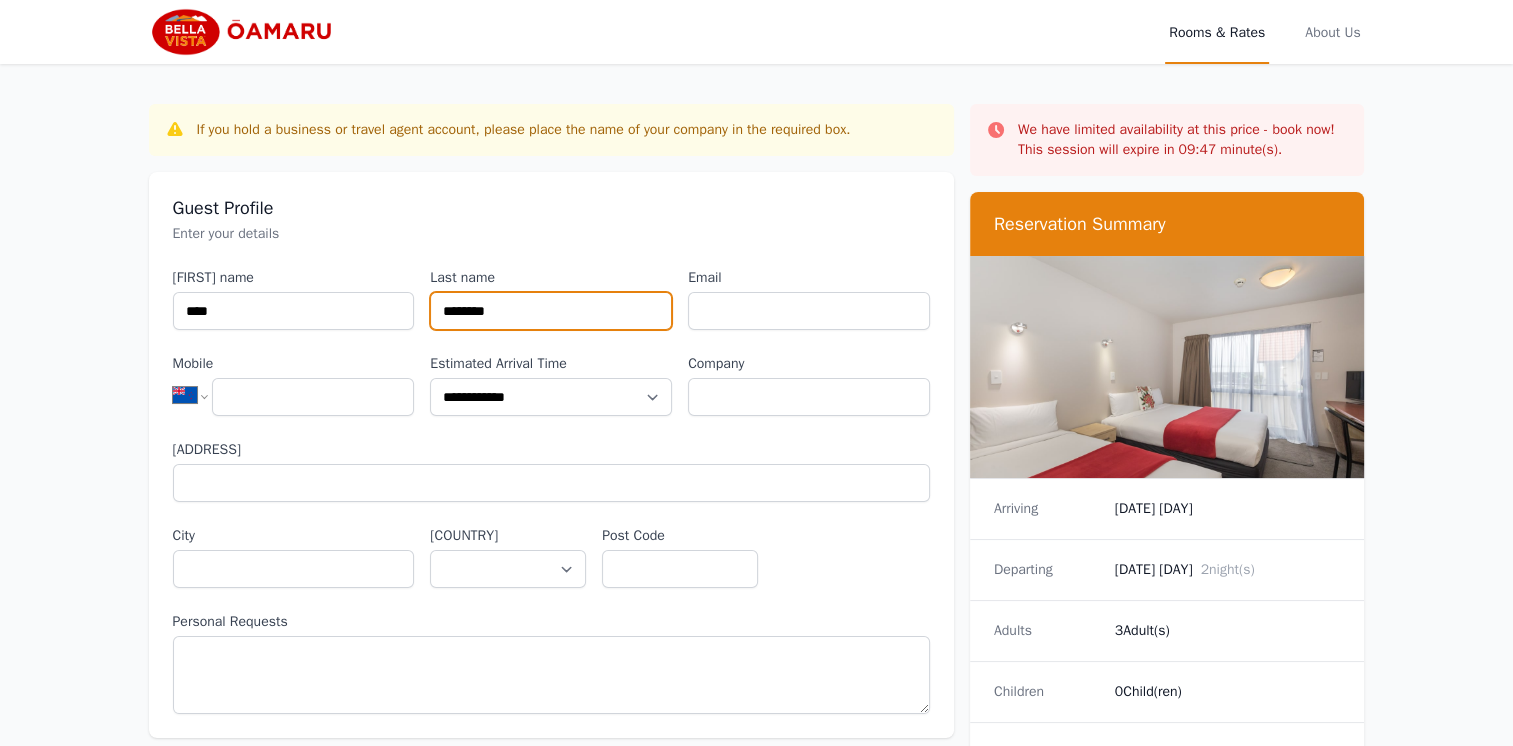 type on "********" 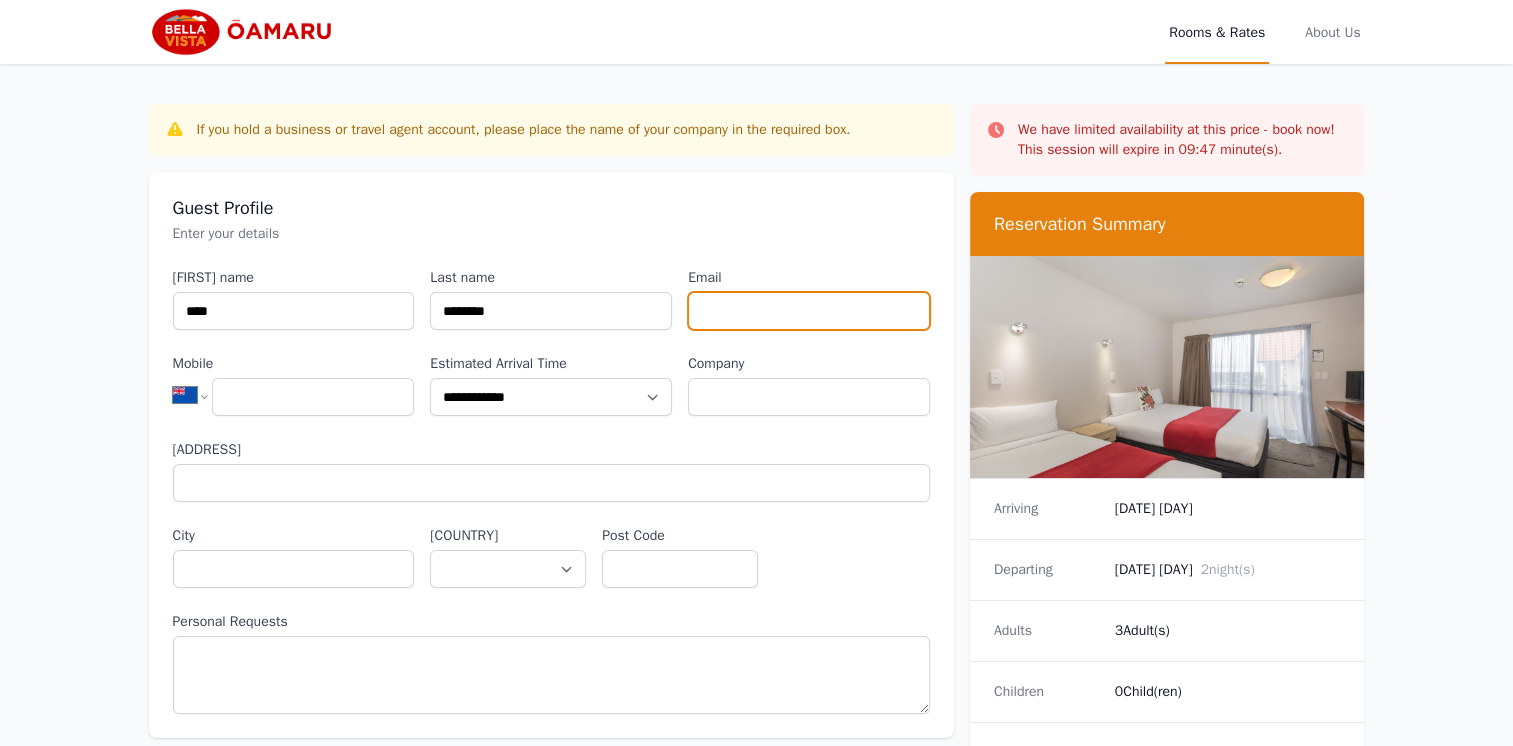 click on "Email" at bounding box center (809, 311) 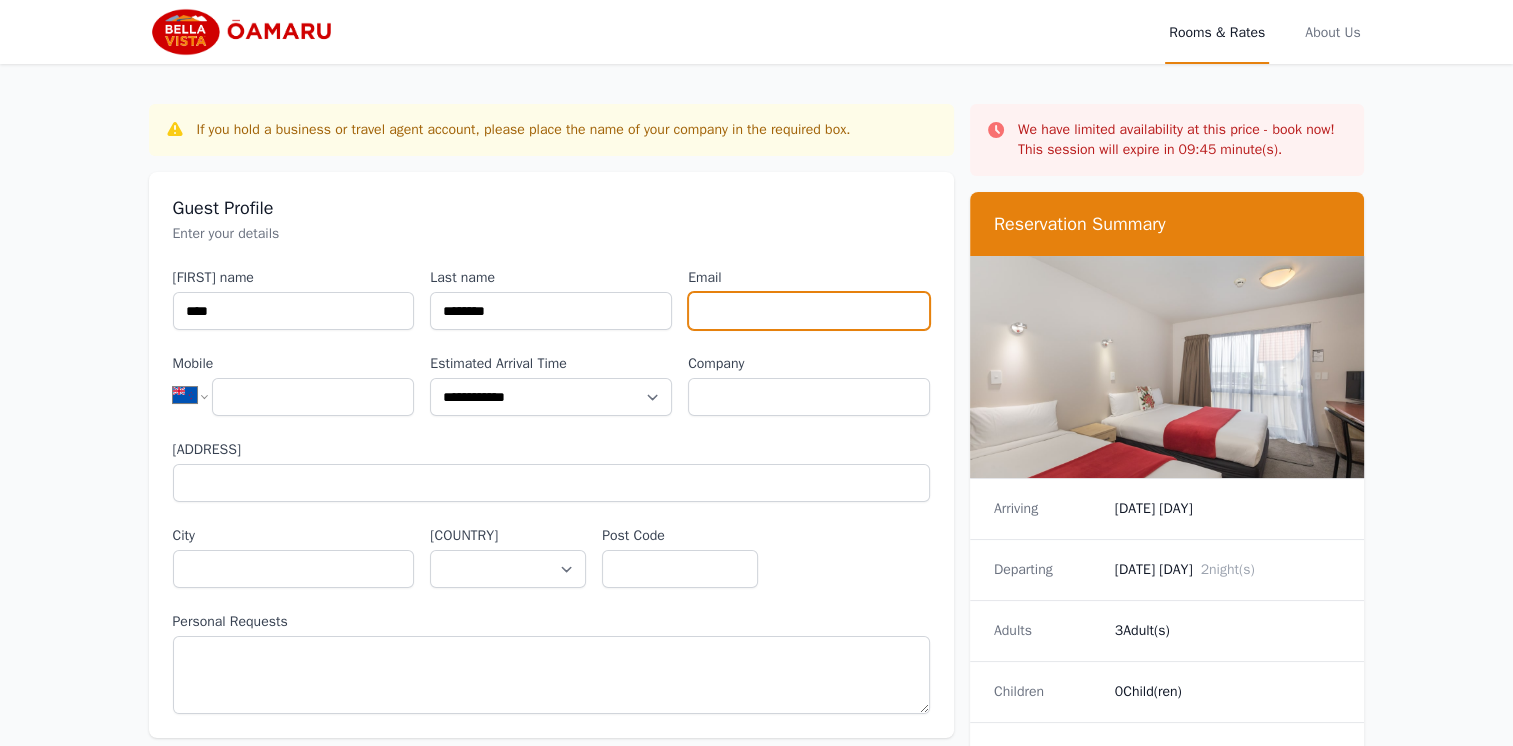 type on "**********" 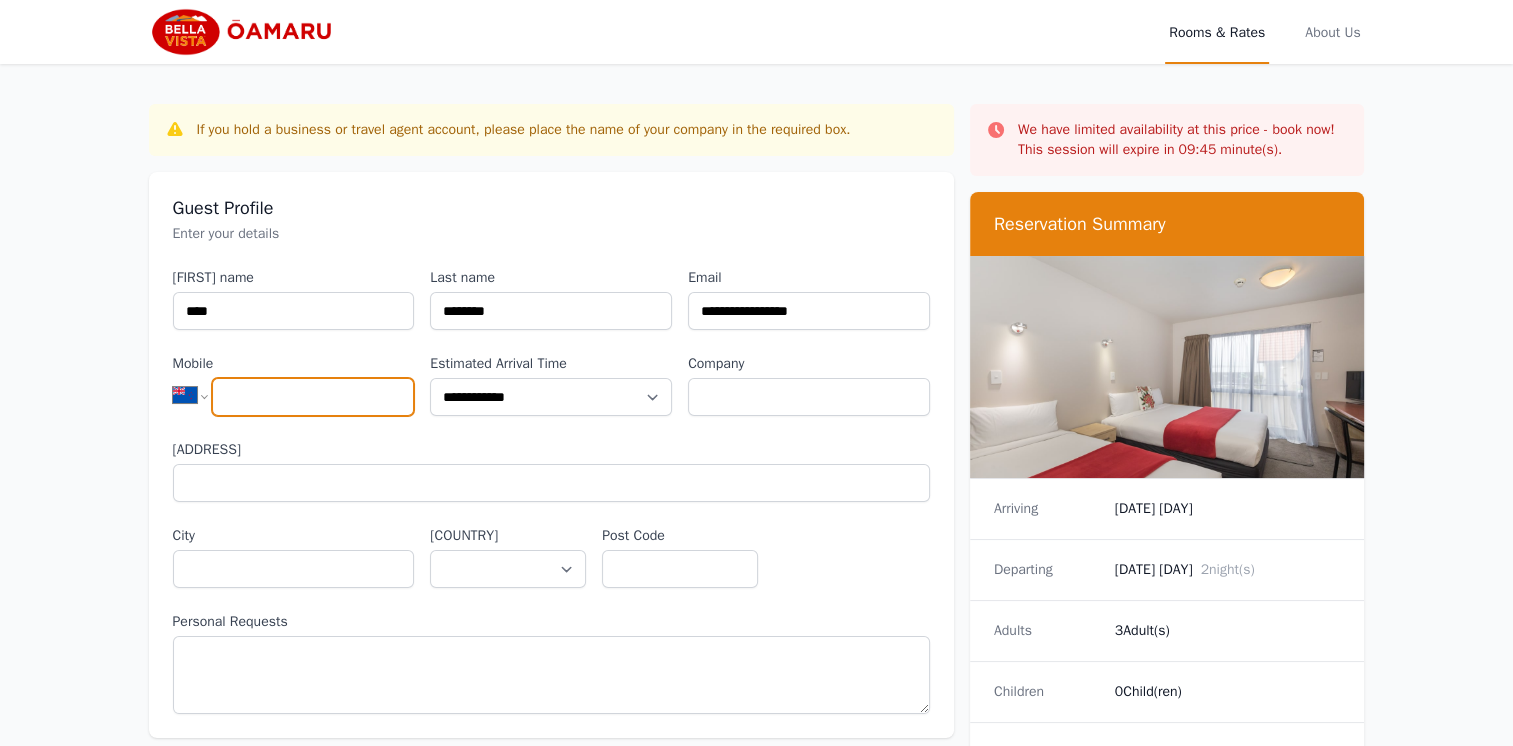 type on "**********" 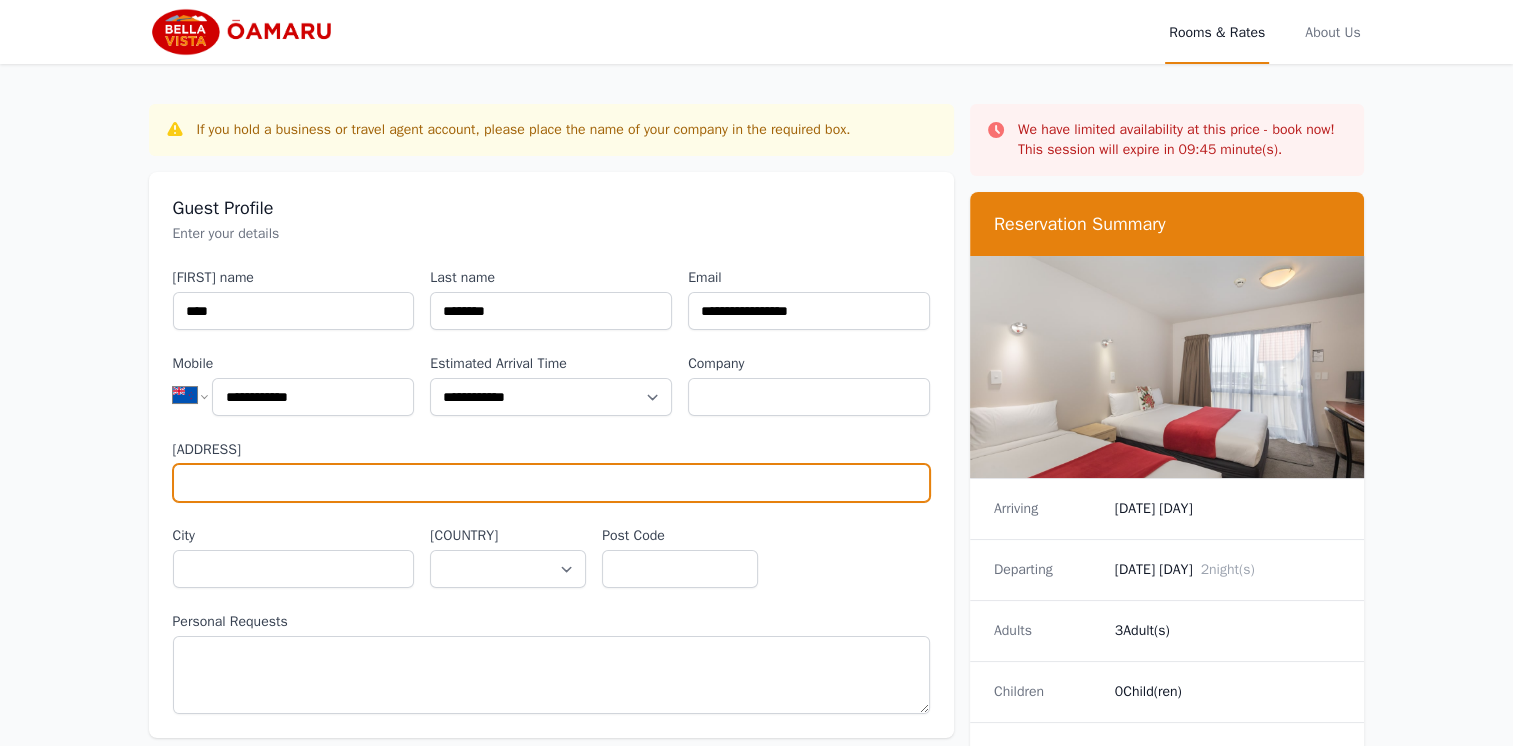 type on "**********" 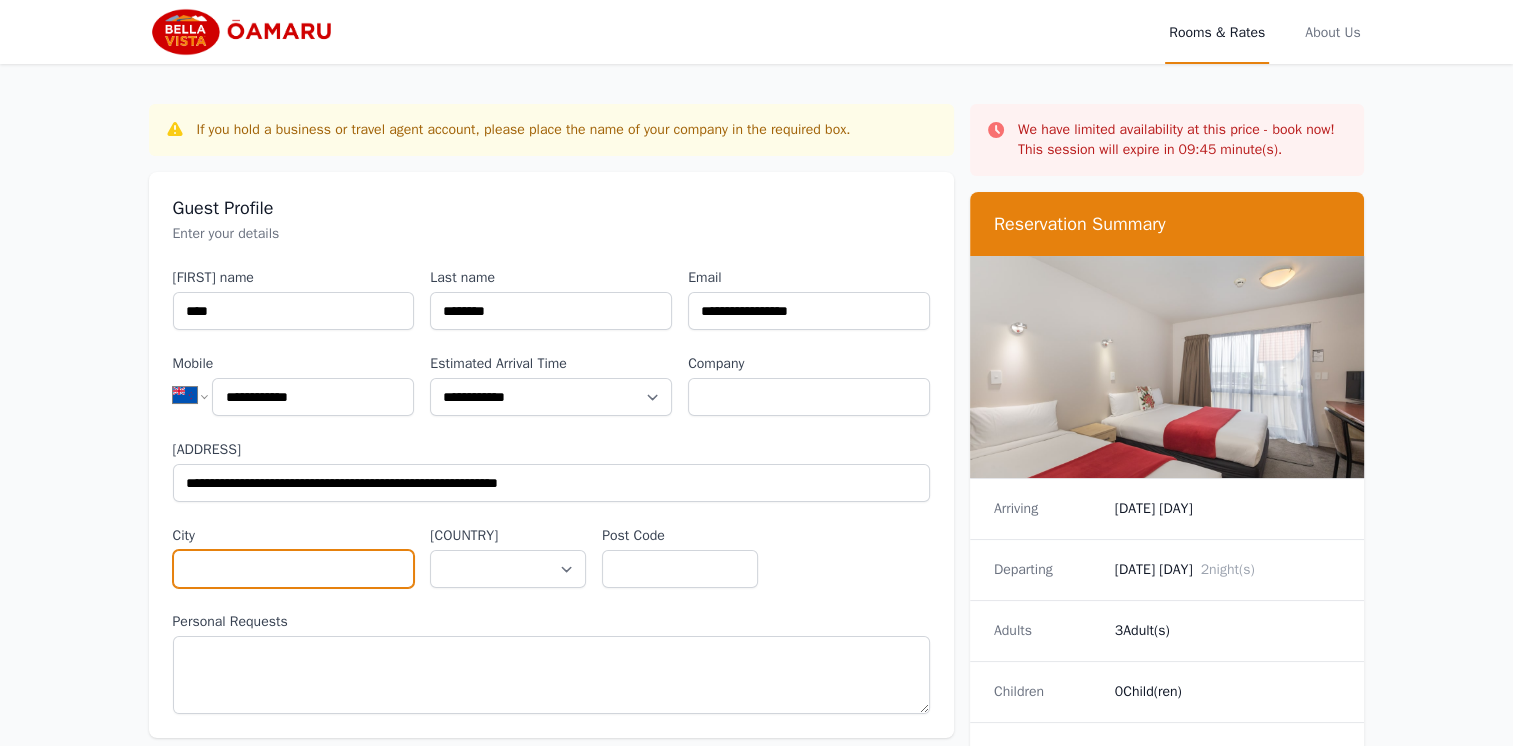 type on "**********" 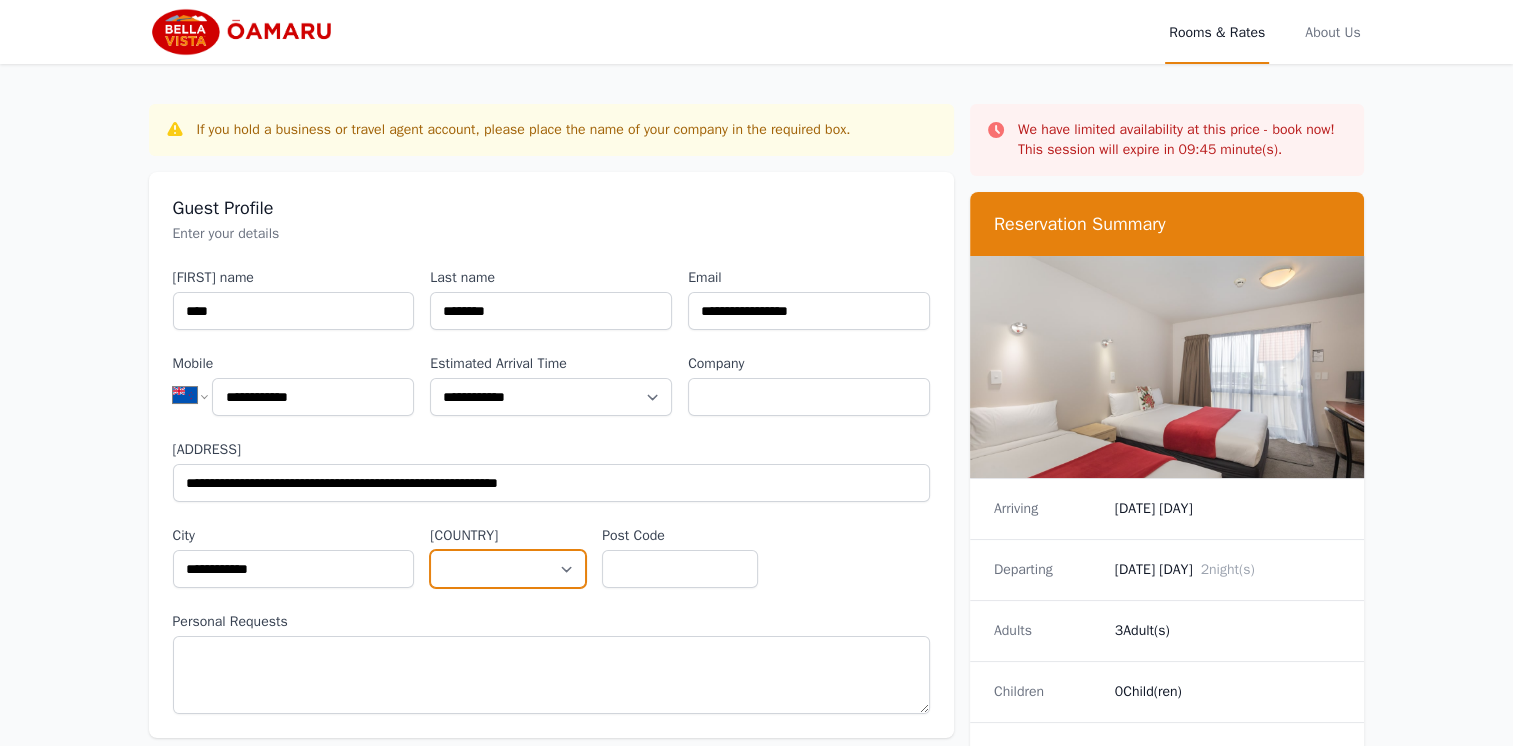 select on "**********" 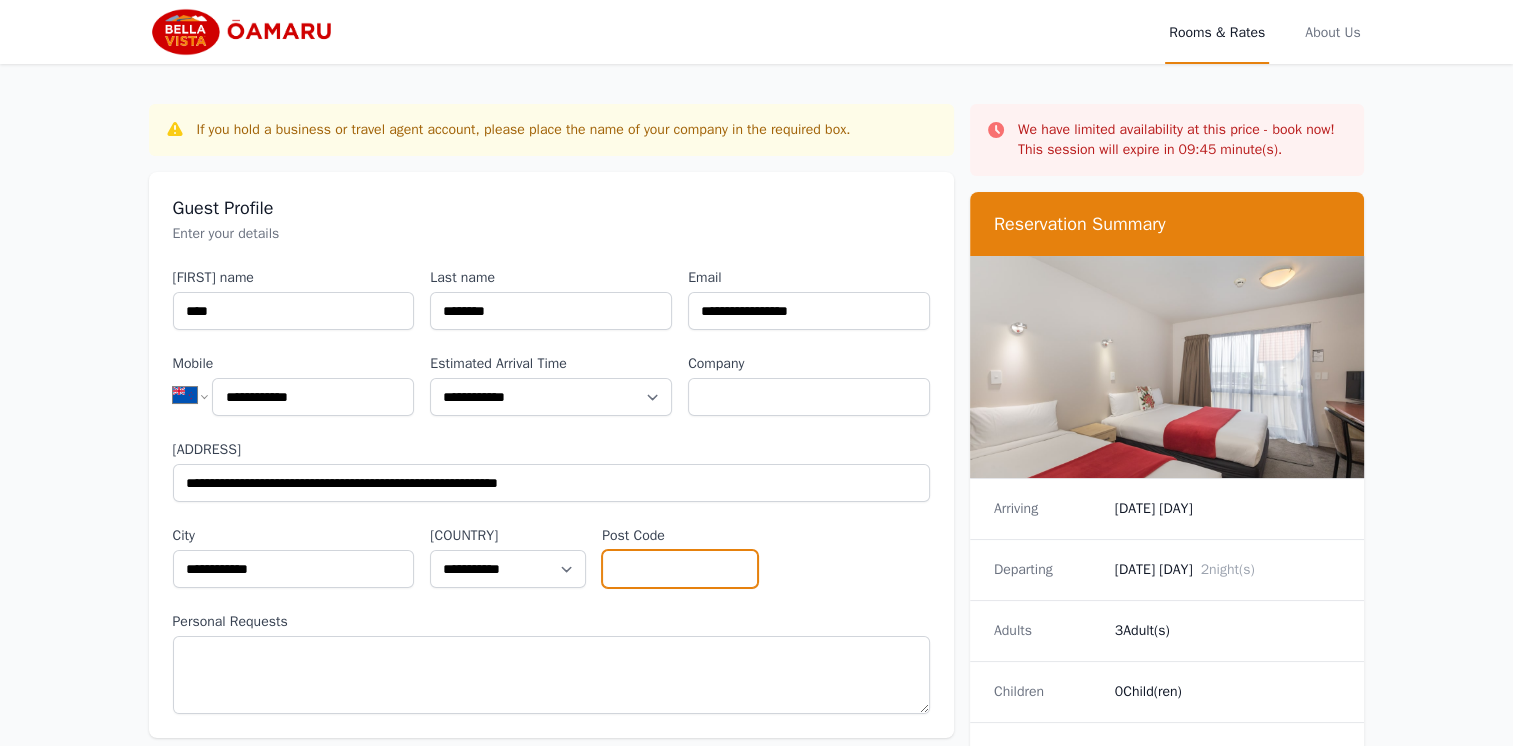 type on "****" 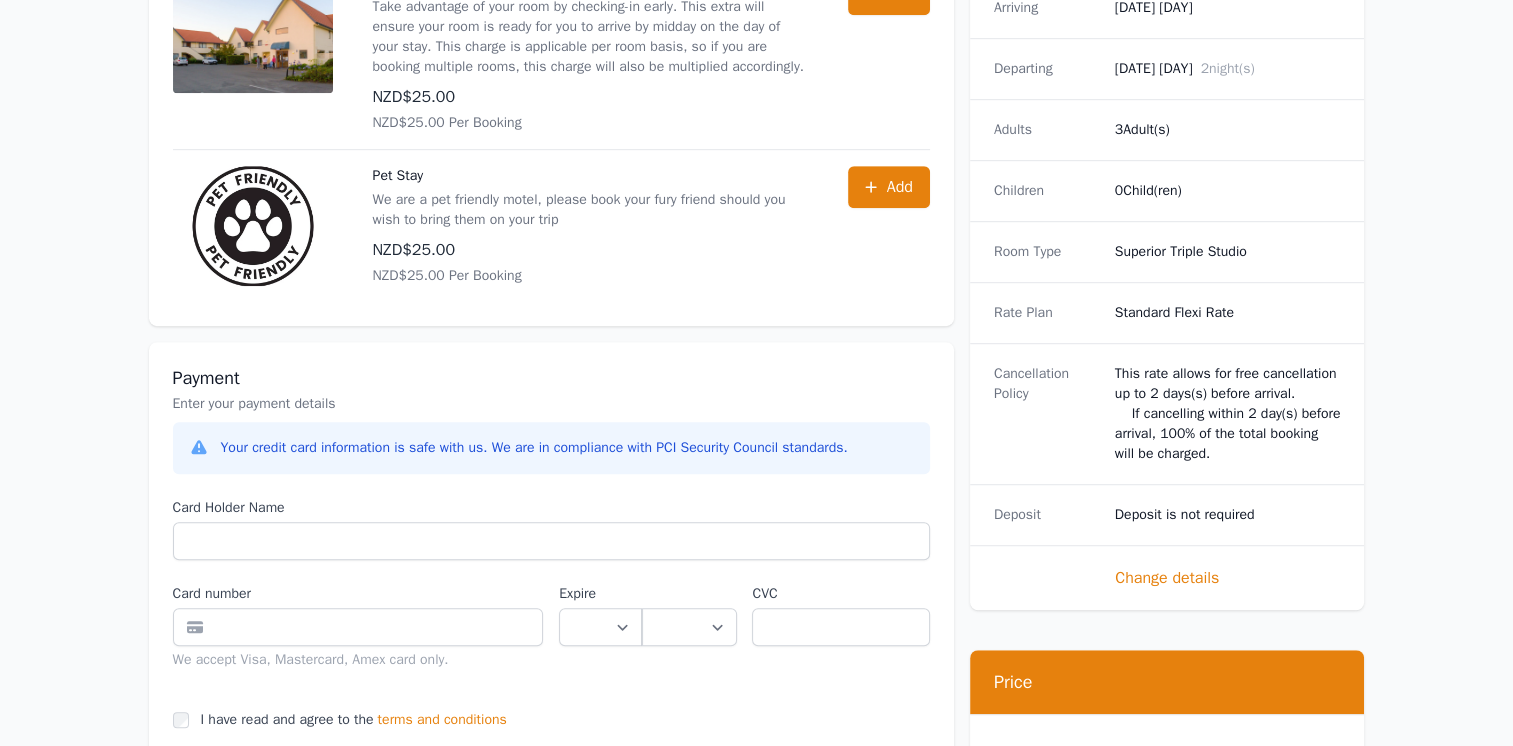 scroll, scrollTop: 1204, scrollLeft: 0, axis: vertical 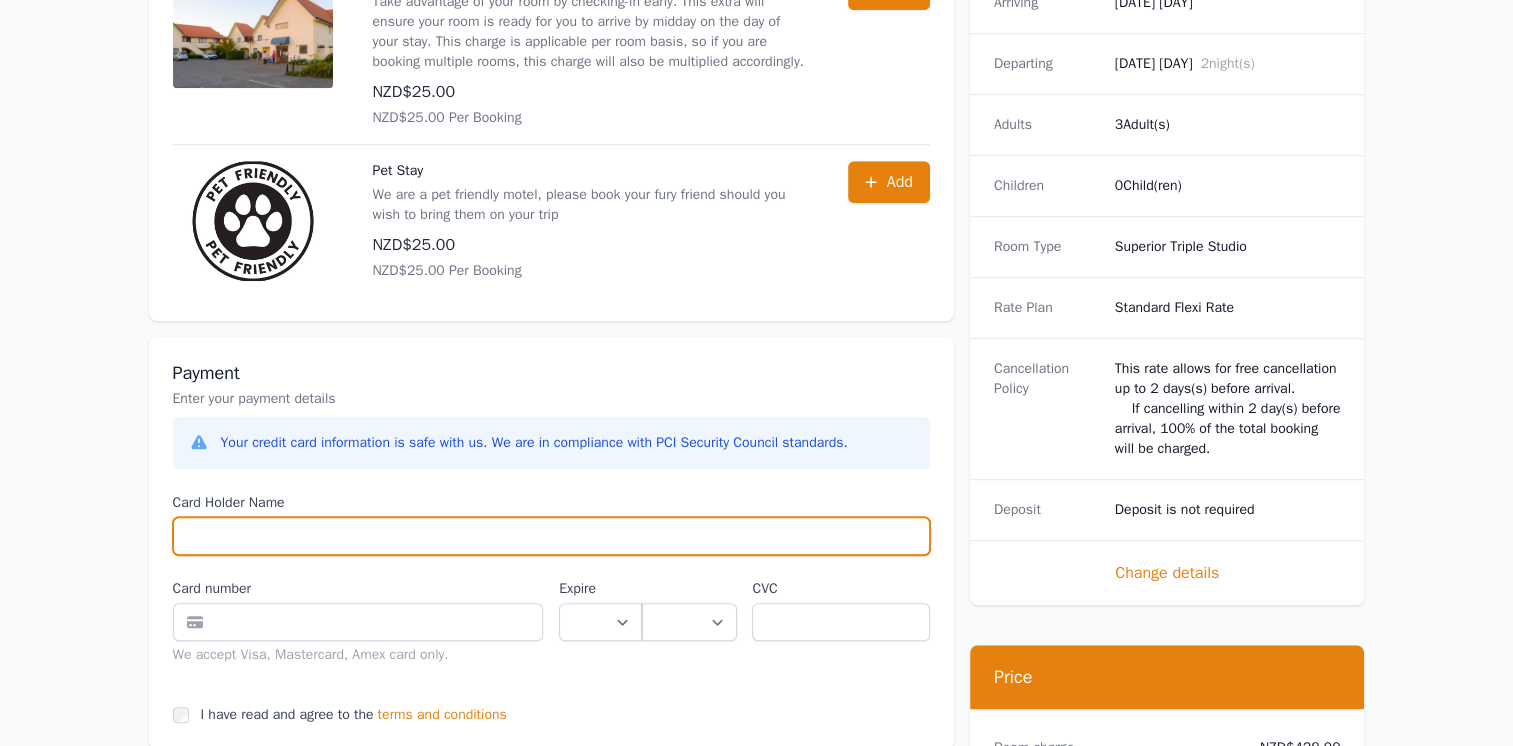 click on "Card Holder Name" at bounding box center (551, 536) 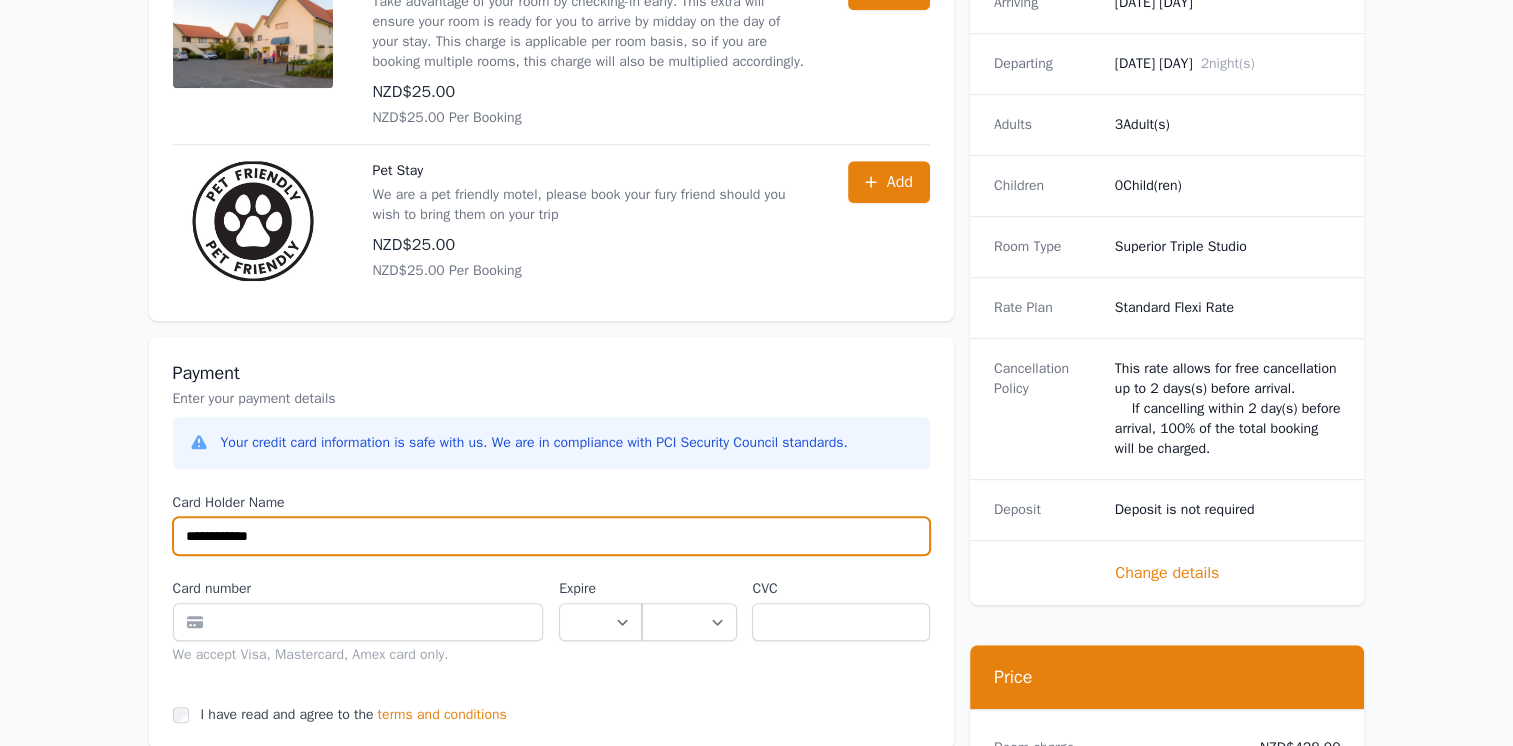 type on "**********" 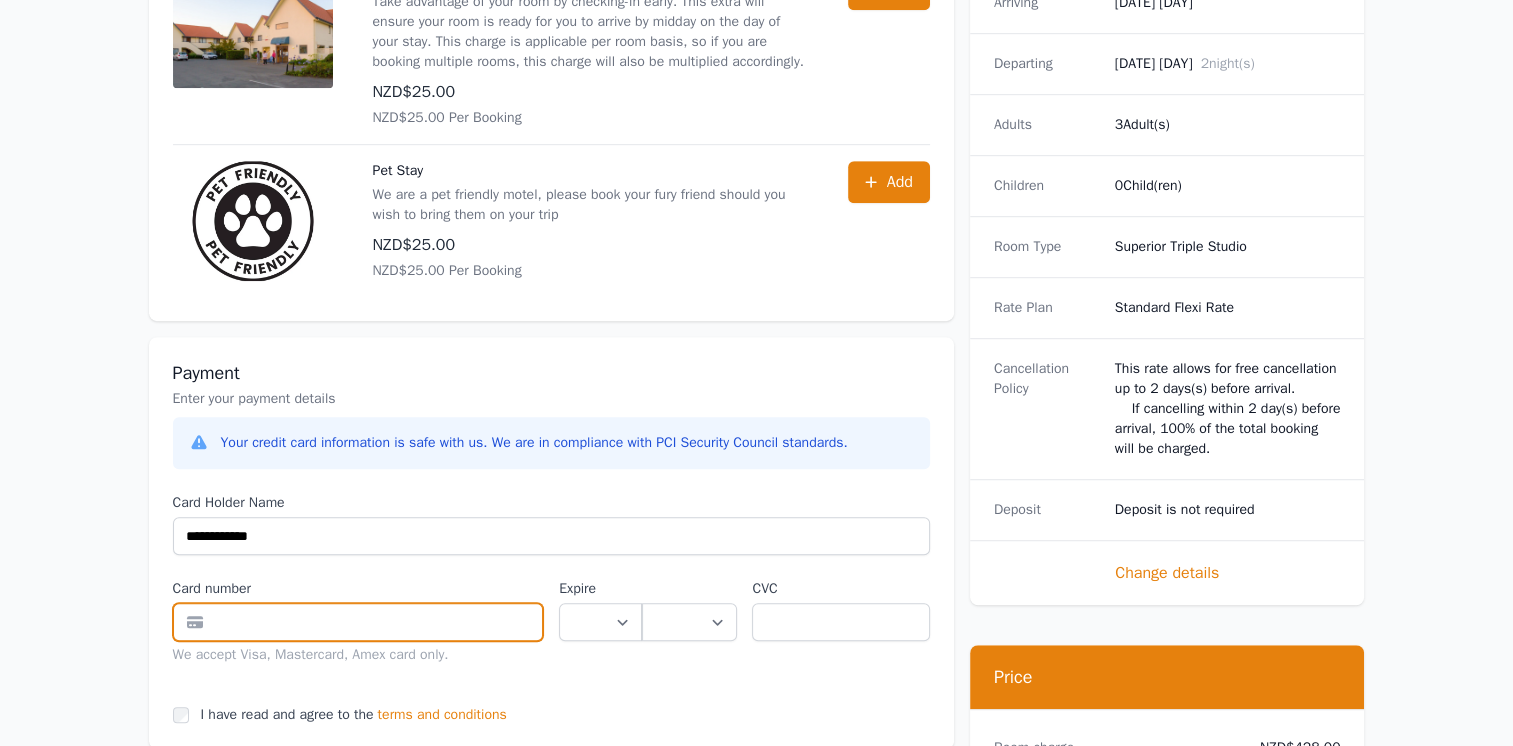 click at bounding box center (358, 622) 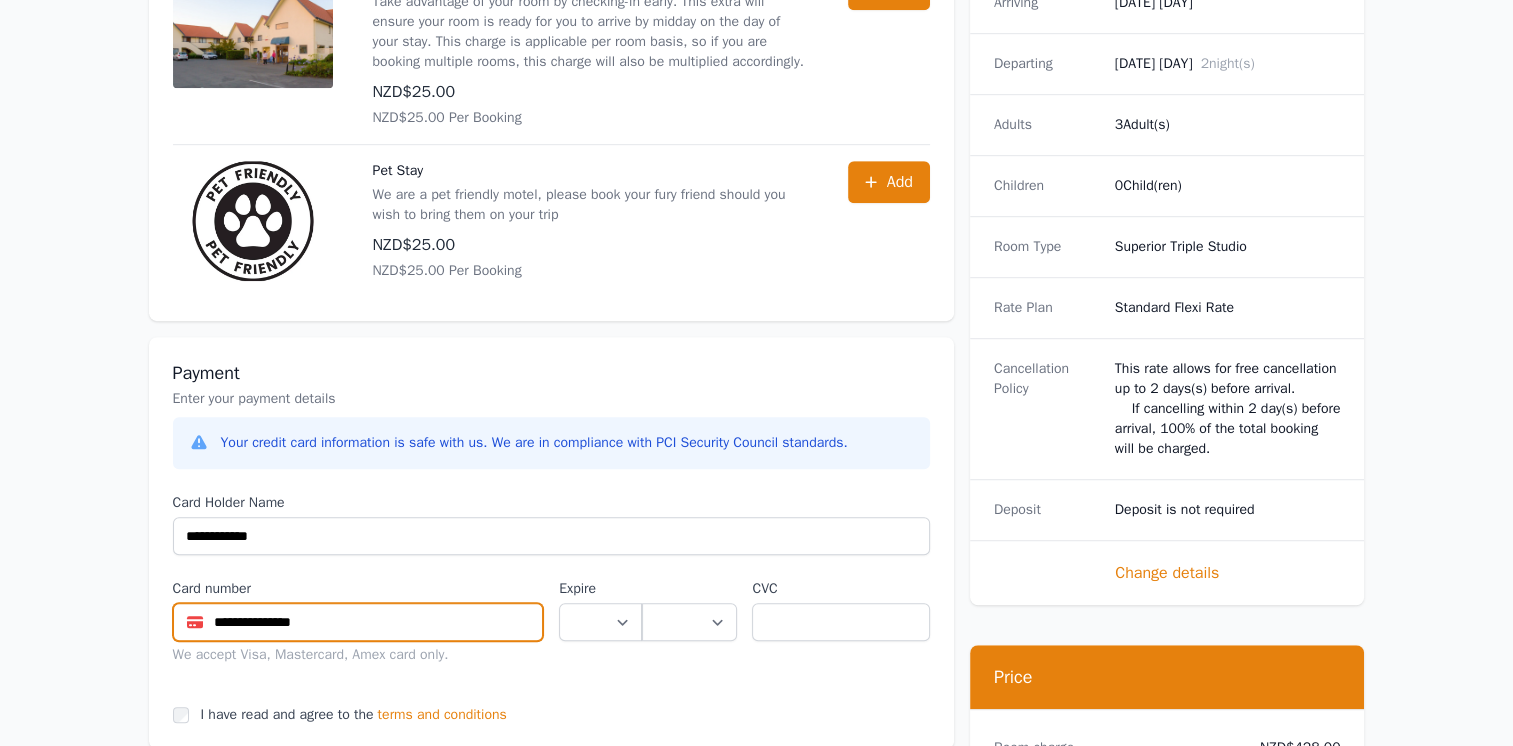 type on "**********" 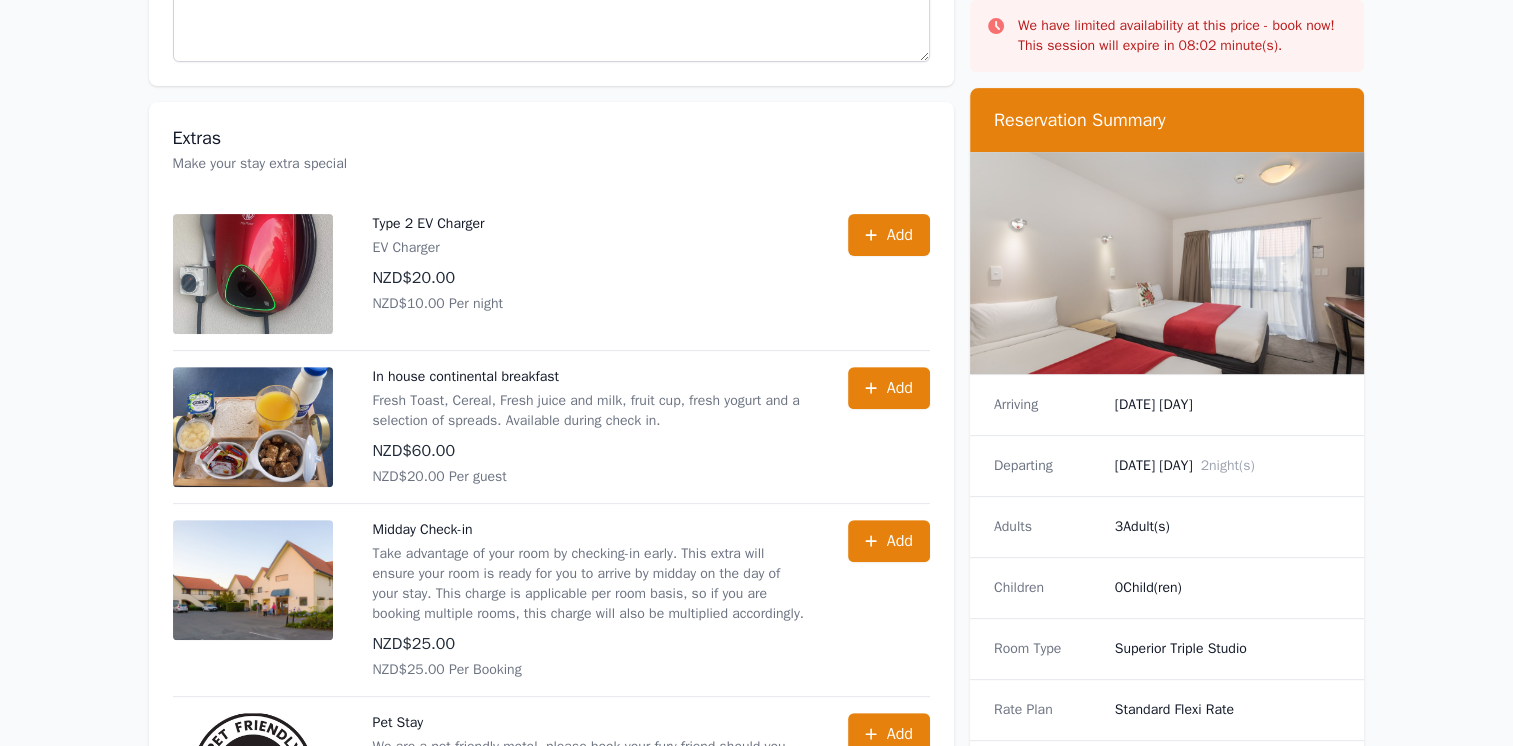 scroll, scrollTop: 654, scrollLeft: 0, axis: vertical 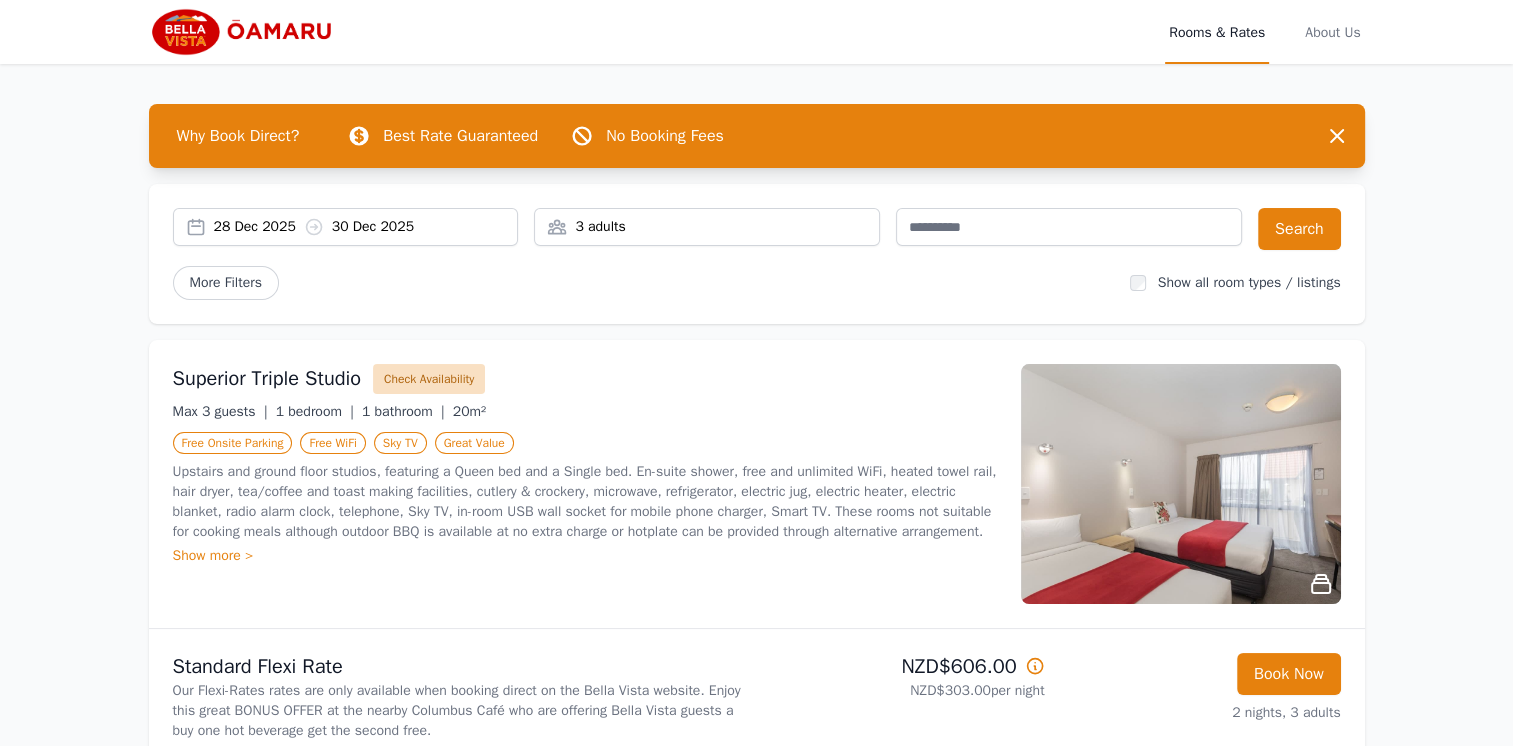 click on "Check Availability" at bounding box center [429, 379] 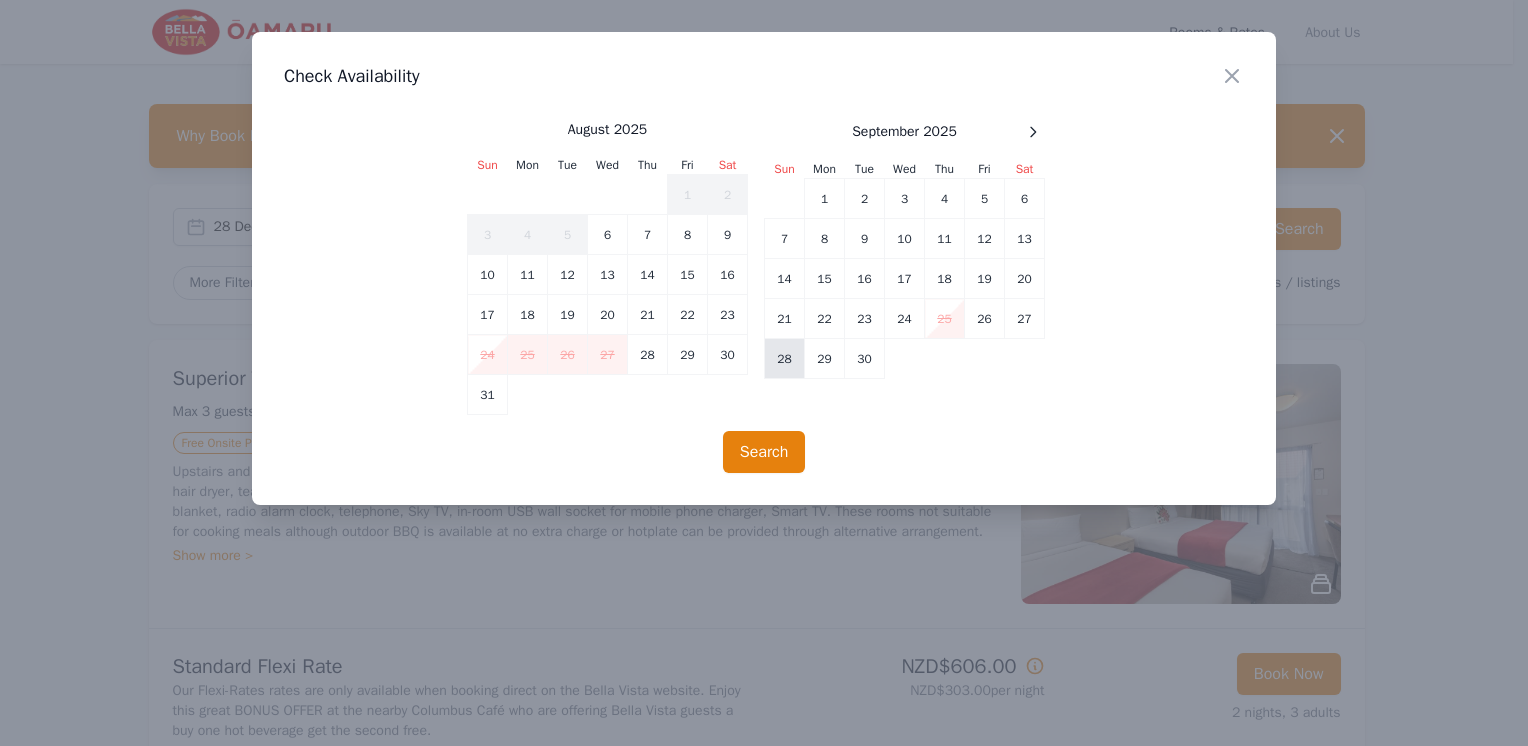 click on "28" at bounding box center [785, 359] 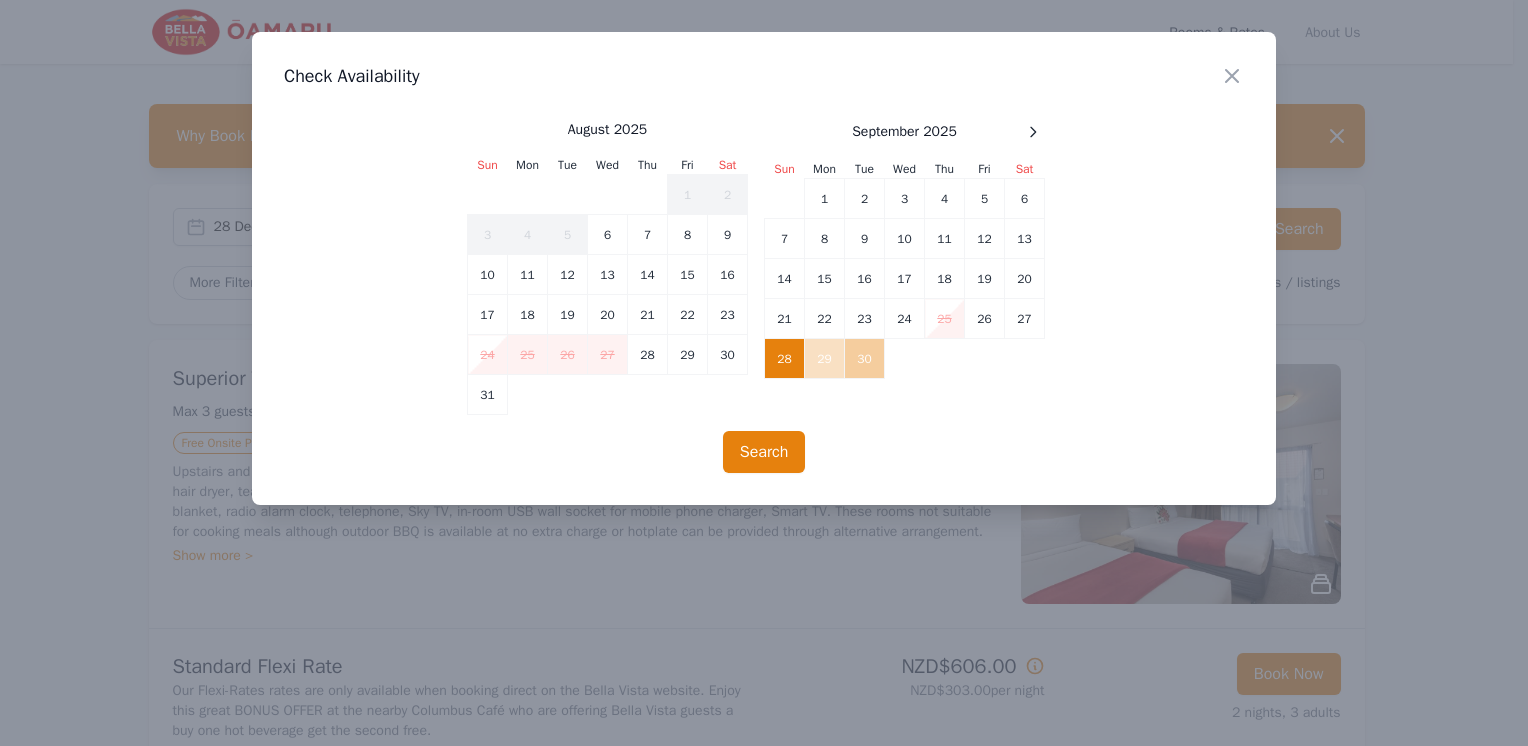 click on "30" at bounding box center (865, 359) 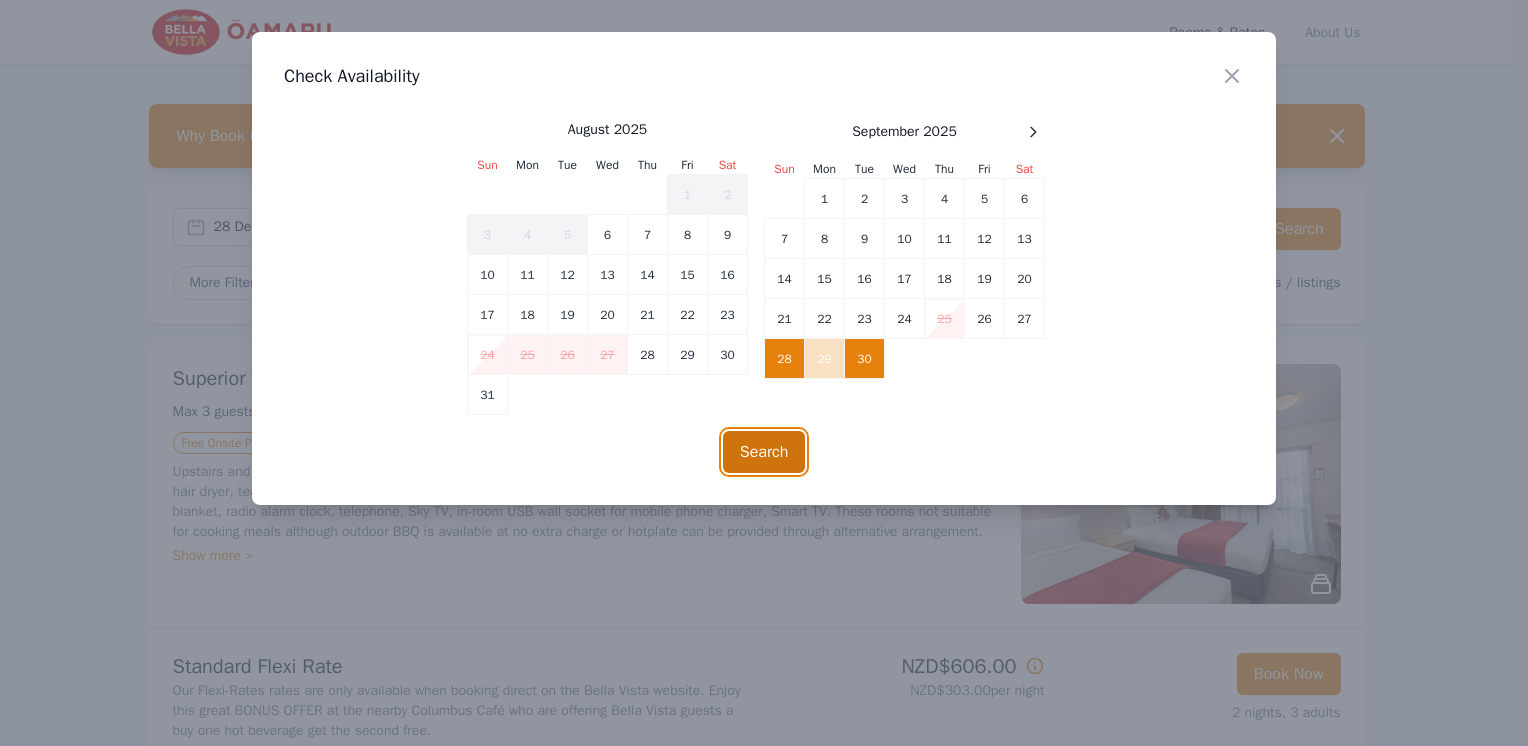 click on "Search" at bounding box center (764, 452) 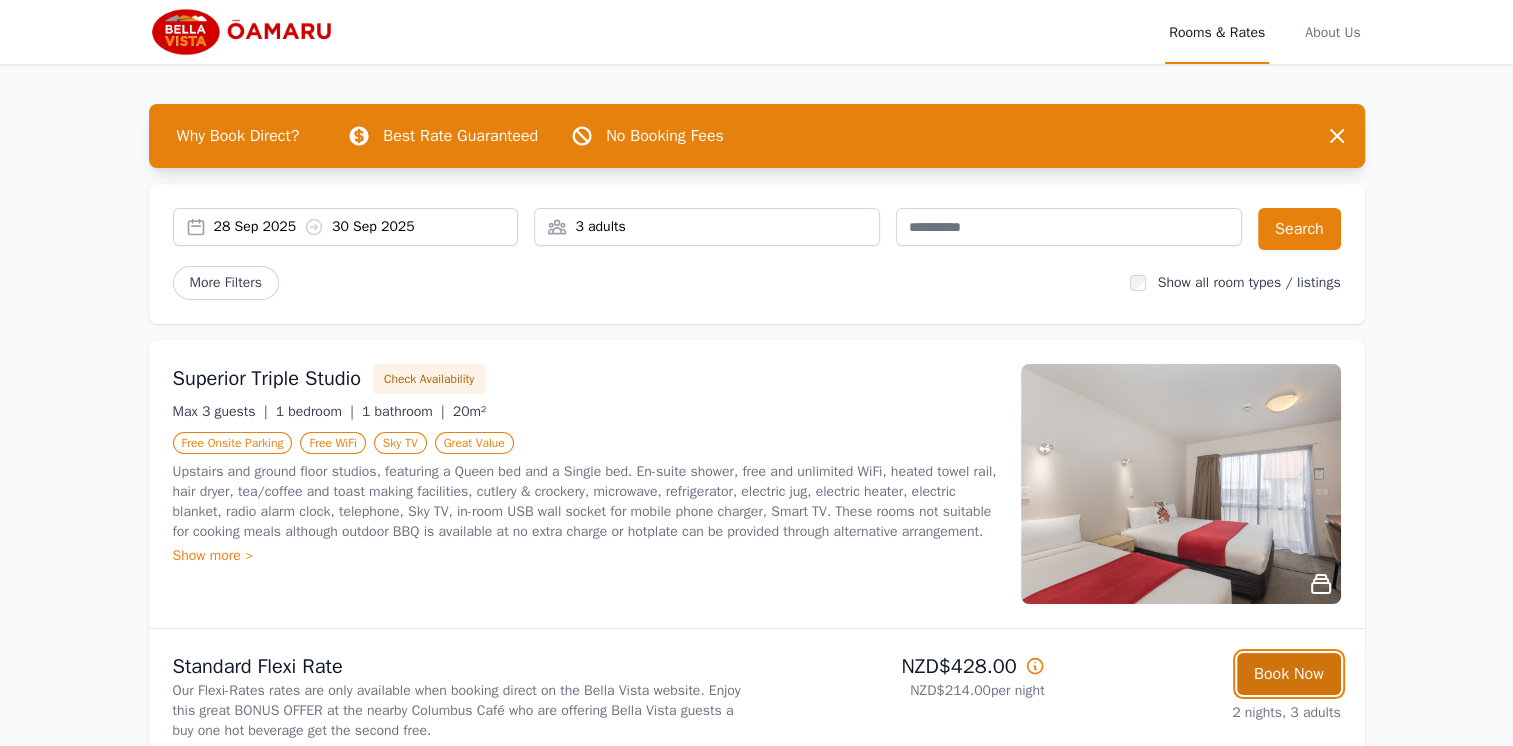 click on "Book Now" at bounding box center [1289, 674] 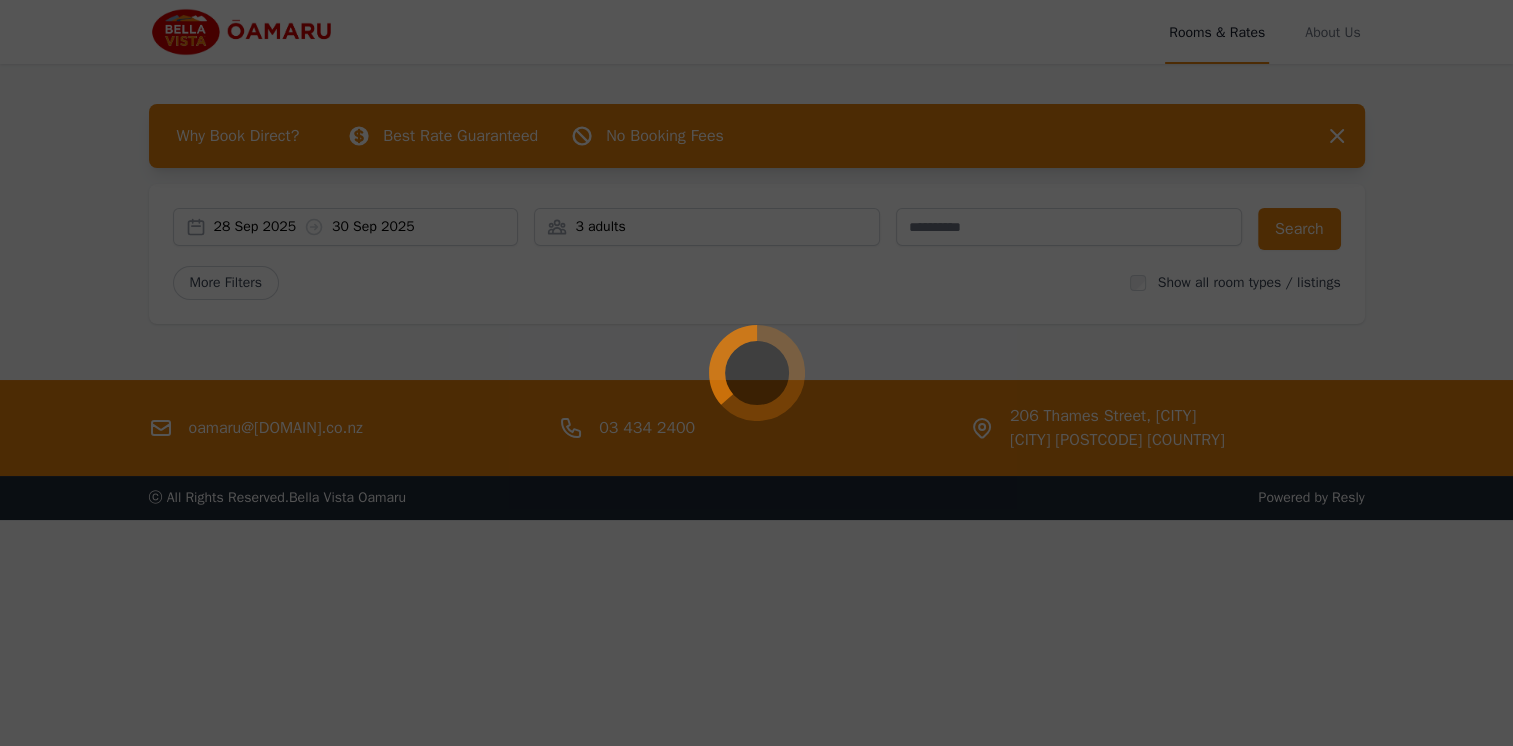select on "**" 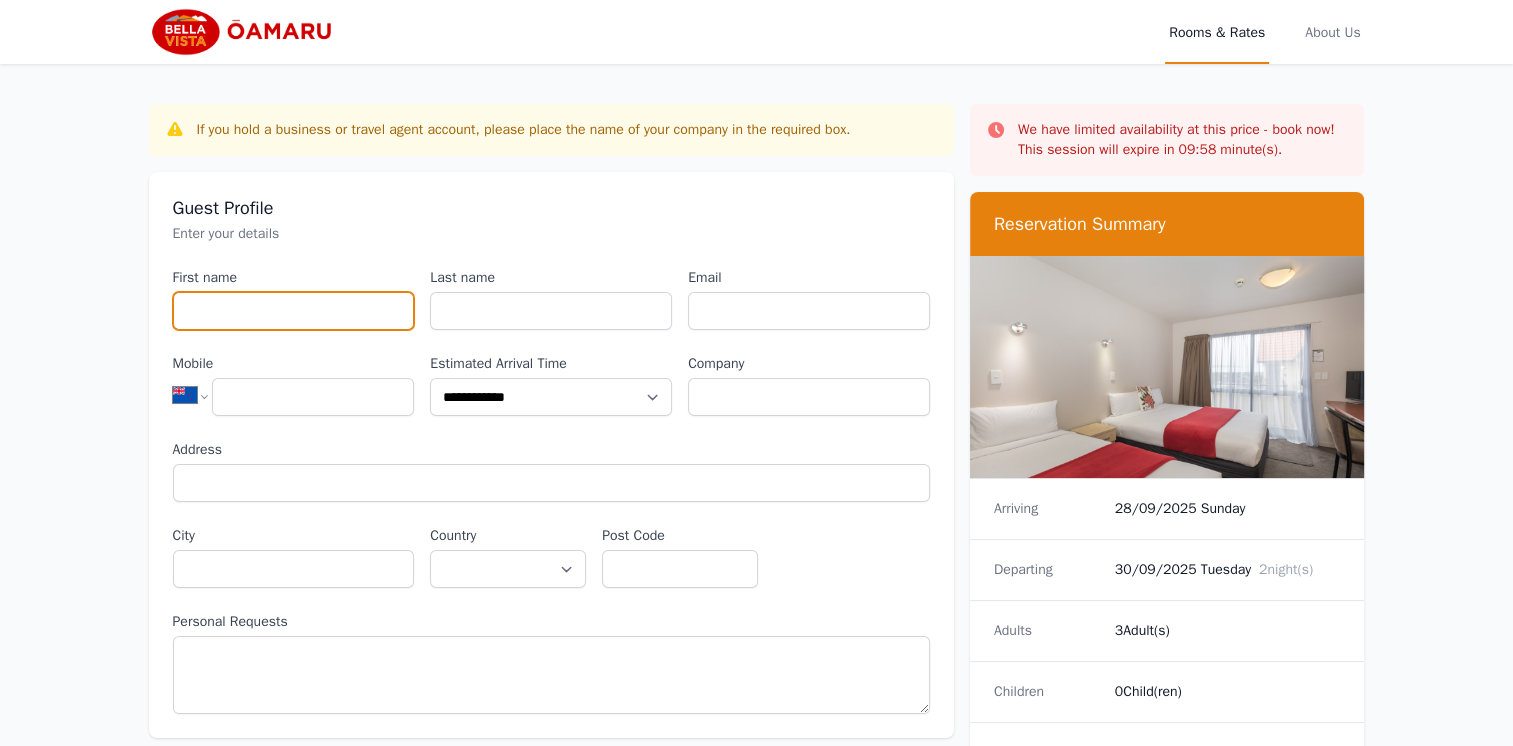 click on "[FIRST] name" at bounding box center (294, 311) 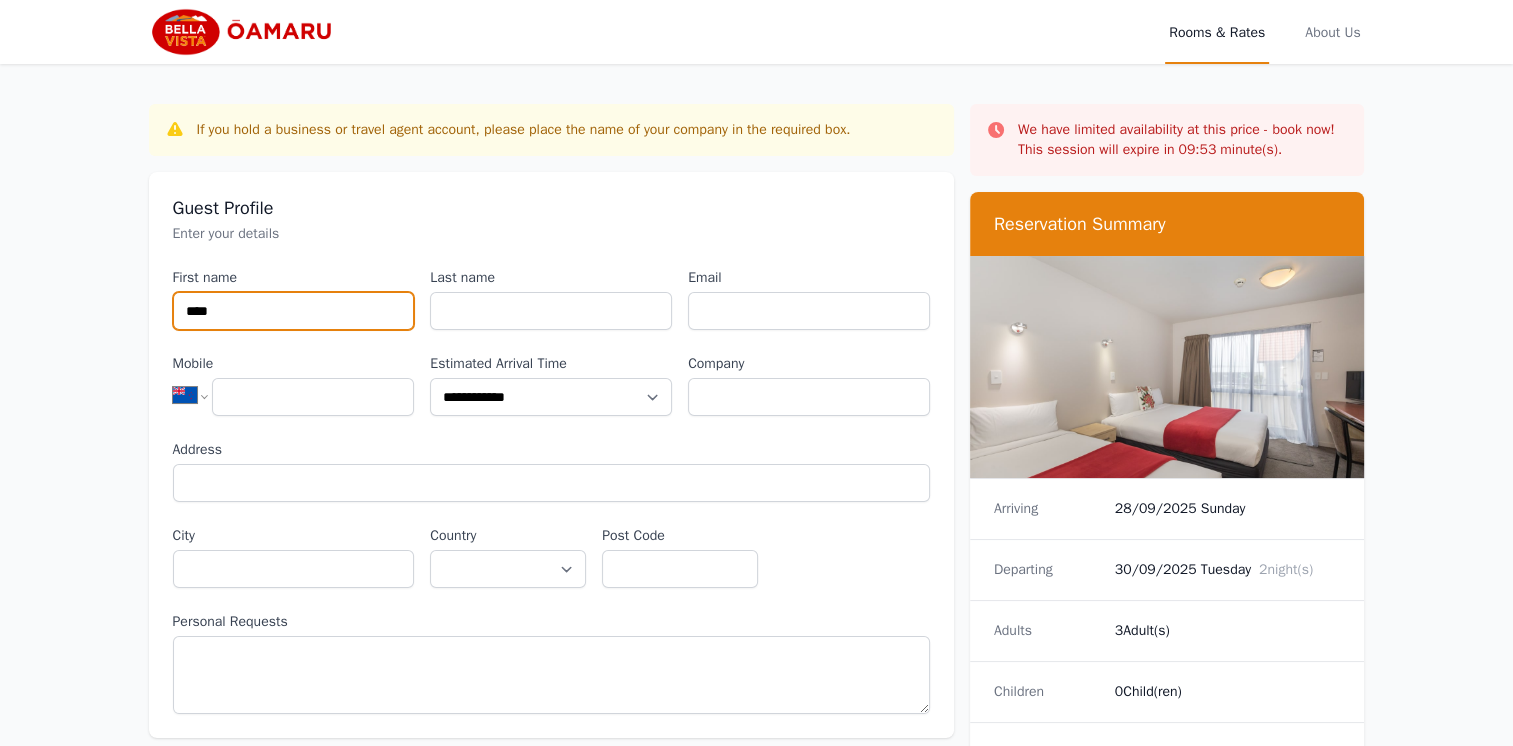 type on "****" 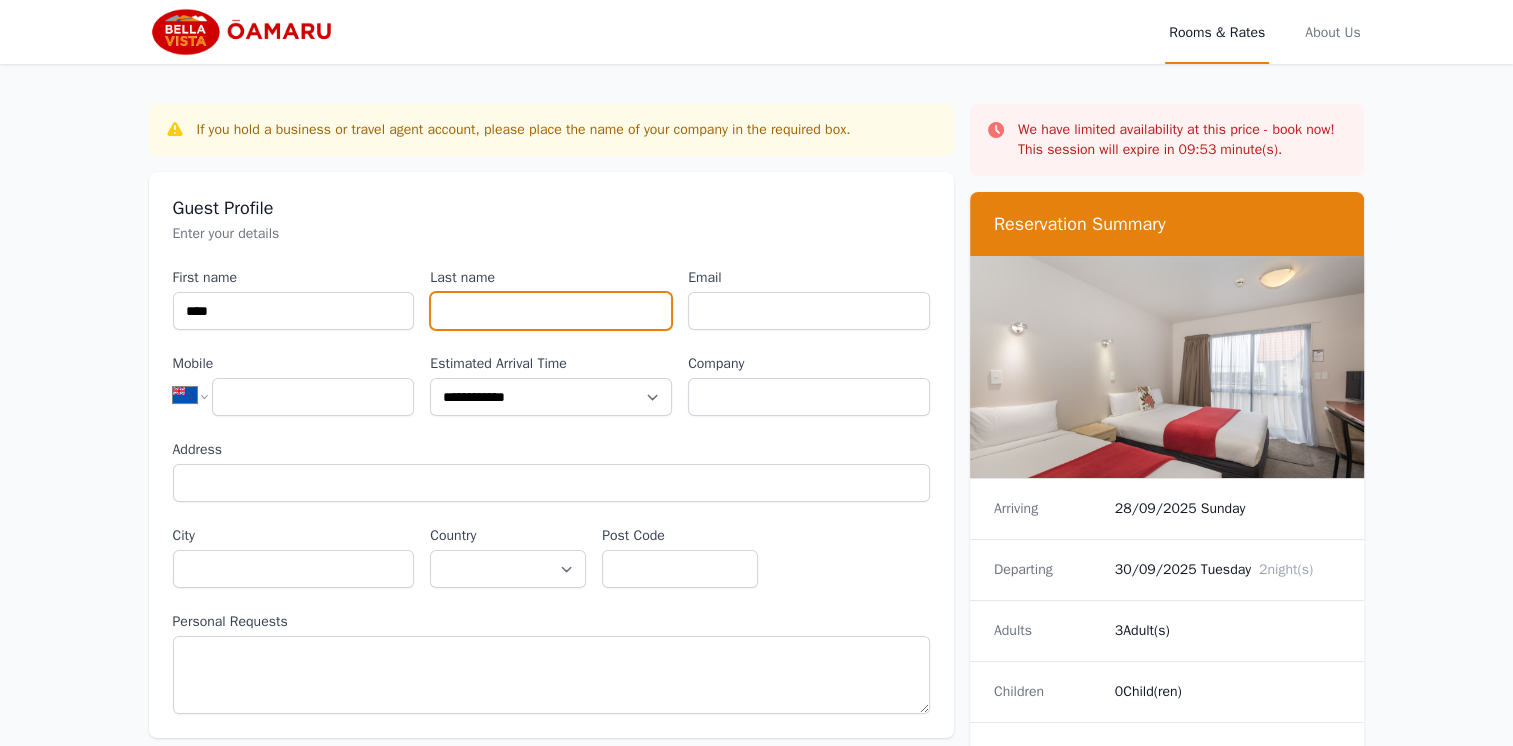 click on "Last name" at bounding box center [551, 311] 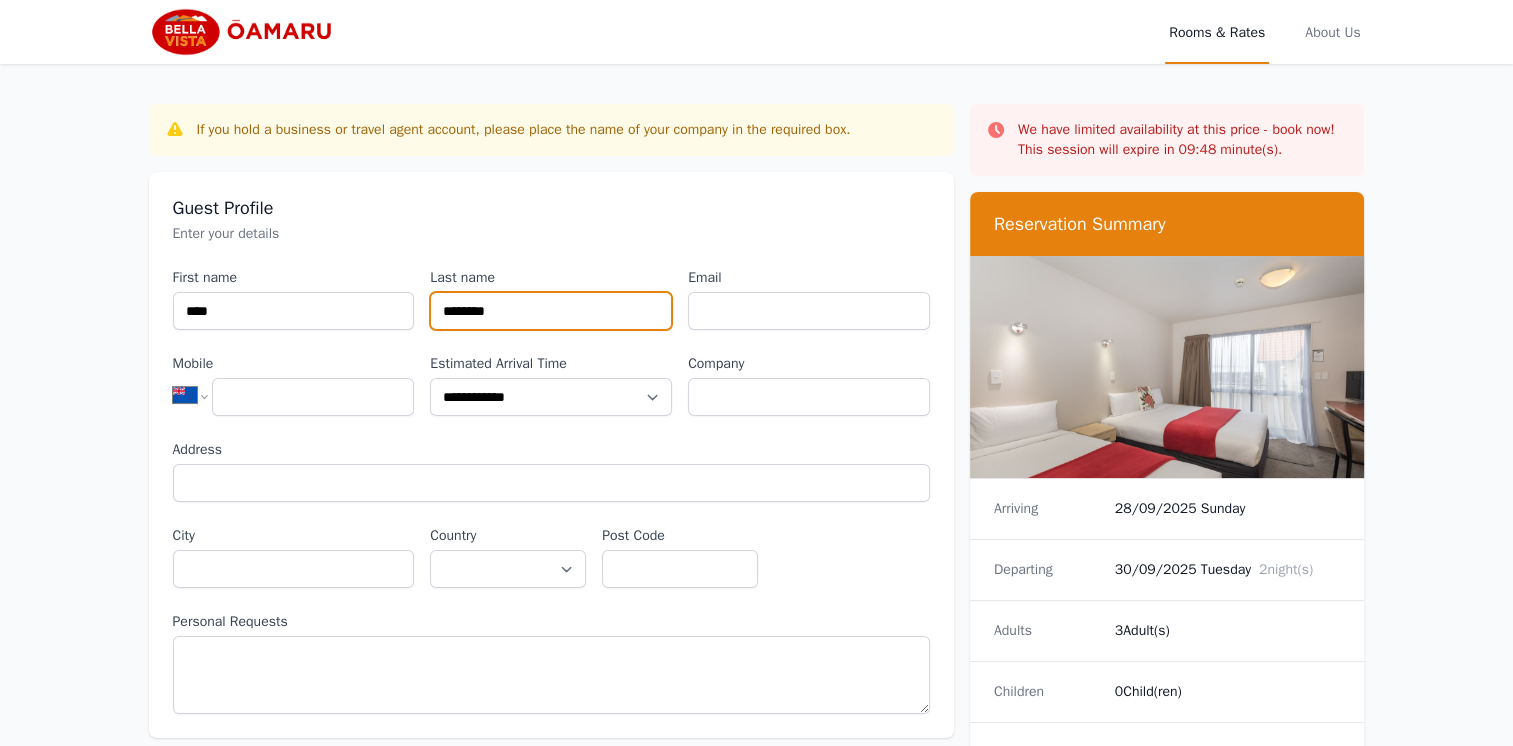 type on "********" 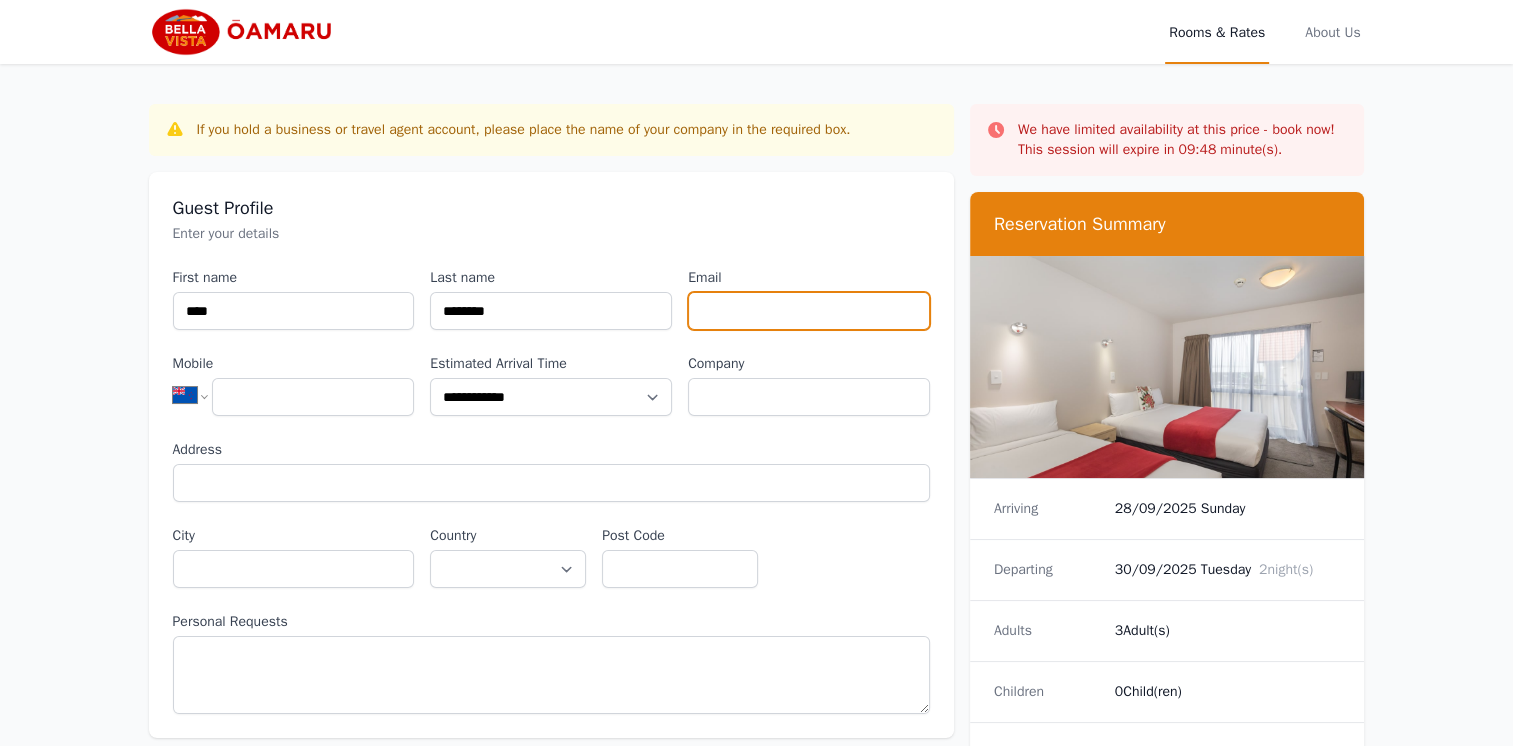 click on "Email" at bounding box center (809, 311) 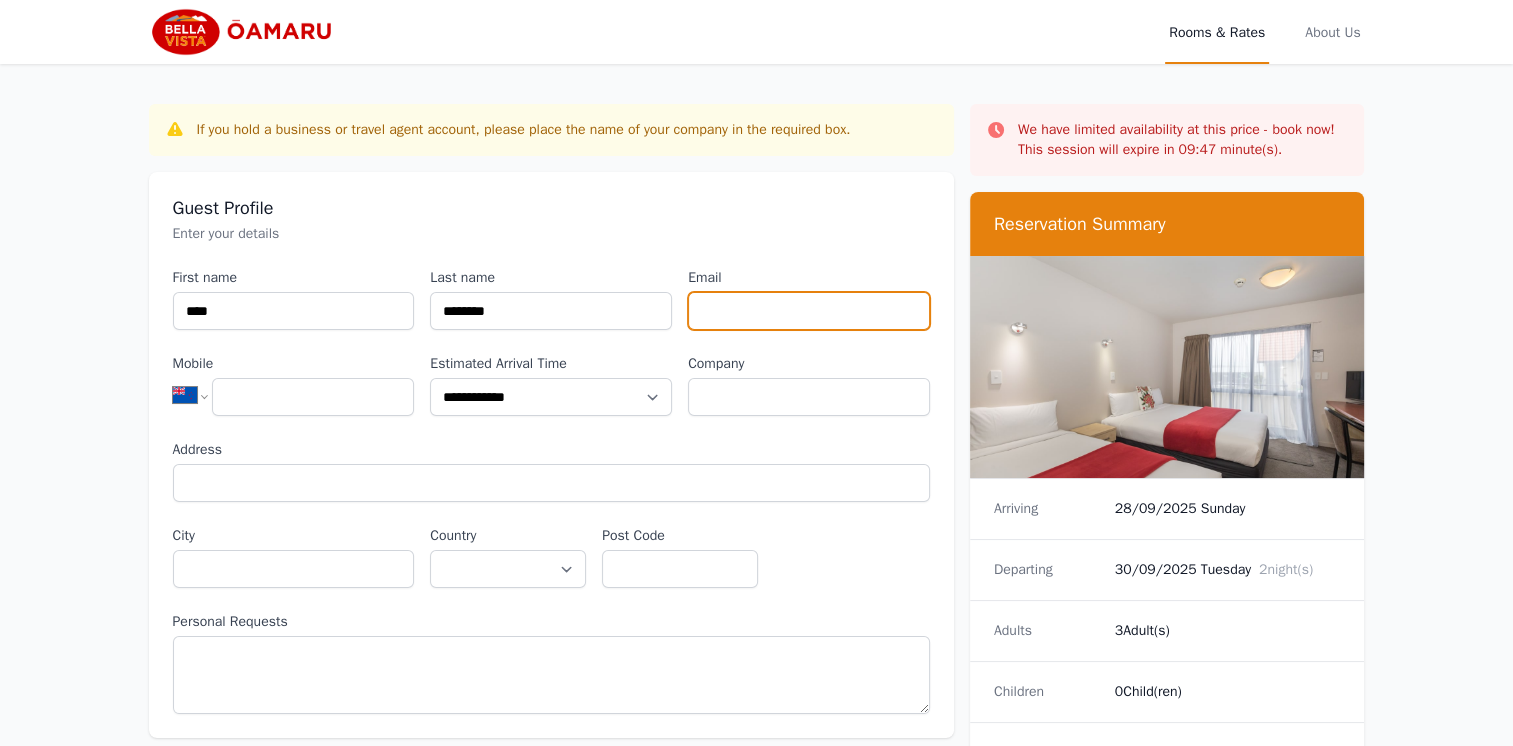type on "**********" 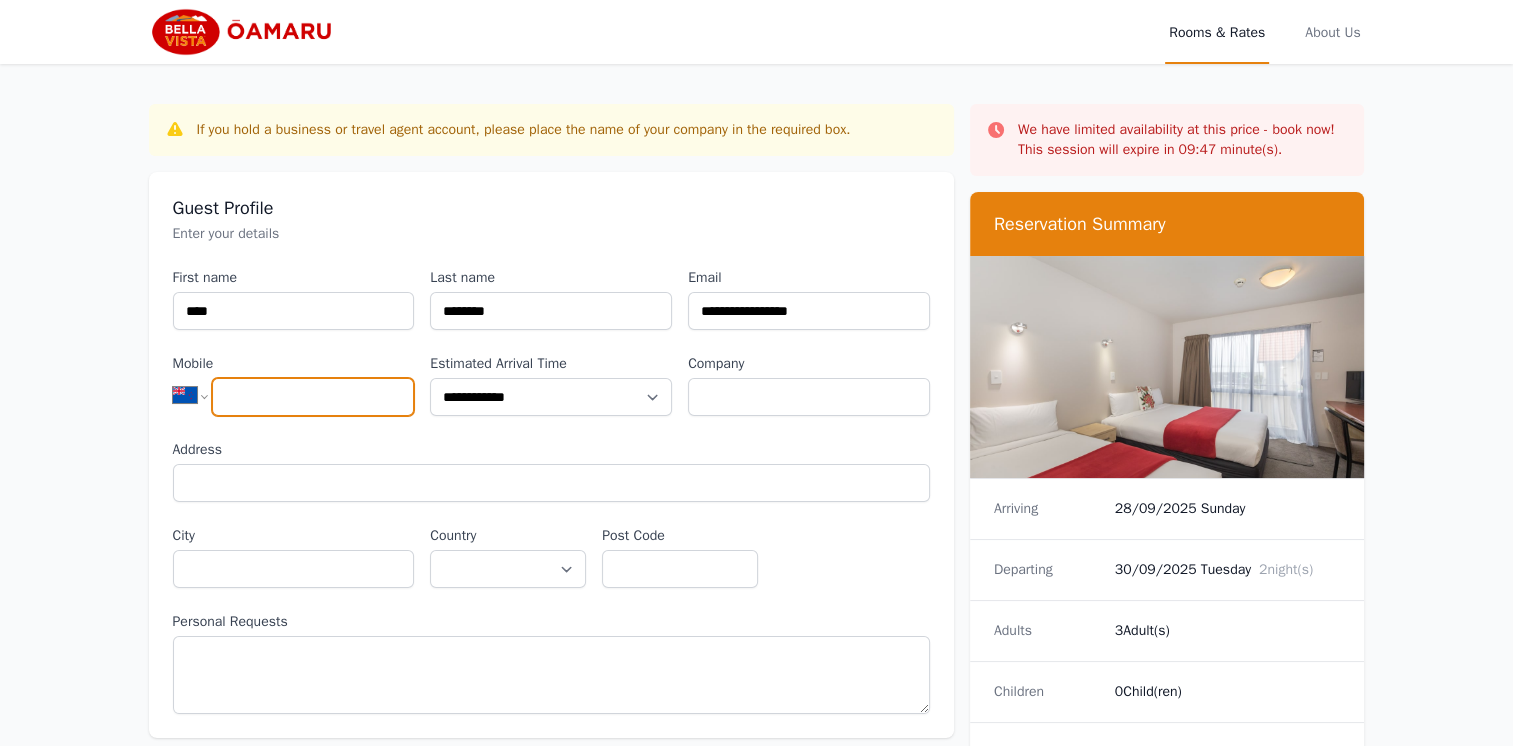 type on "**********" 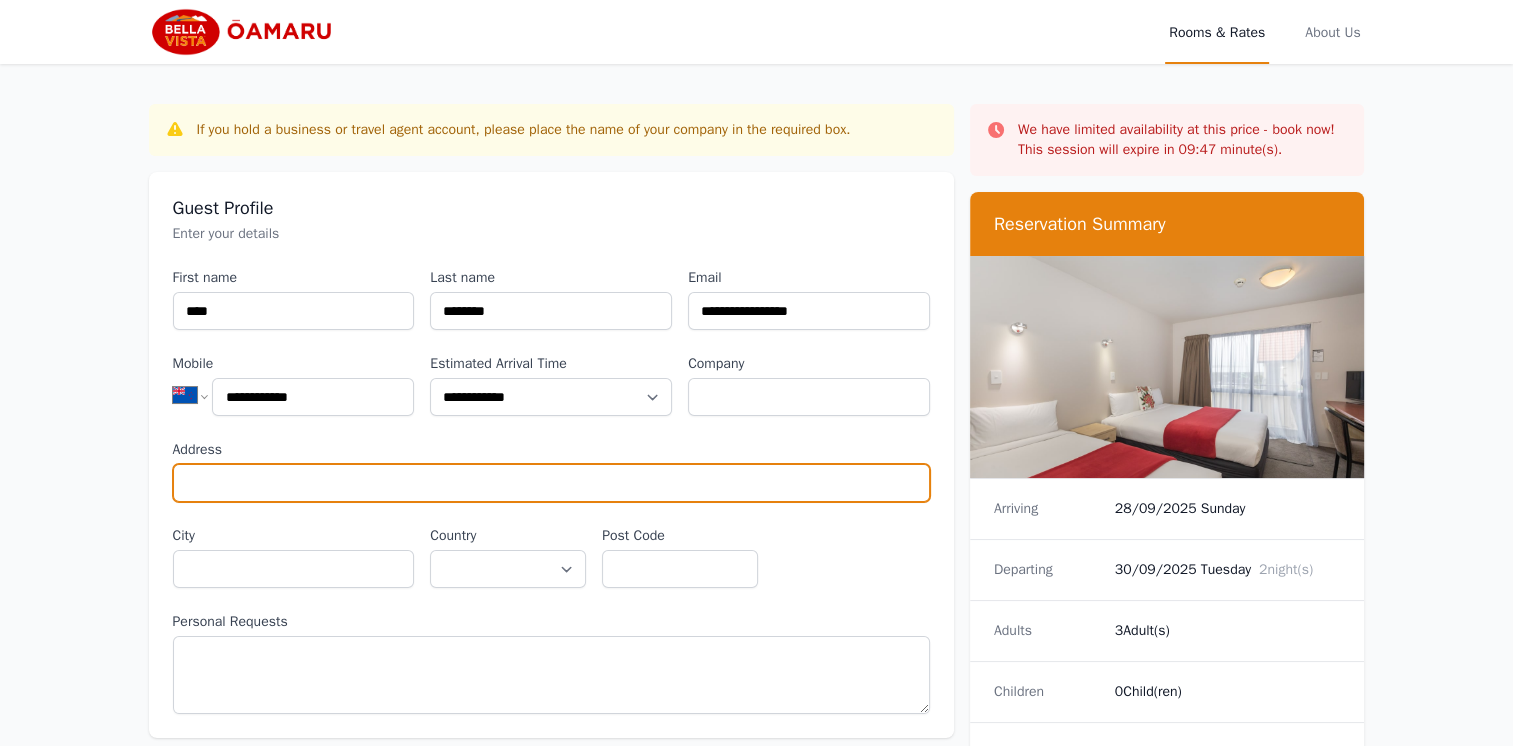 type on "**********" 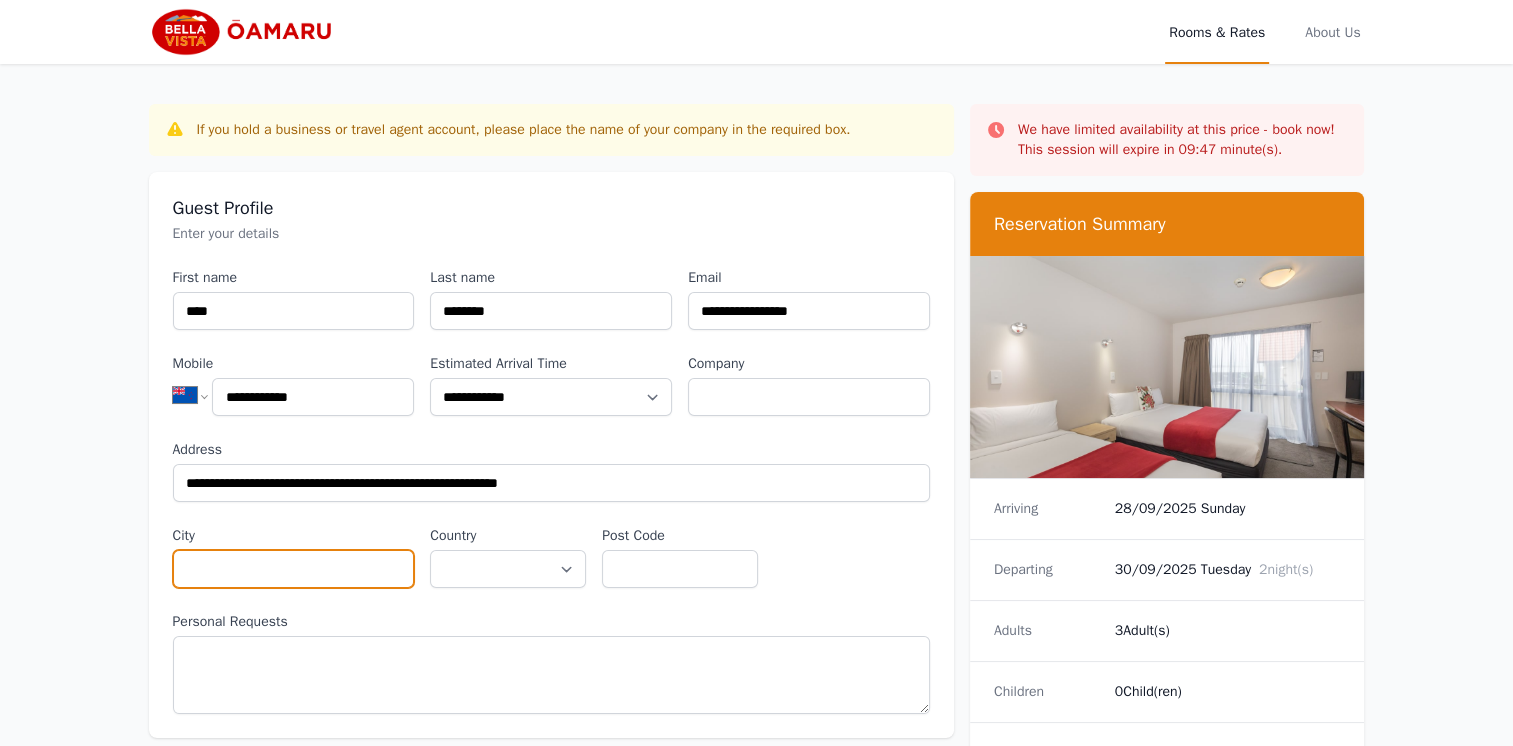 type on "**********" 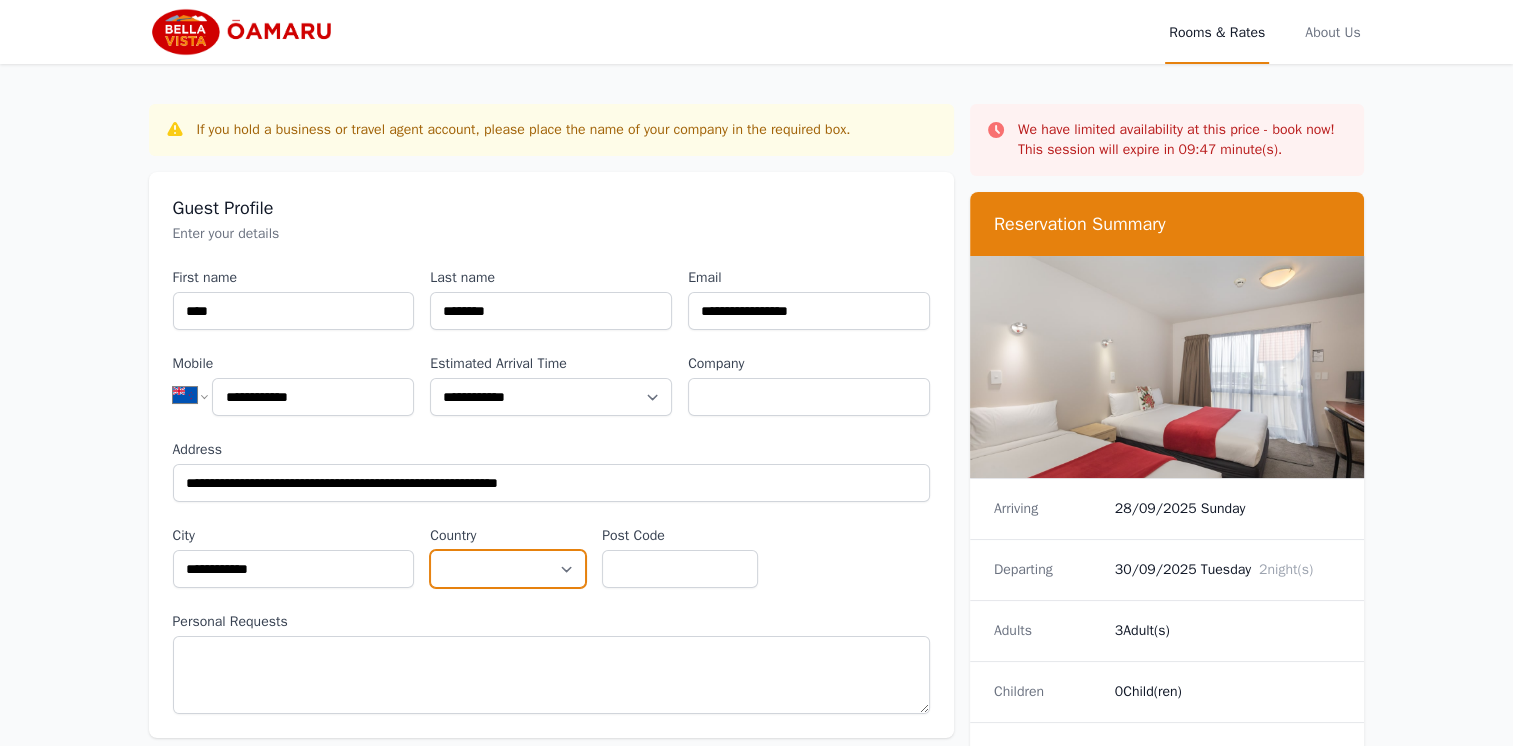 select on "**********" 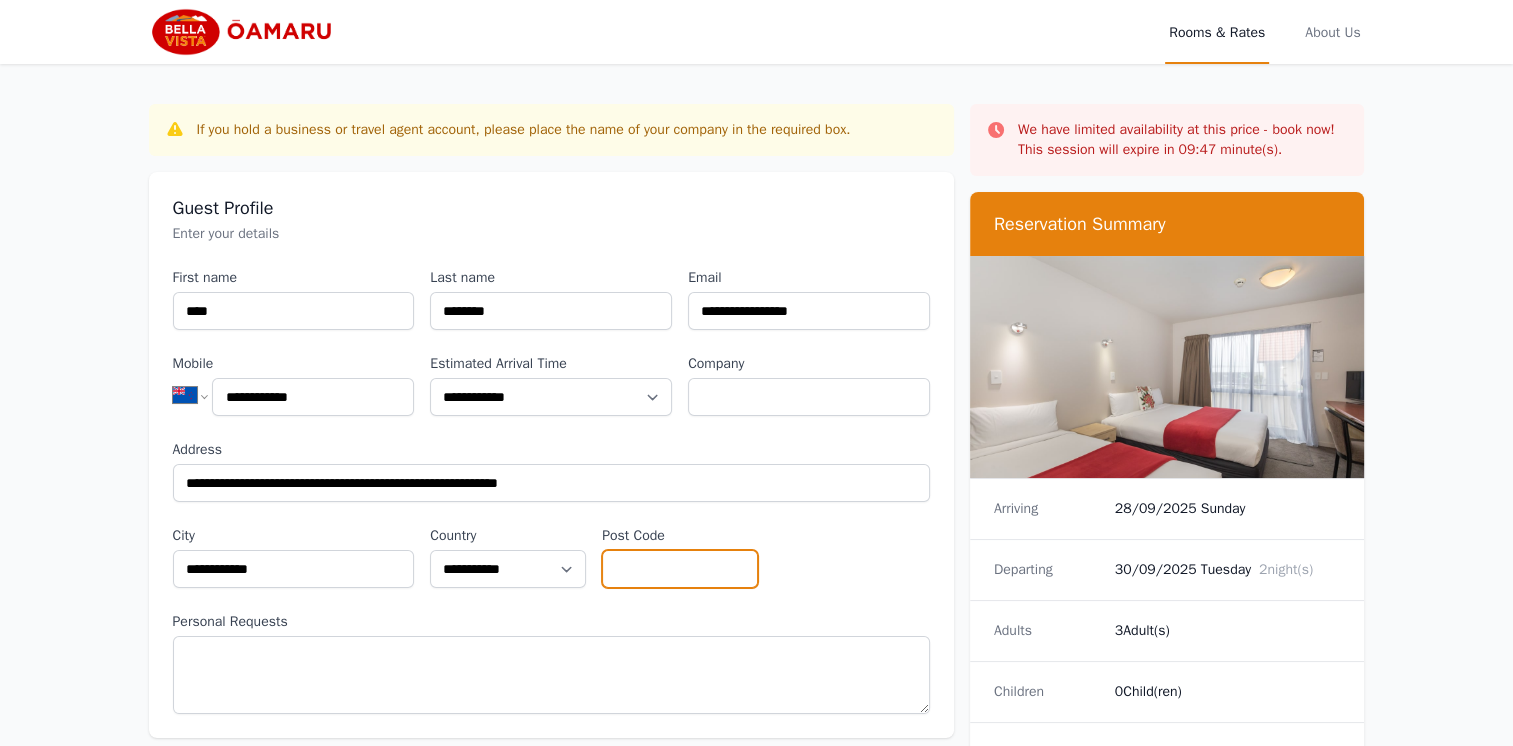 type on "****" 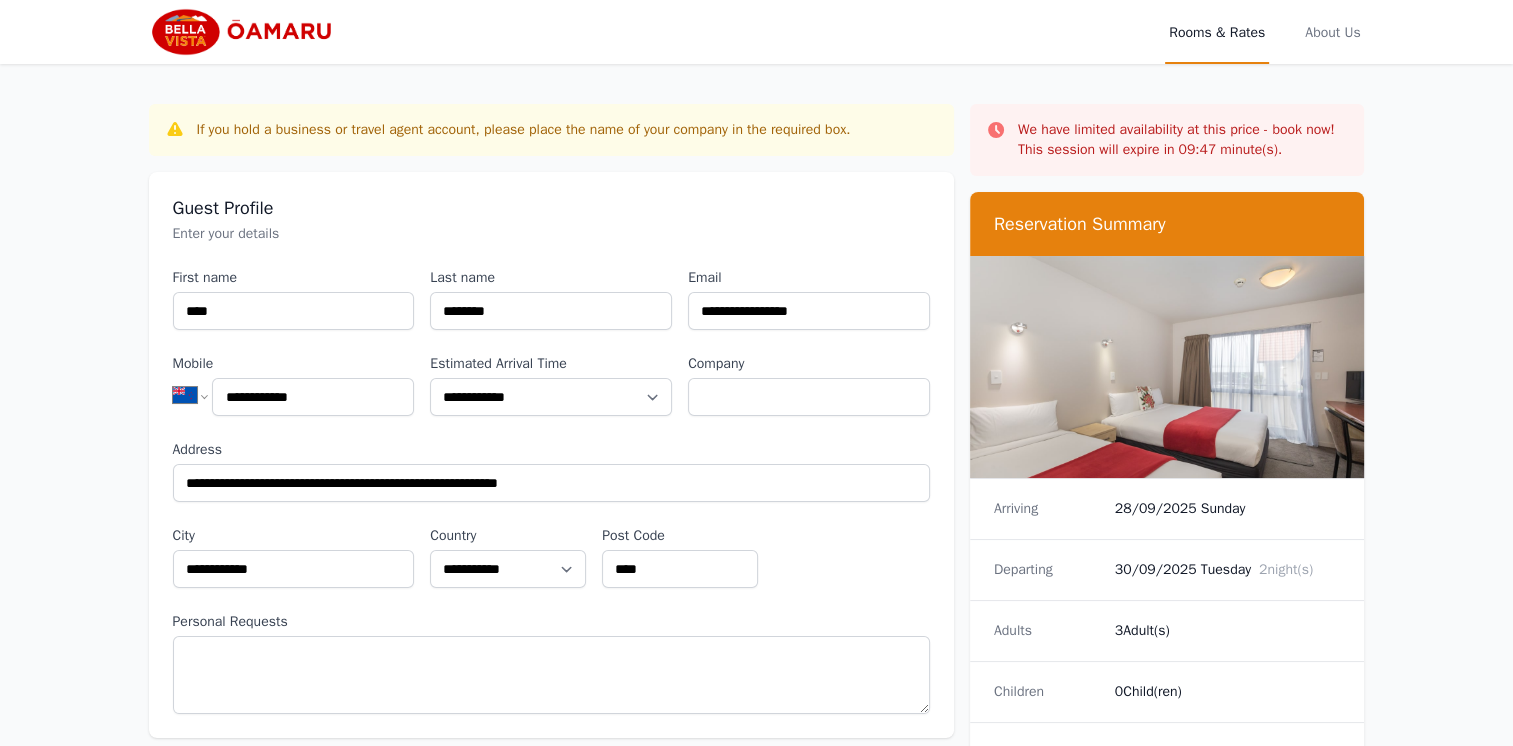type on "**********" 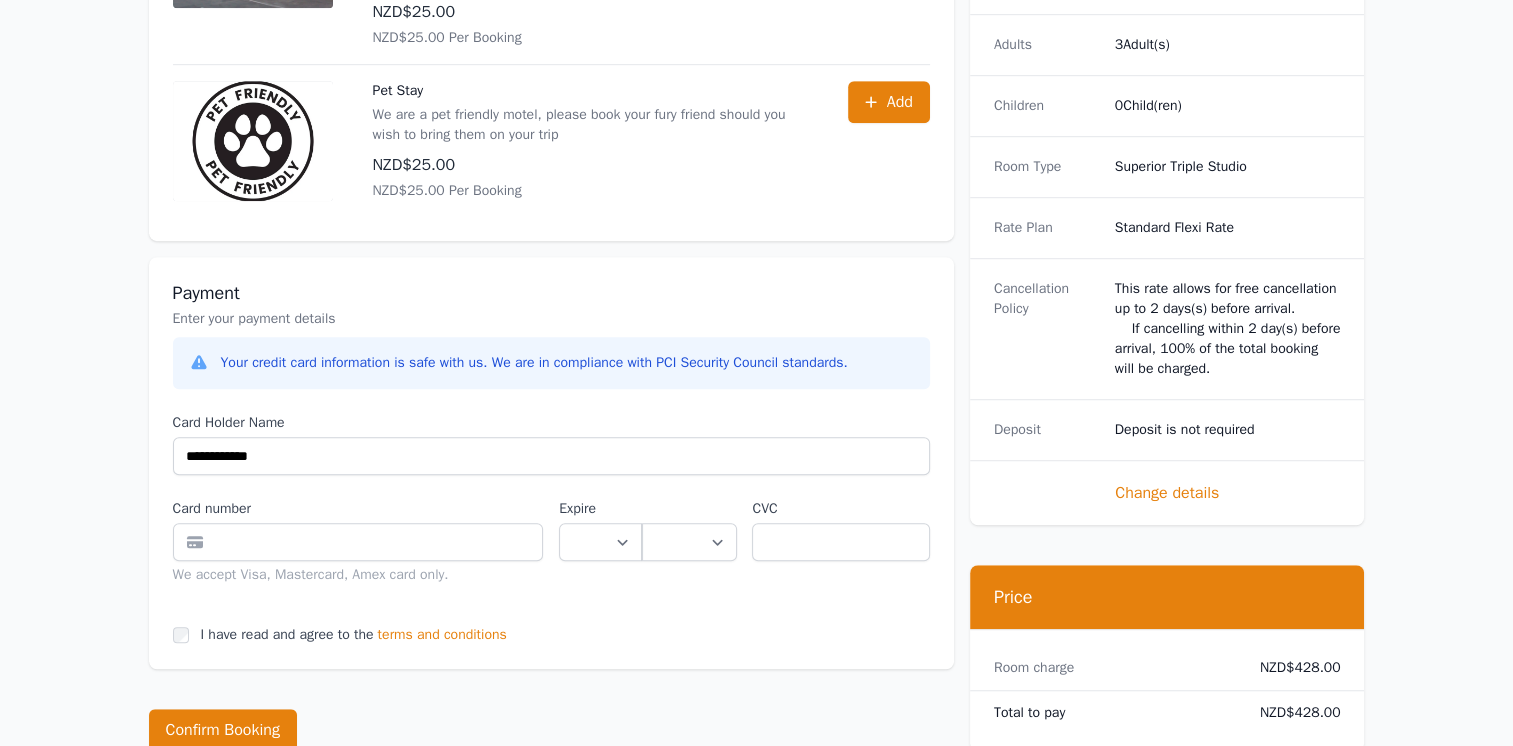 scroll, scrollTop: 1265, scrollLeft: 0, axis: vertical 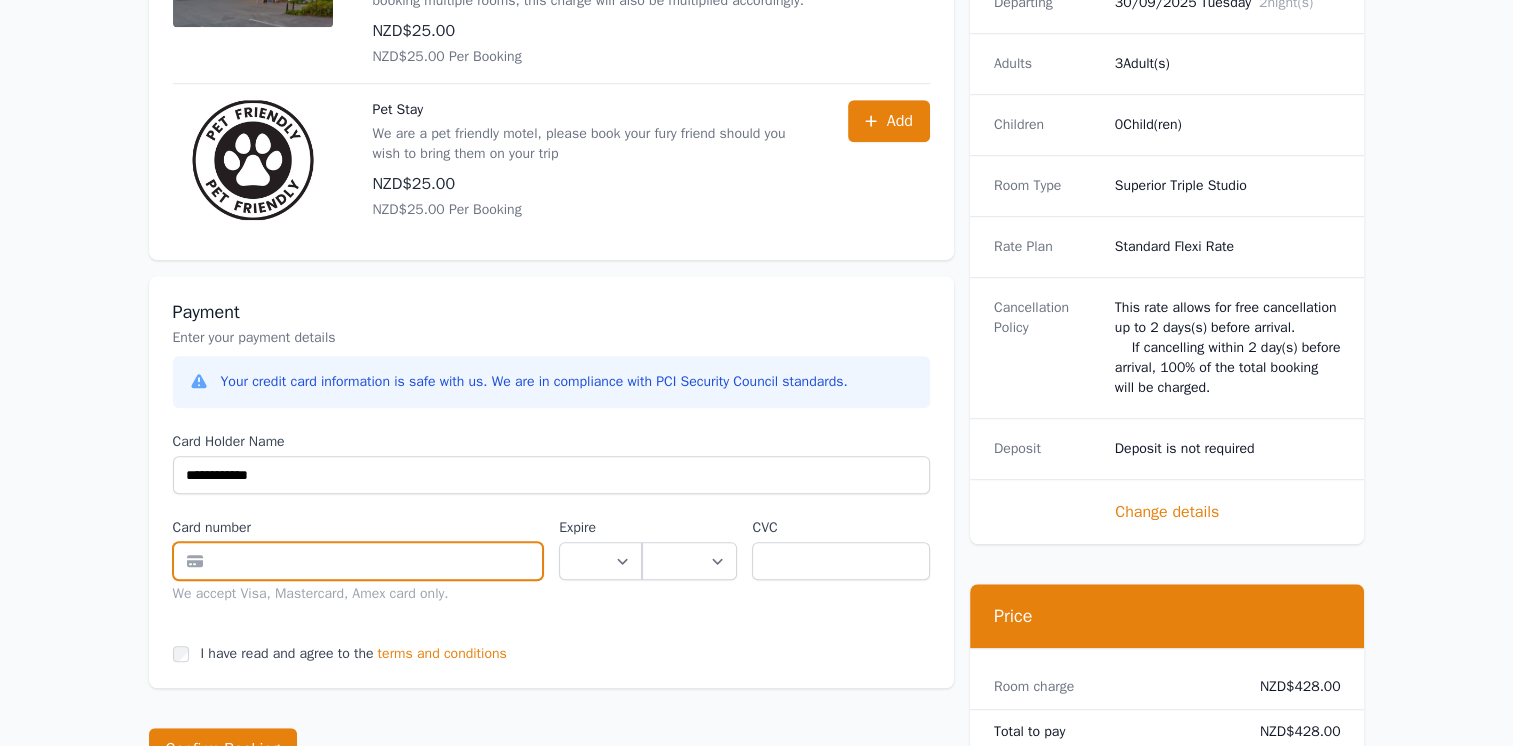 click at bounding box center [358, 561] 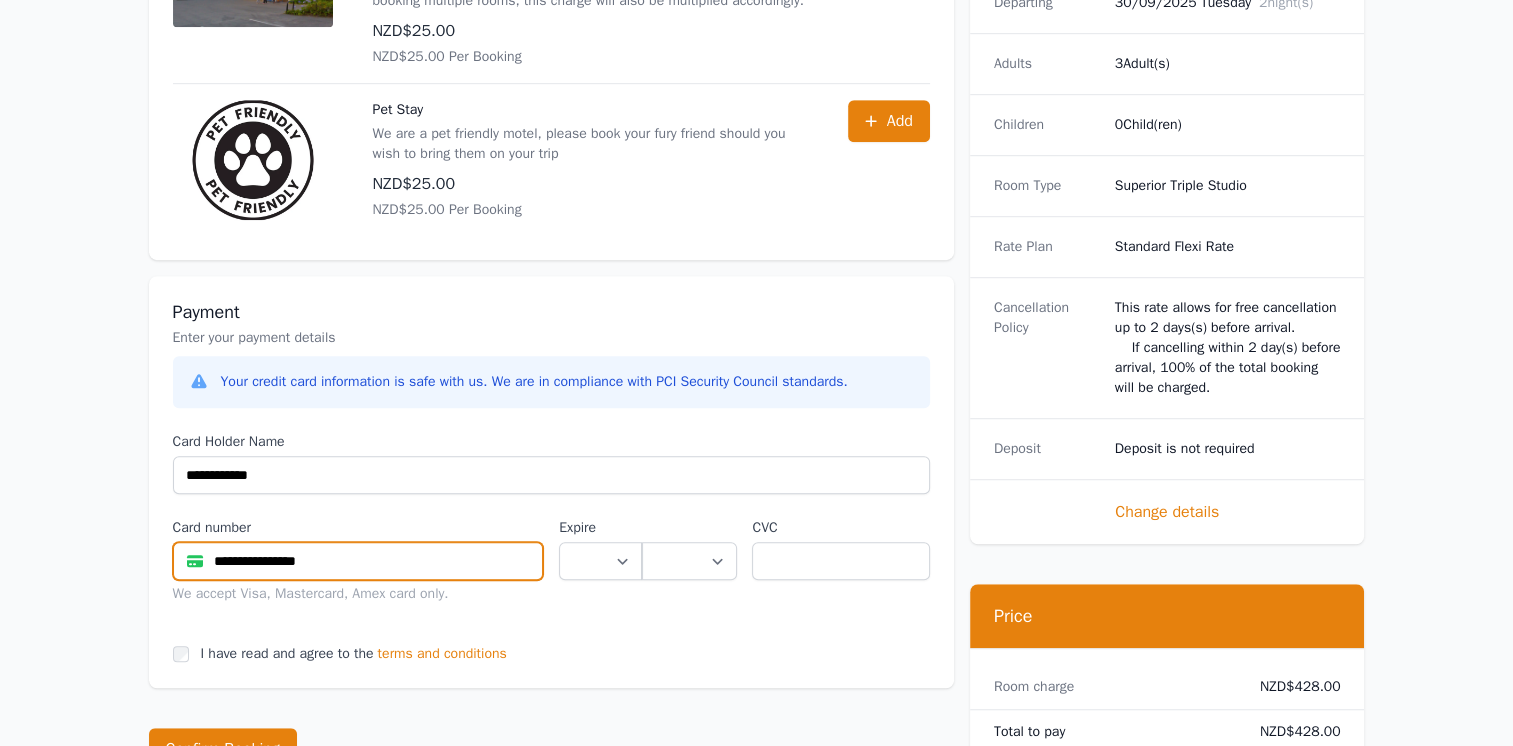 type on "**********" 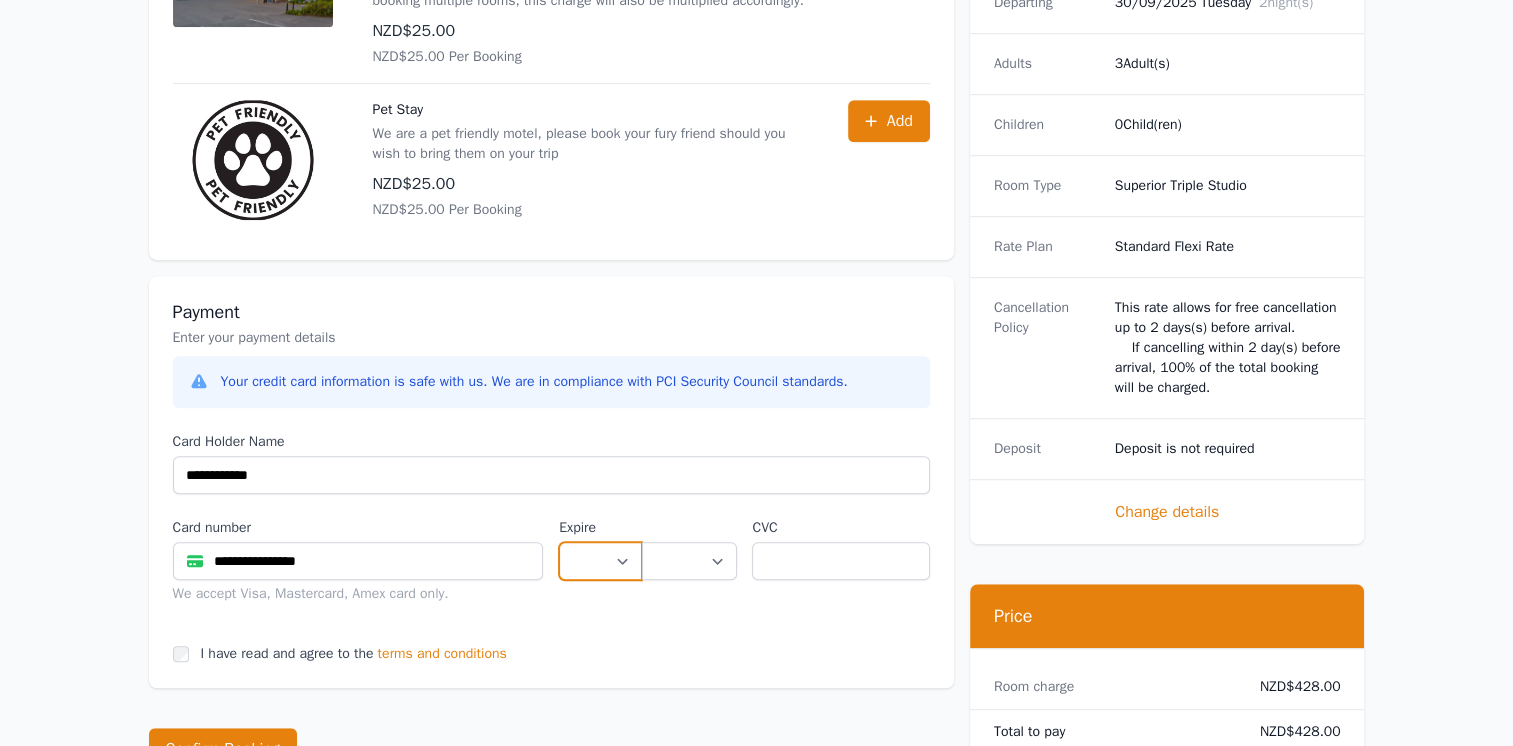 click on "** ** ** ** ** ** ** ** ** ** ** **" at bounding box center [600, 561] 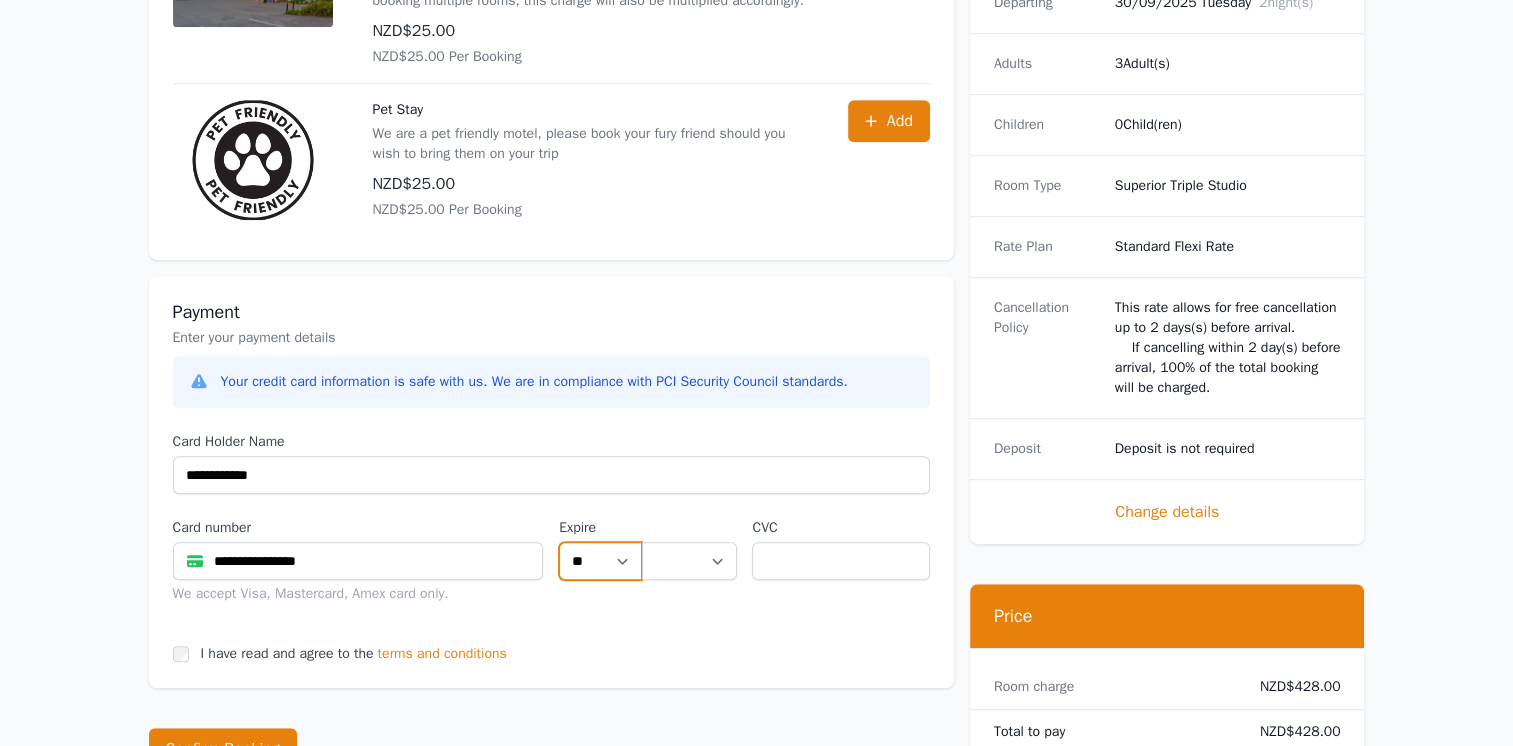 click on "** ** ** ** ** ** ** ** ** ** ** **" at bounding box center [600, 561] 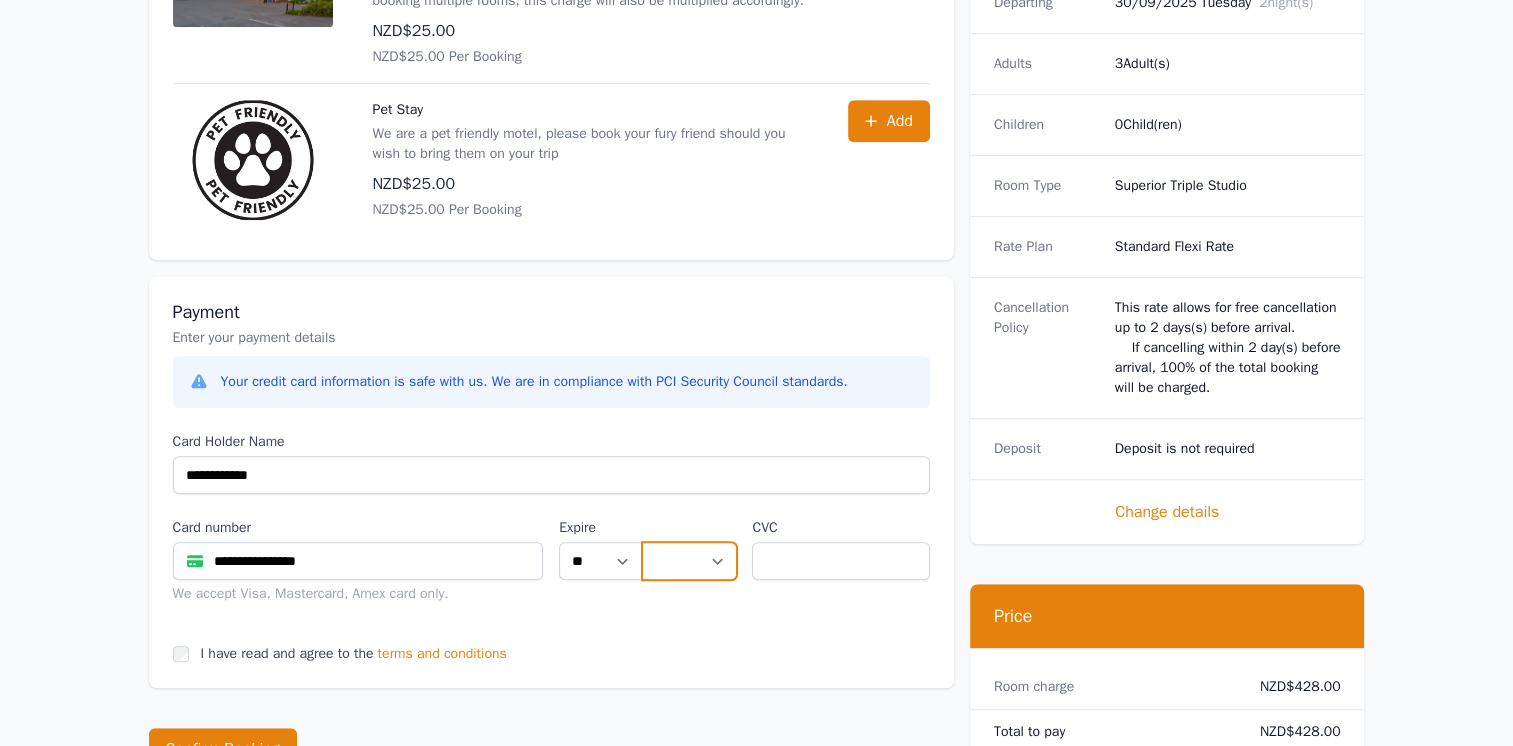 click on "**** **** **** **** **** **** **** **** ****" at bounding box center (689, 561) 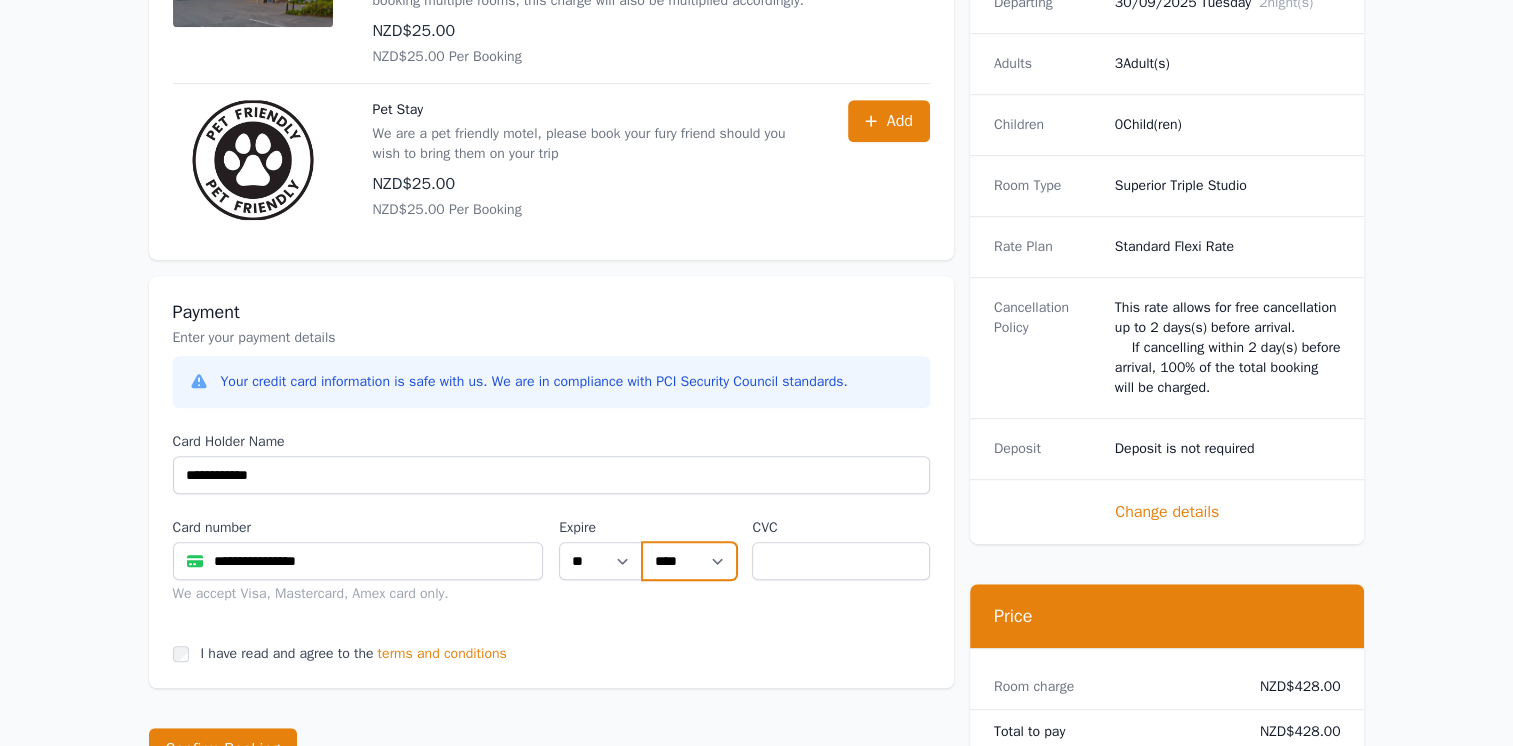 click on "**** **** **** **** **** **** **** **** ****" at bounding box center [689, 561] 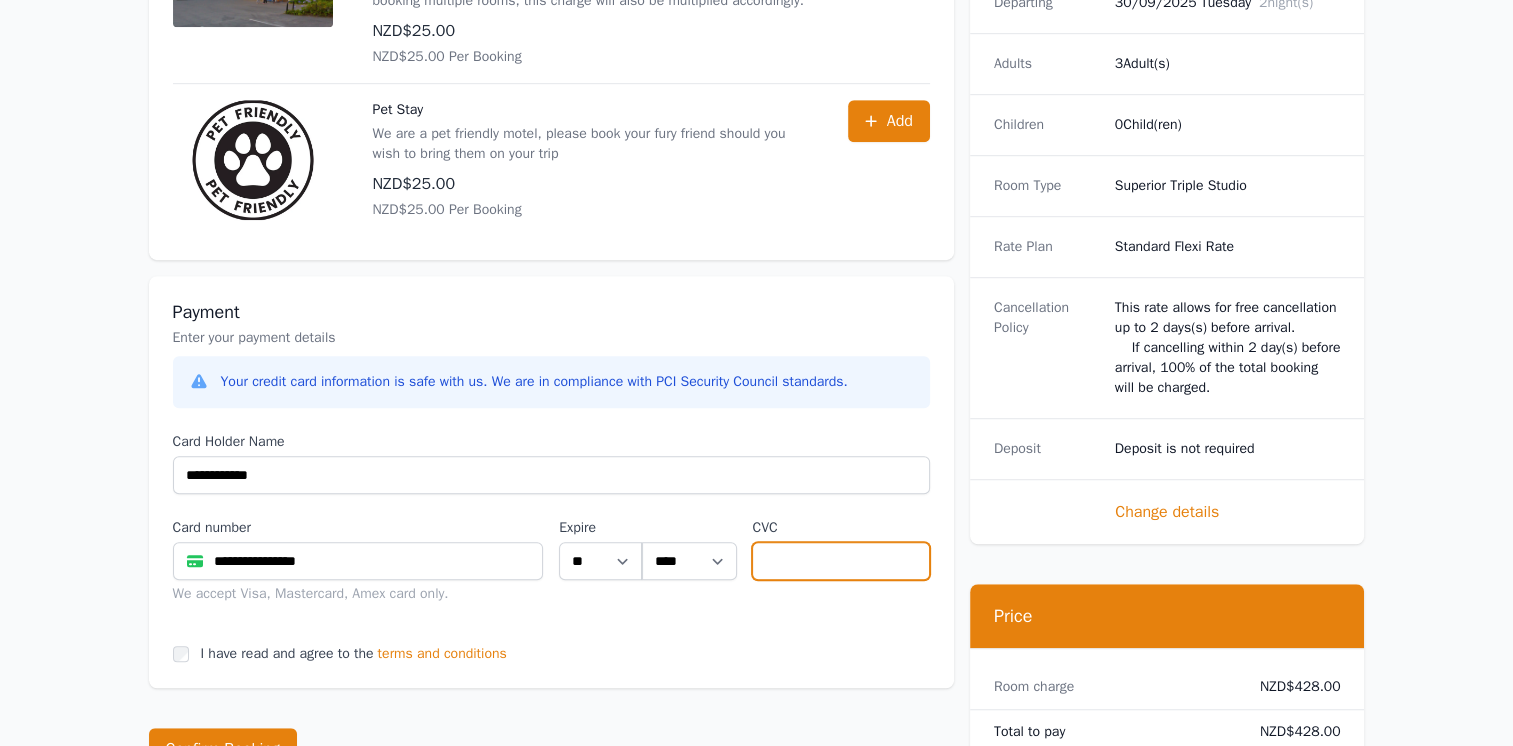 click at bounding box center [840, 561] 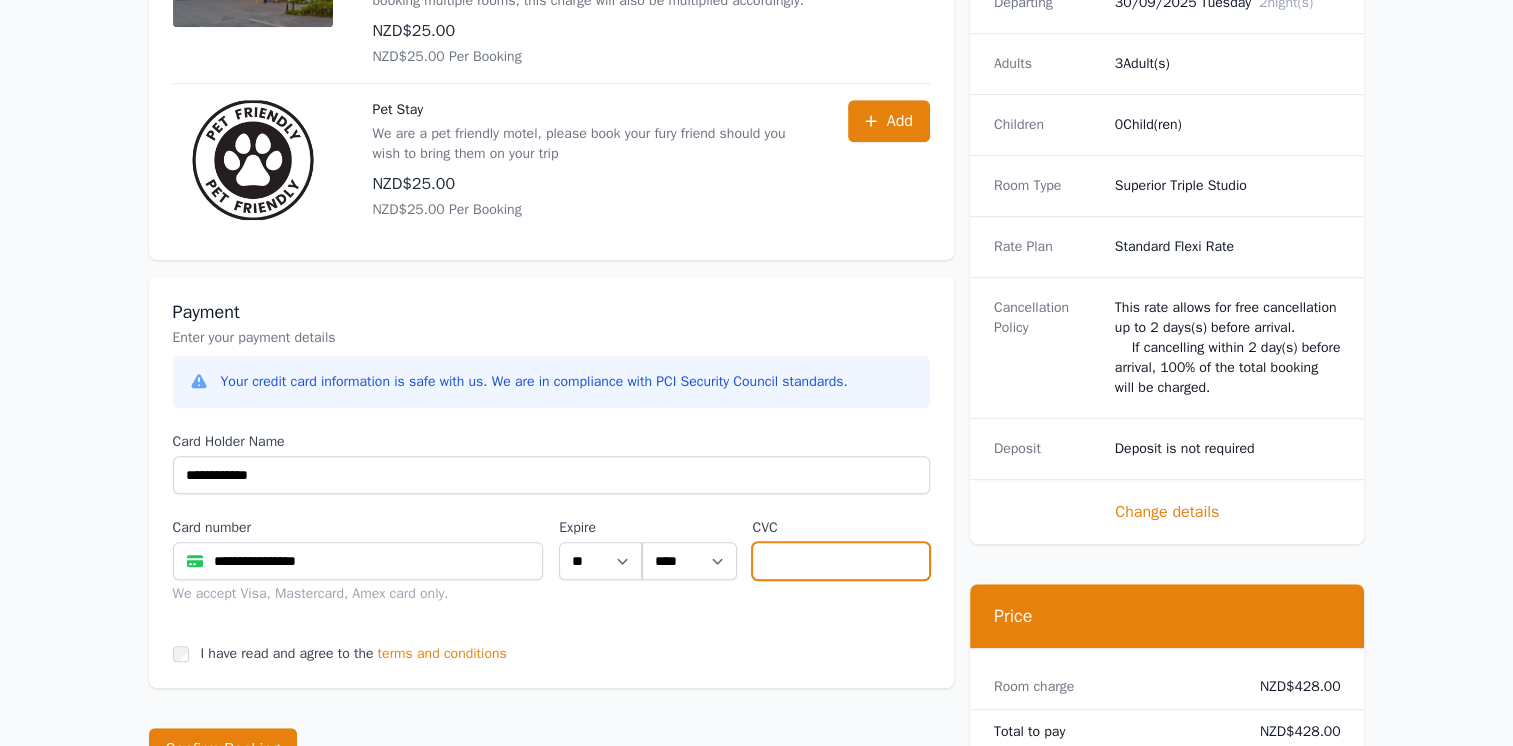 type on "*" 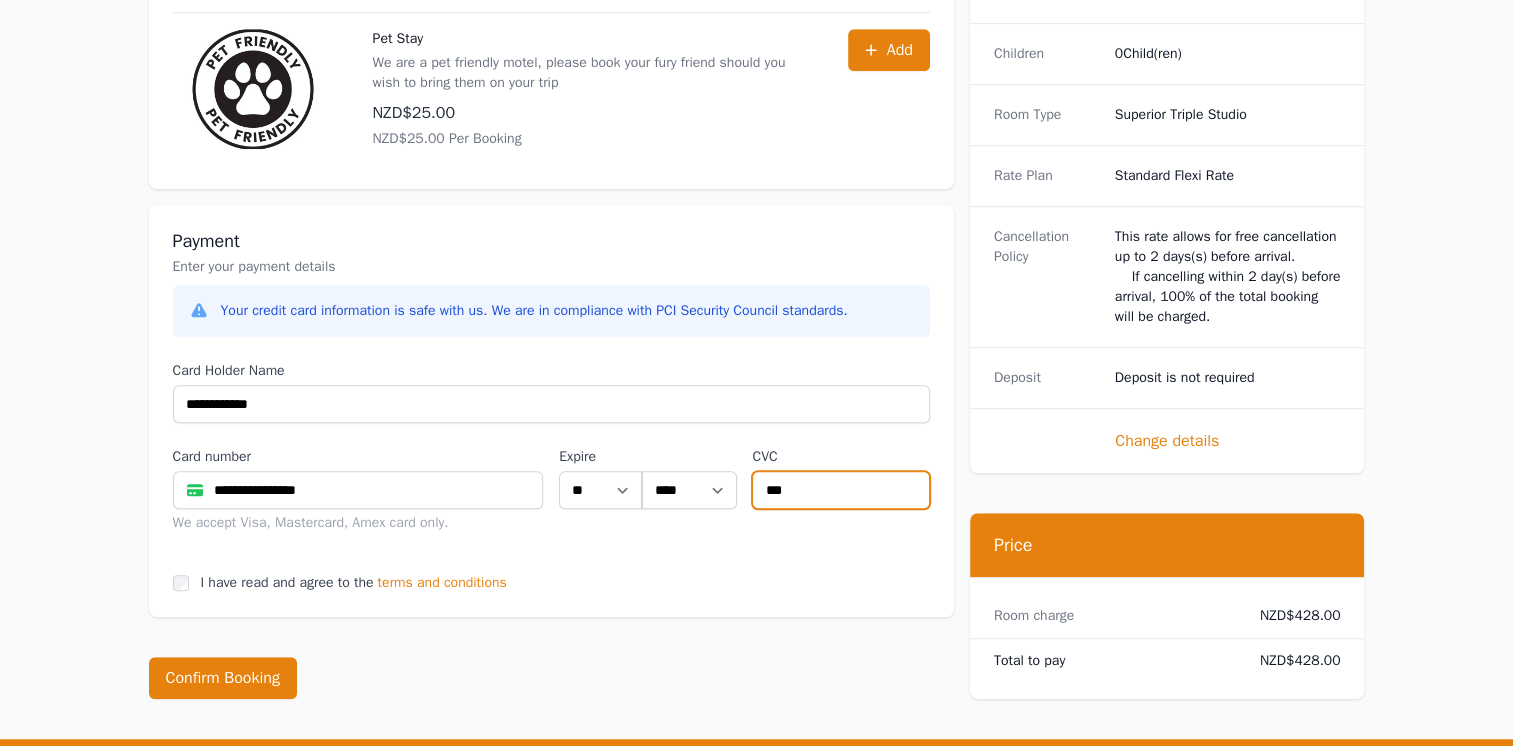 scroll, scrollTop: 1368, scrollLeft: 0, axis: vertical 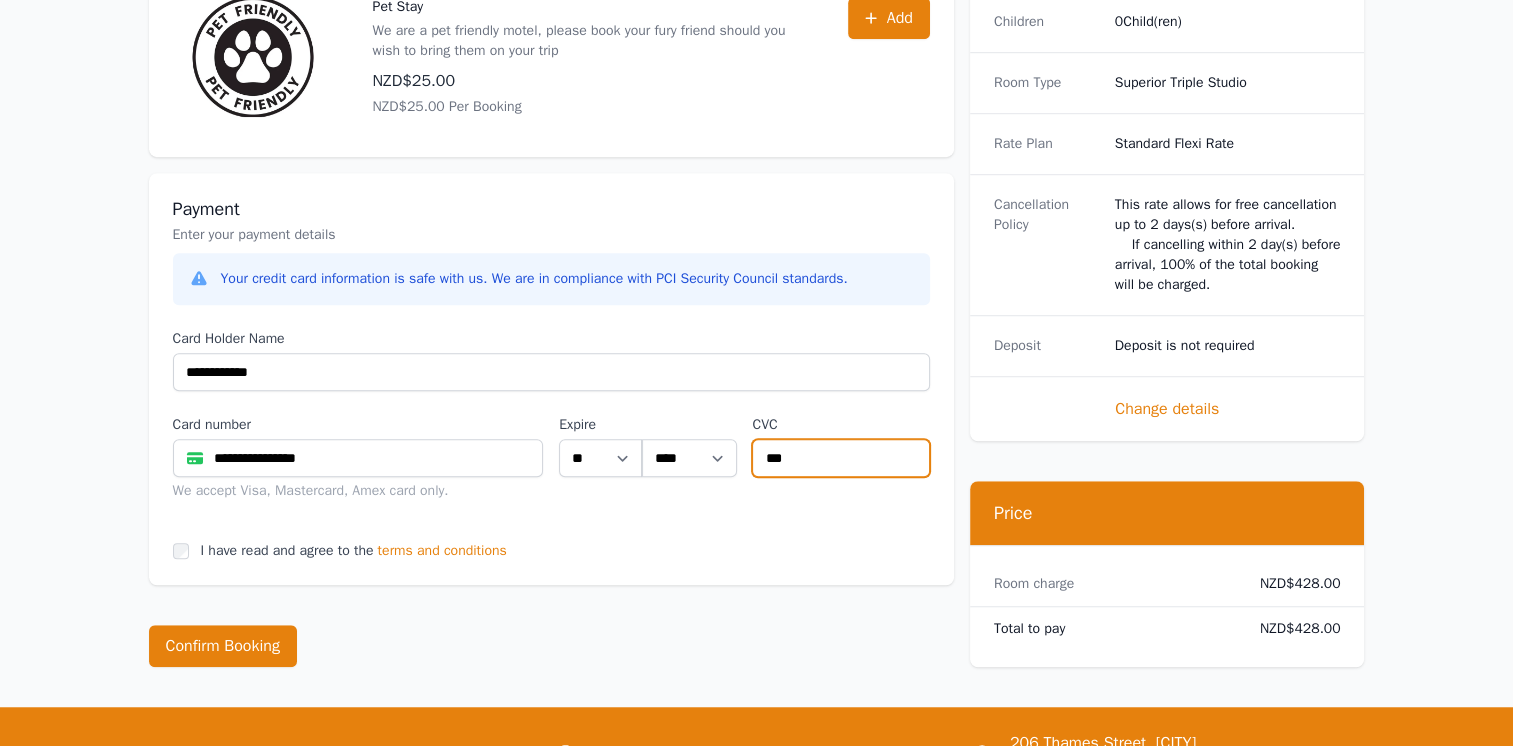 type on "***" 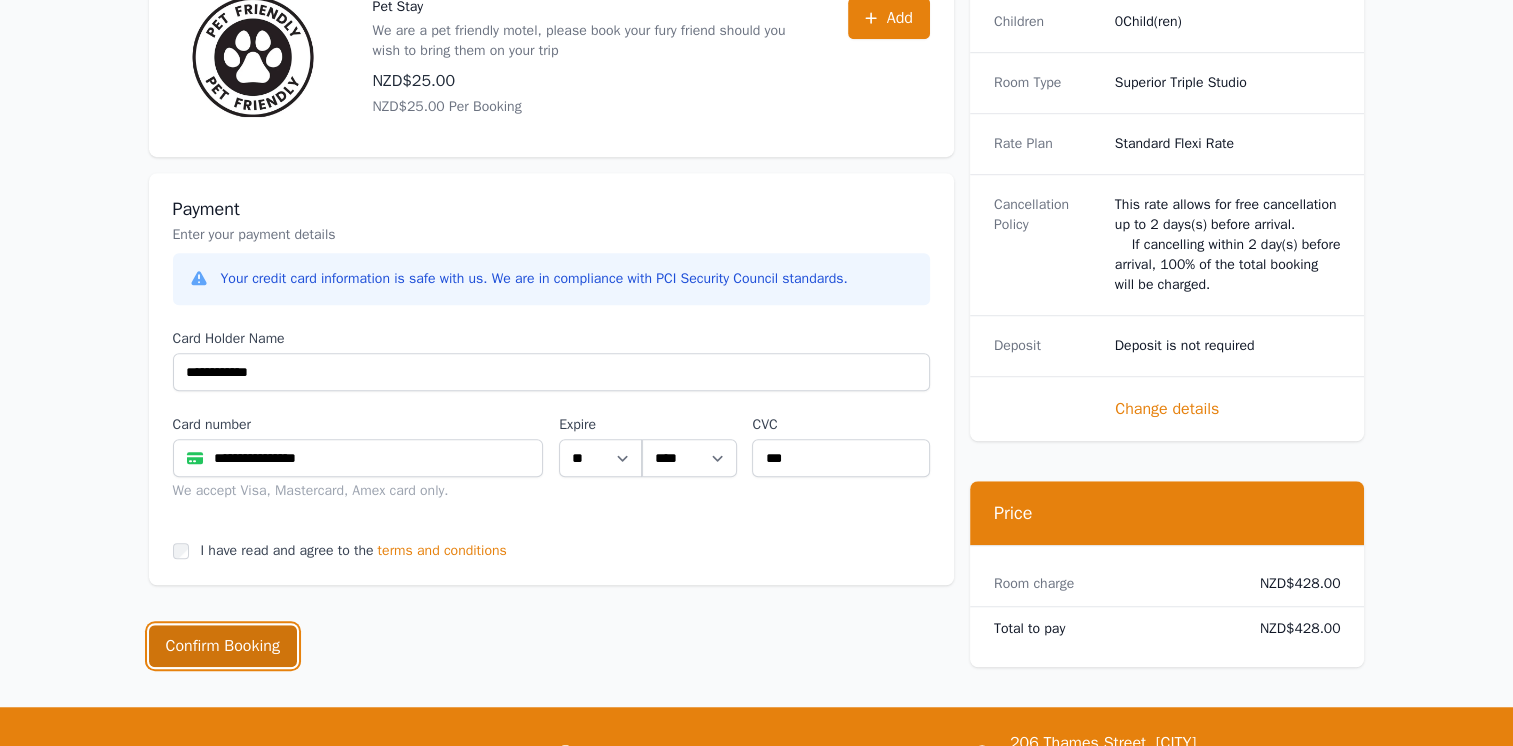 click on "Confirm Booking" at bounding box center (223, 646) 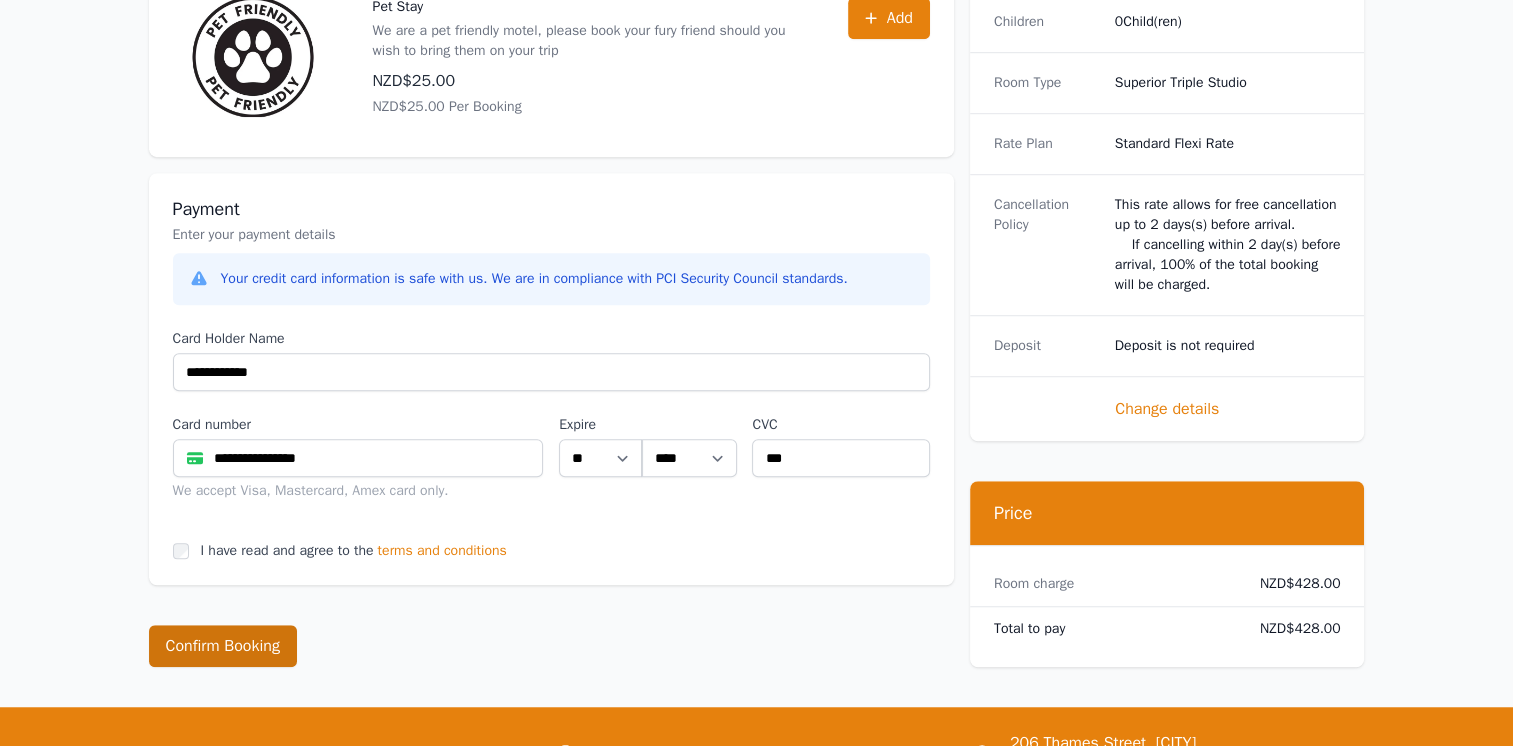 scroll, scrollTop: 0, scrollLeft: 0, axis: both 